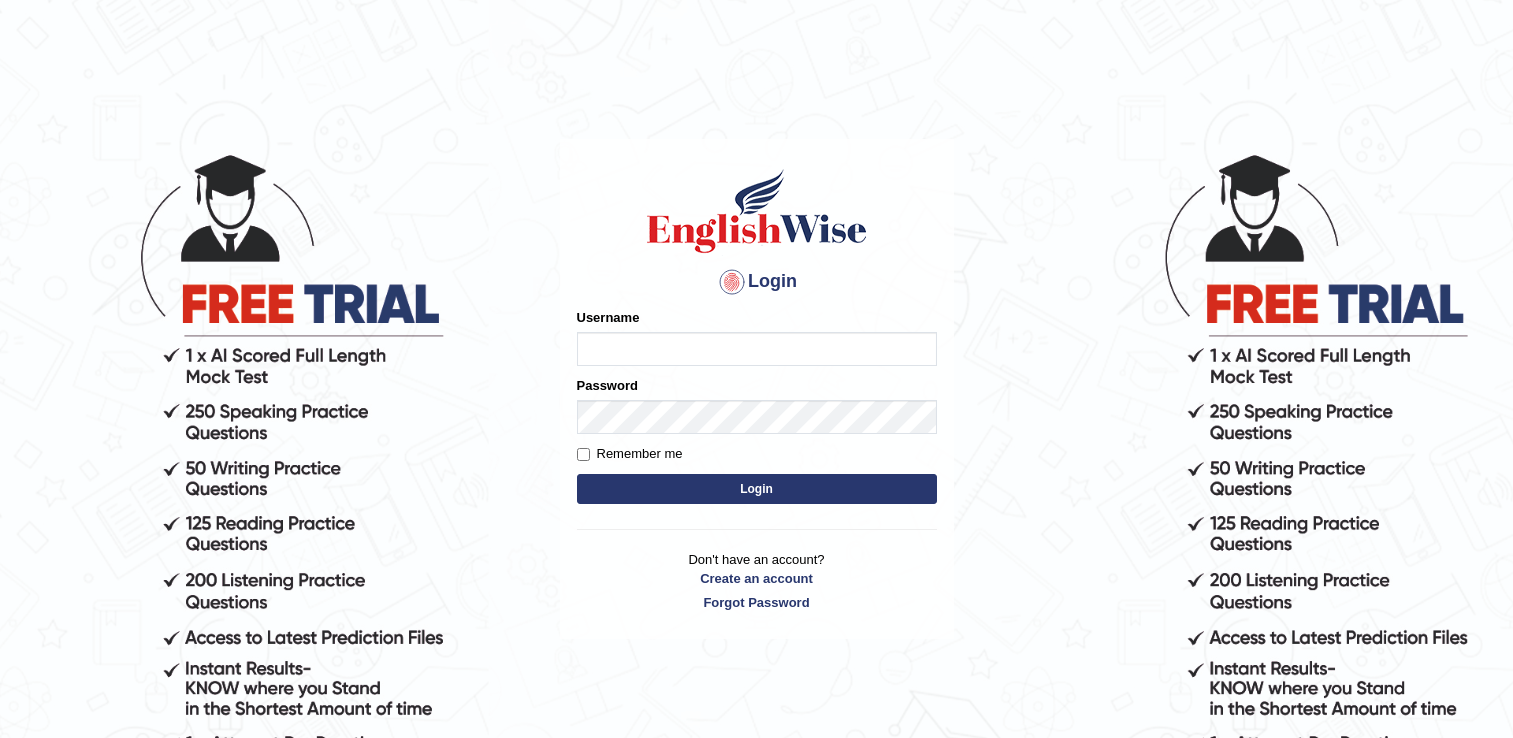 scroll, scrollTop: 0, scrollLeft: 0, axis: both 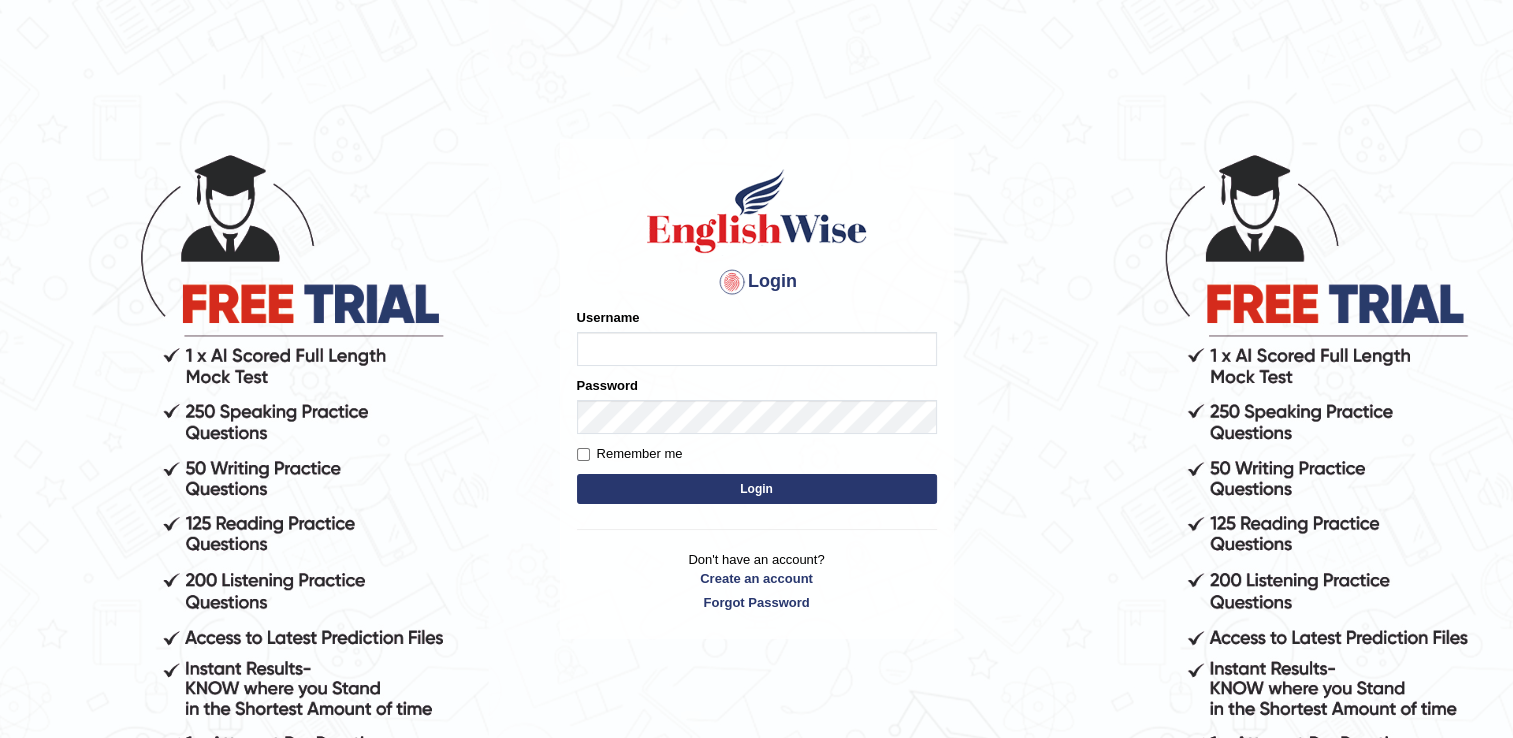 type on "david84" 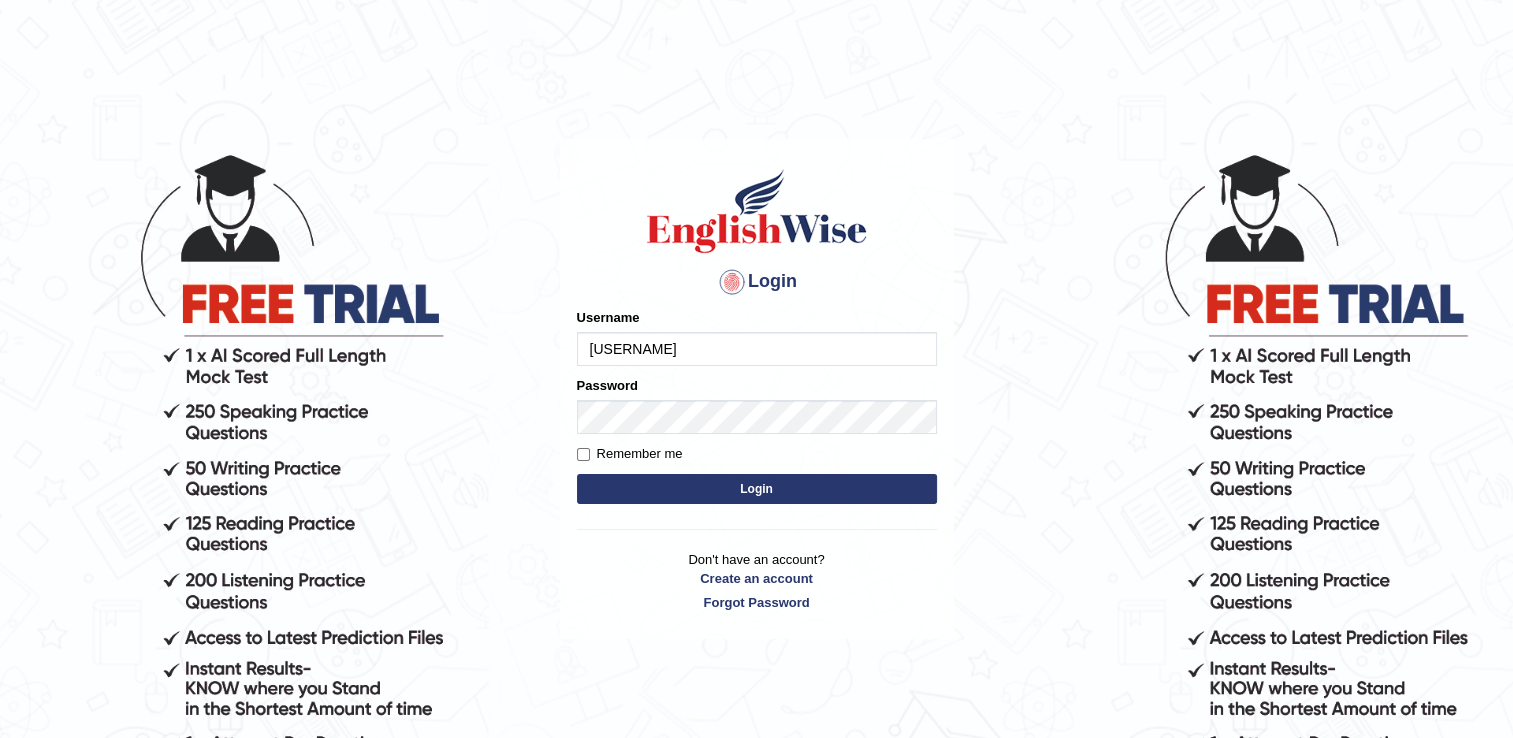 drag, startPoint x: 0, startPoint y: 0, endPoint x: 683, endPoint y: 502, distance: 847.63965 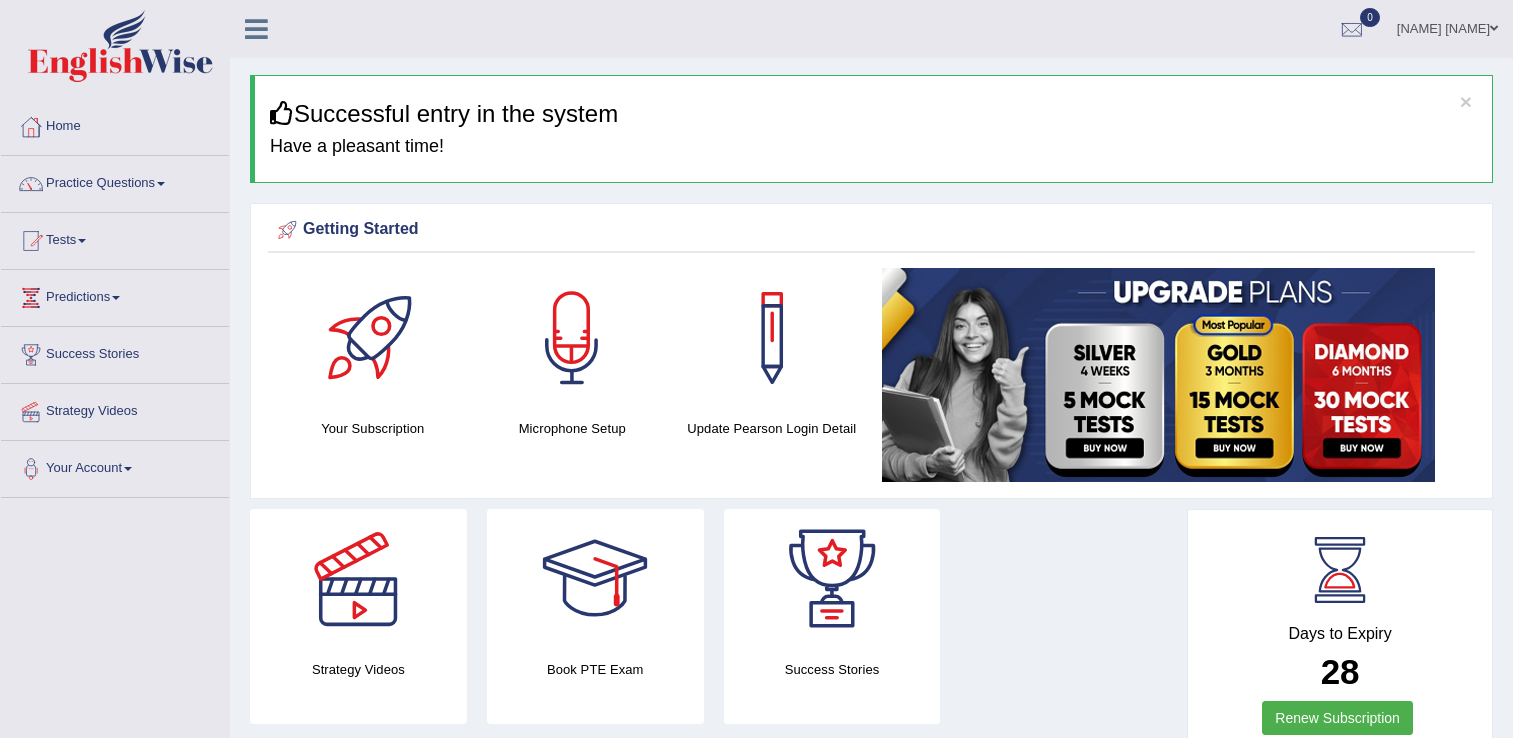 scroll, scrollTop: 0, scrollLeft: 0, axis: both 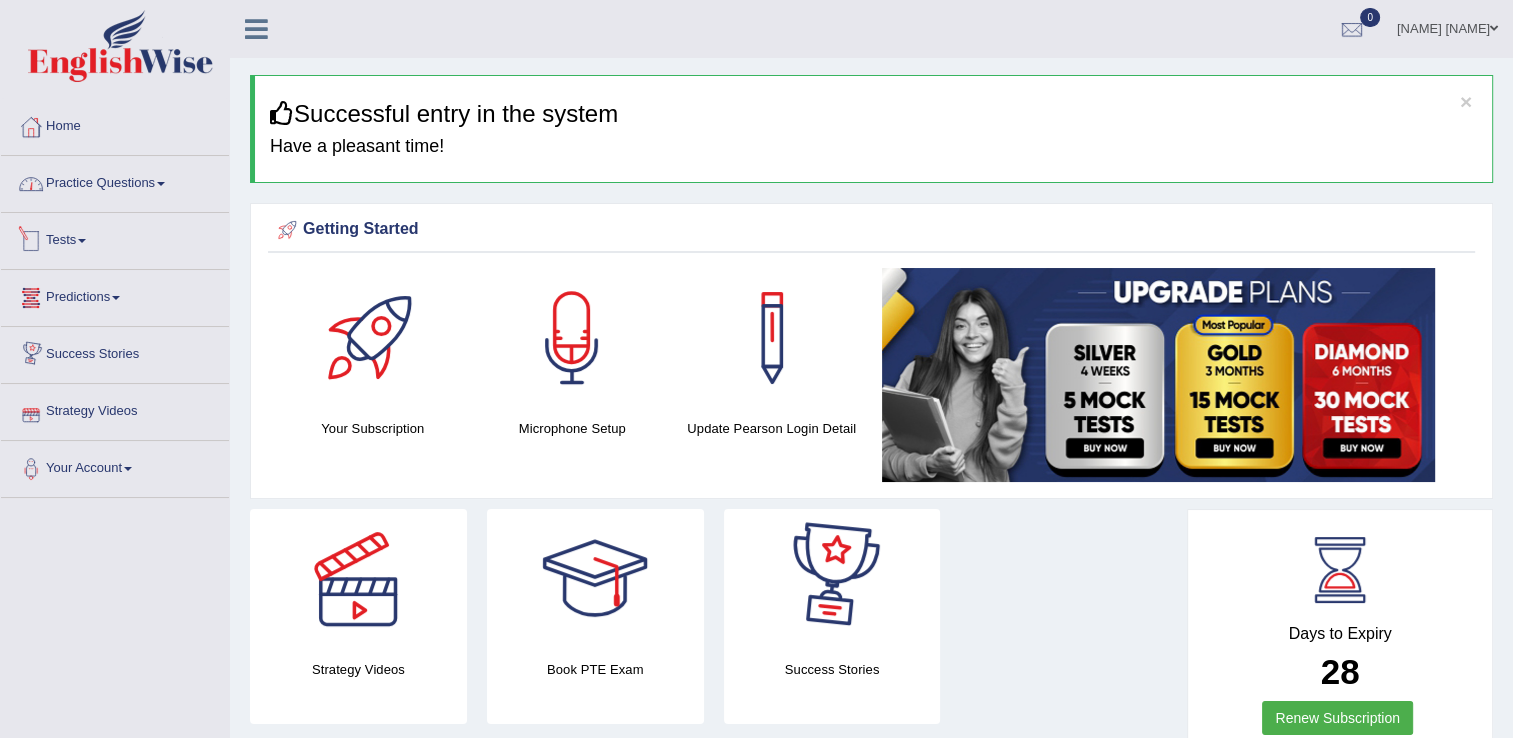 click on "Practice Questions" at bounding box center (115, 181) 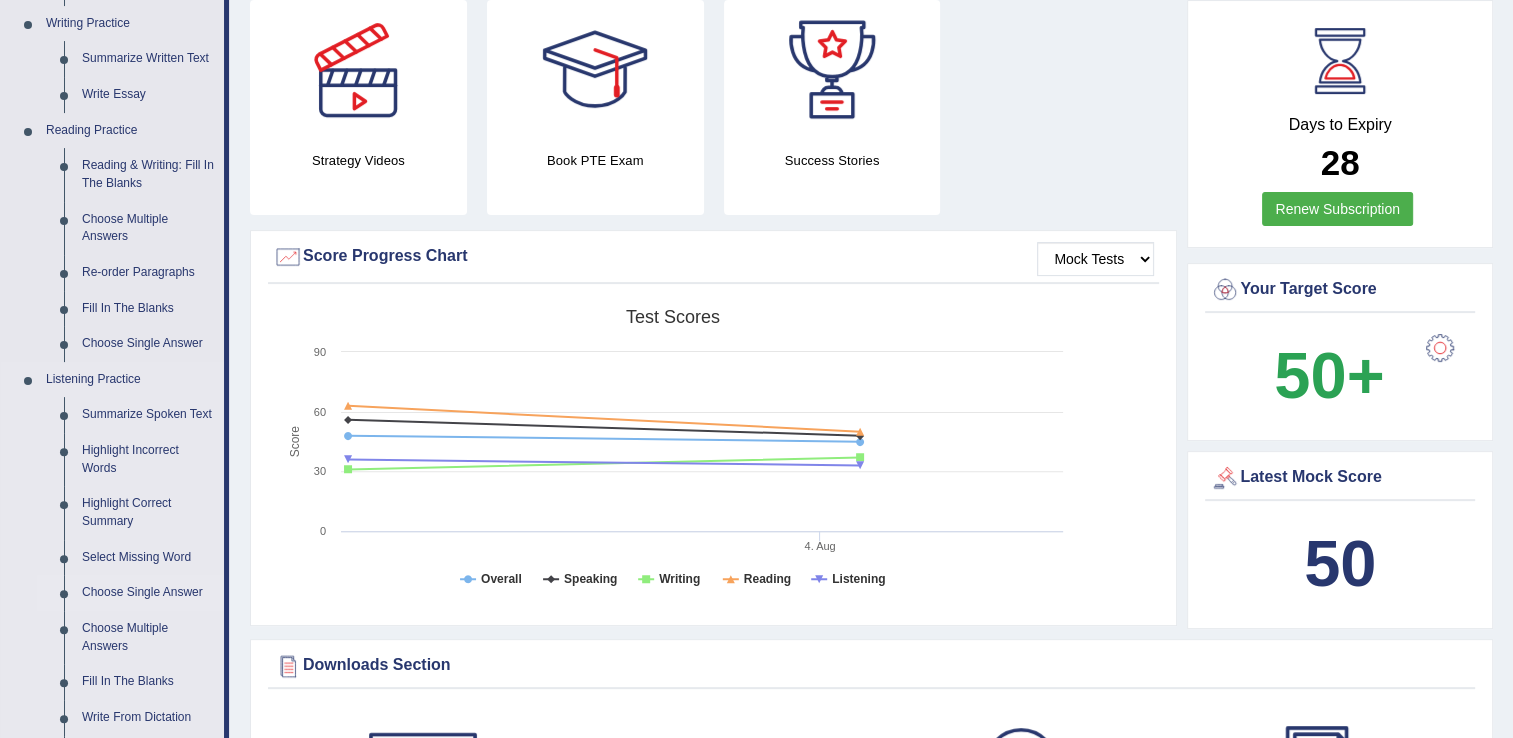scroll, scrollTop: 500, scrollLeft: 0, axis: vertical 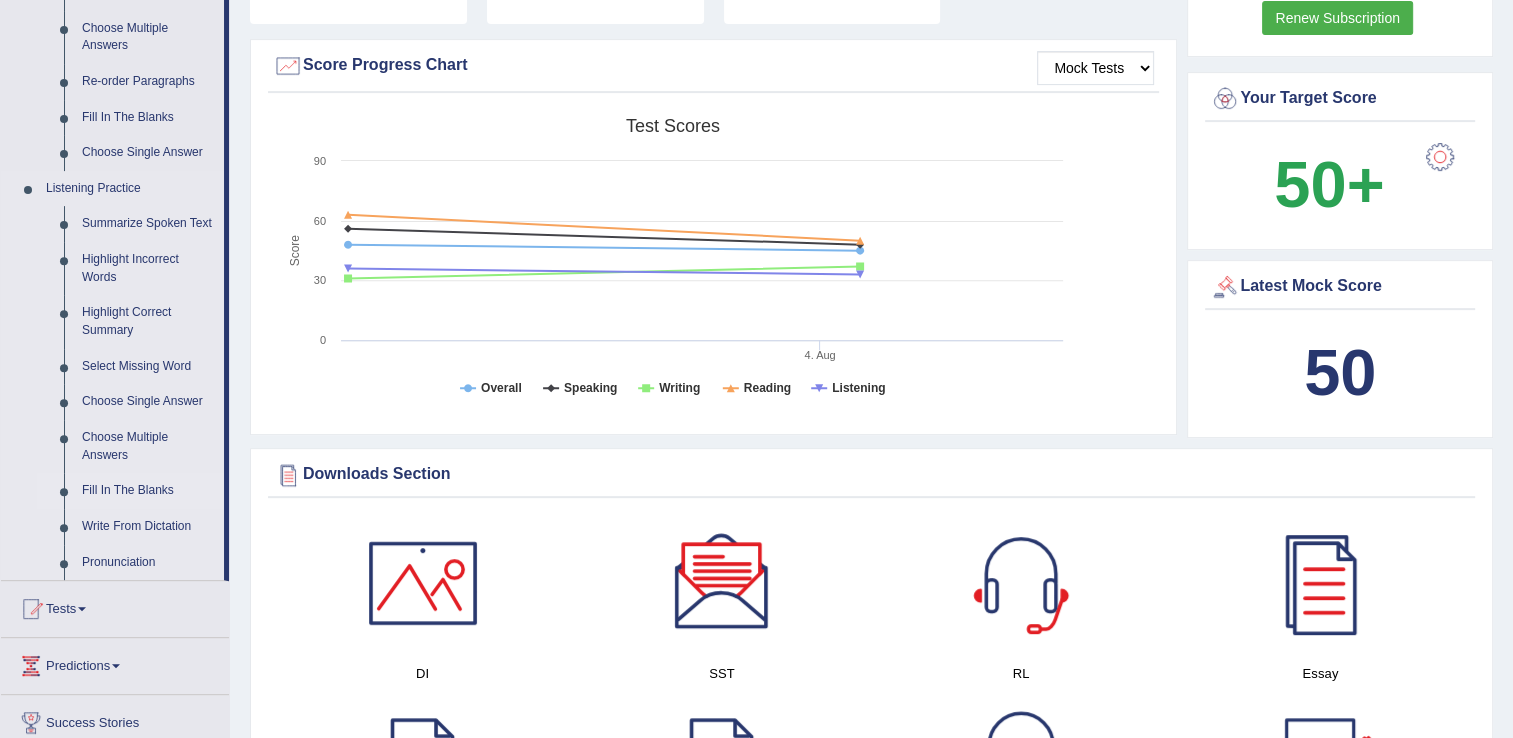 click on "Fill In The Blanks" at bounding box center (148, 491) 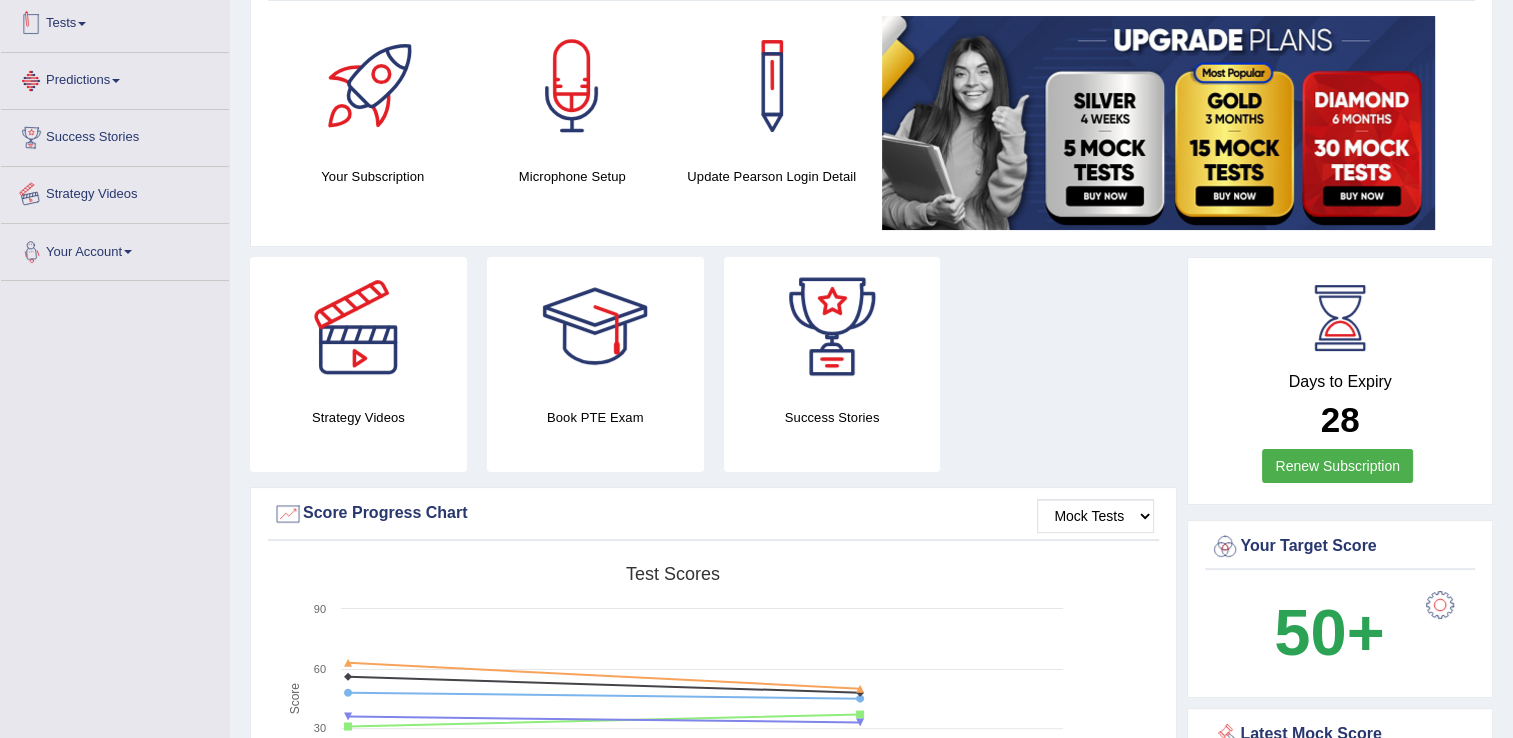 scroll, scrollTop: 426, scrollLeft: 0, axis: vertical 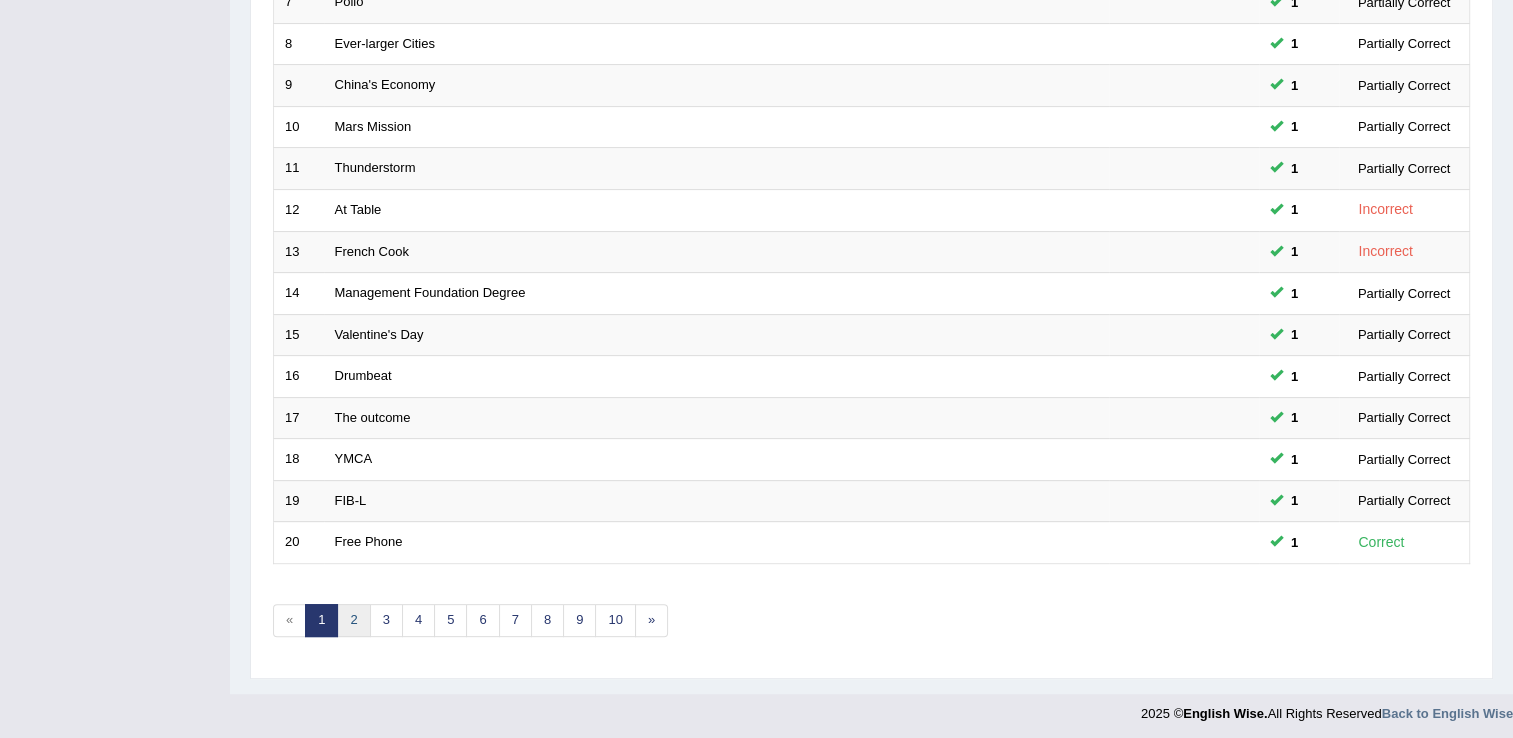 click on "2" at bounding box center [353, 620] 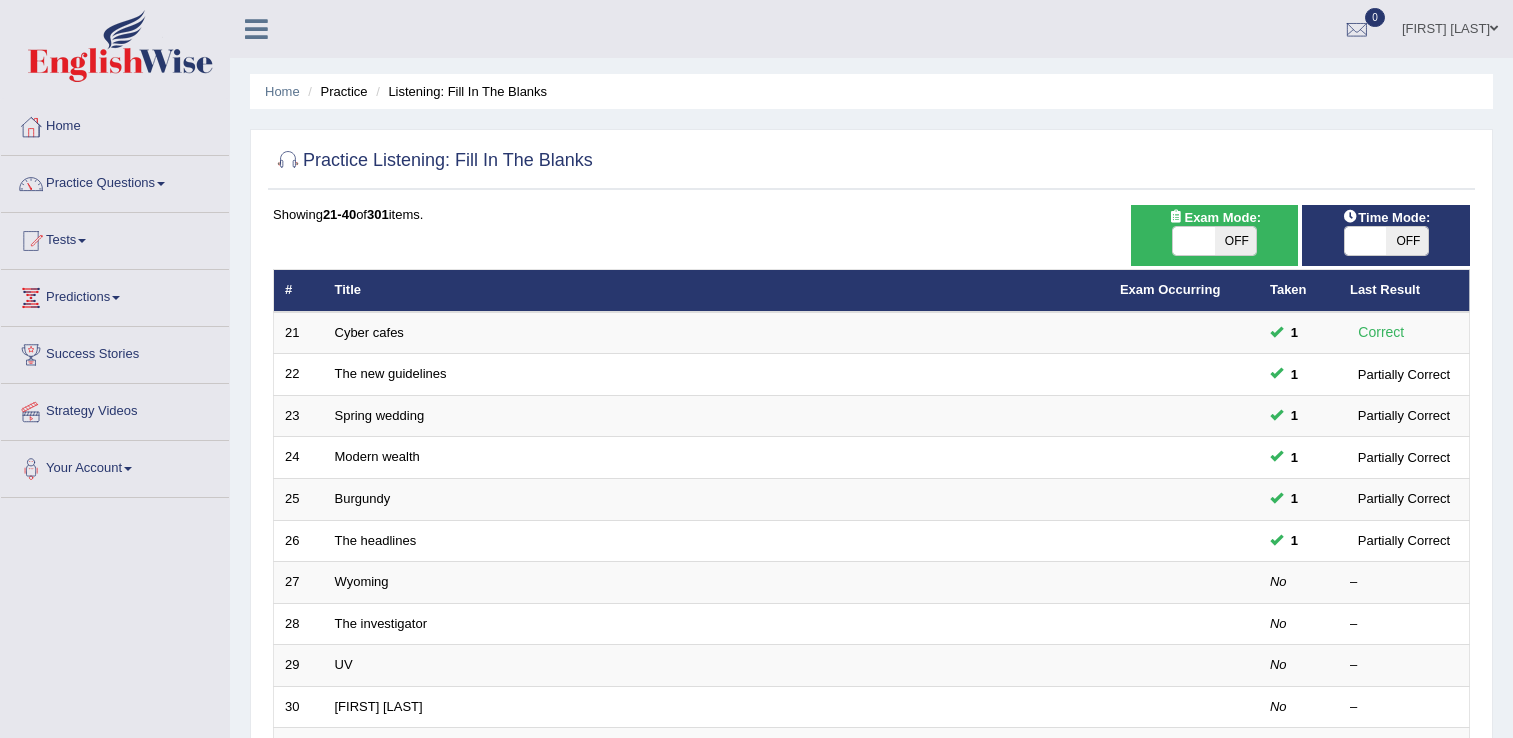 scroll, scrollTop: 100, scrollLeft: 0, axis: vertical 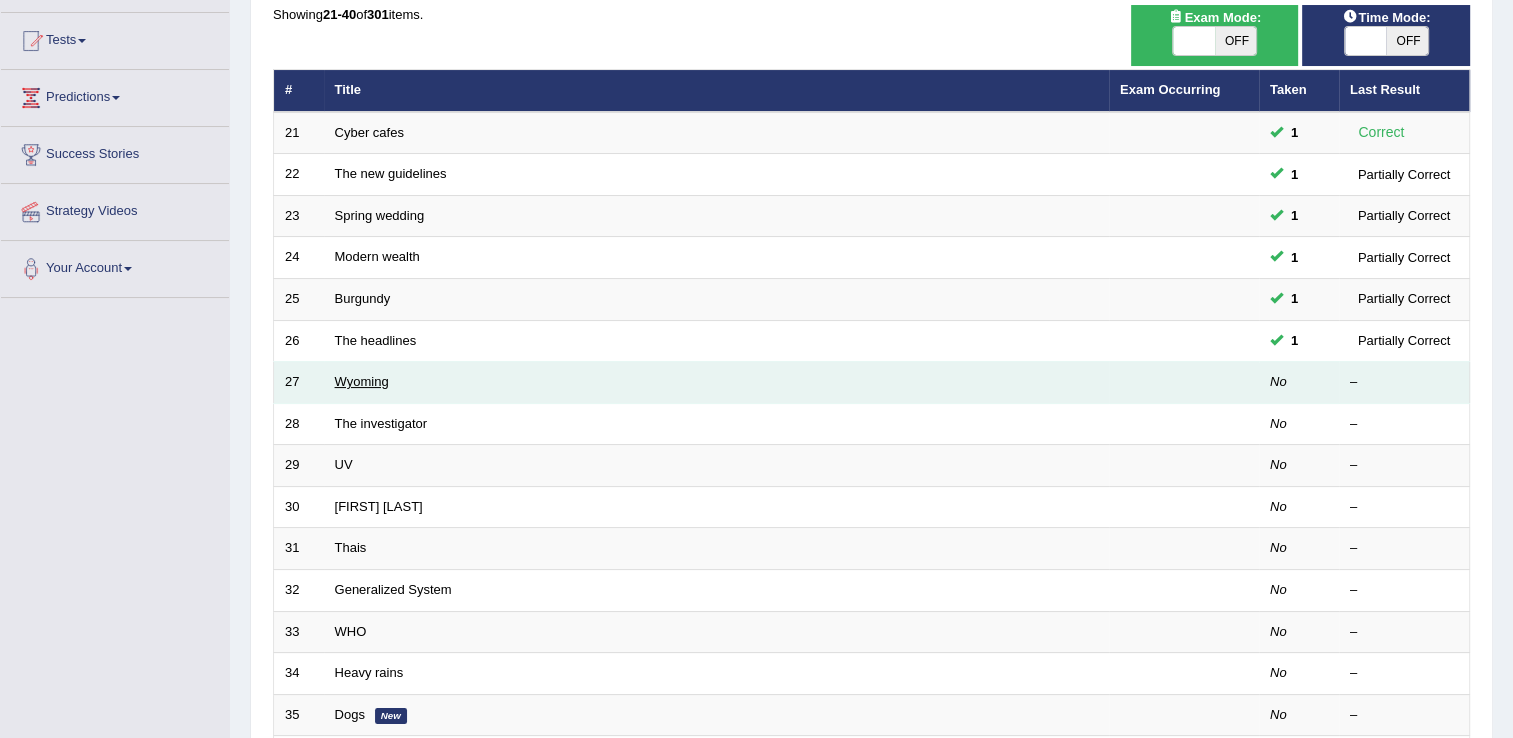 click on "Wyoming" at bounding box center (362, 381) 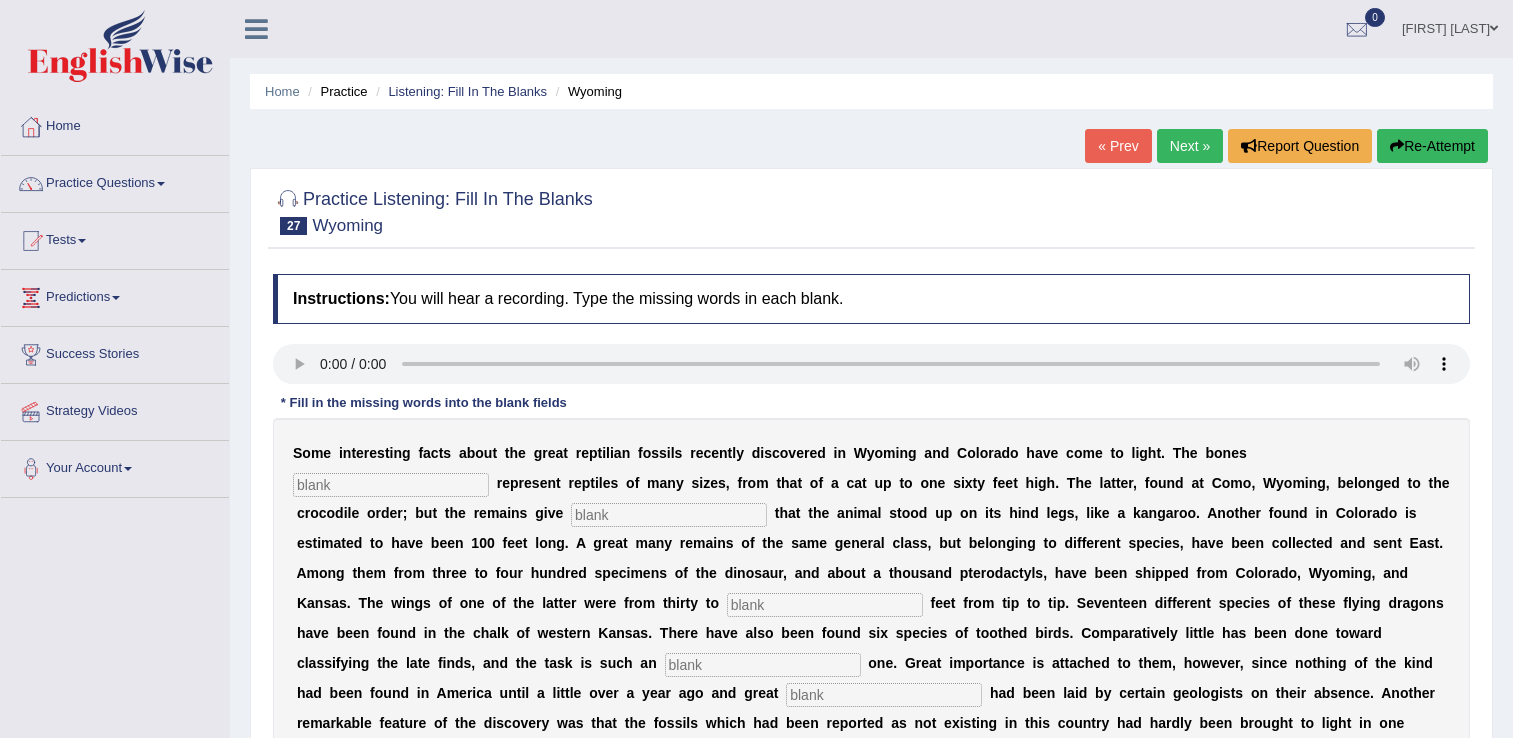 scroll, scrollTop: 0, scrollLeft: 0, axis: both 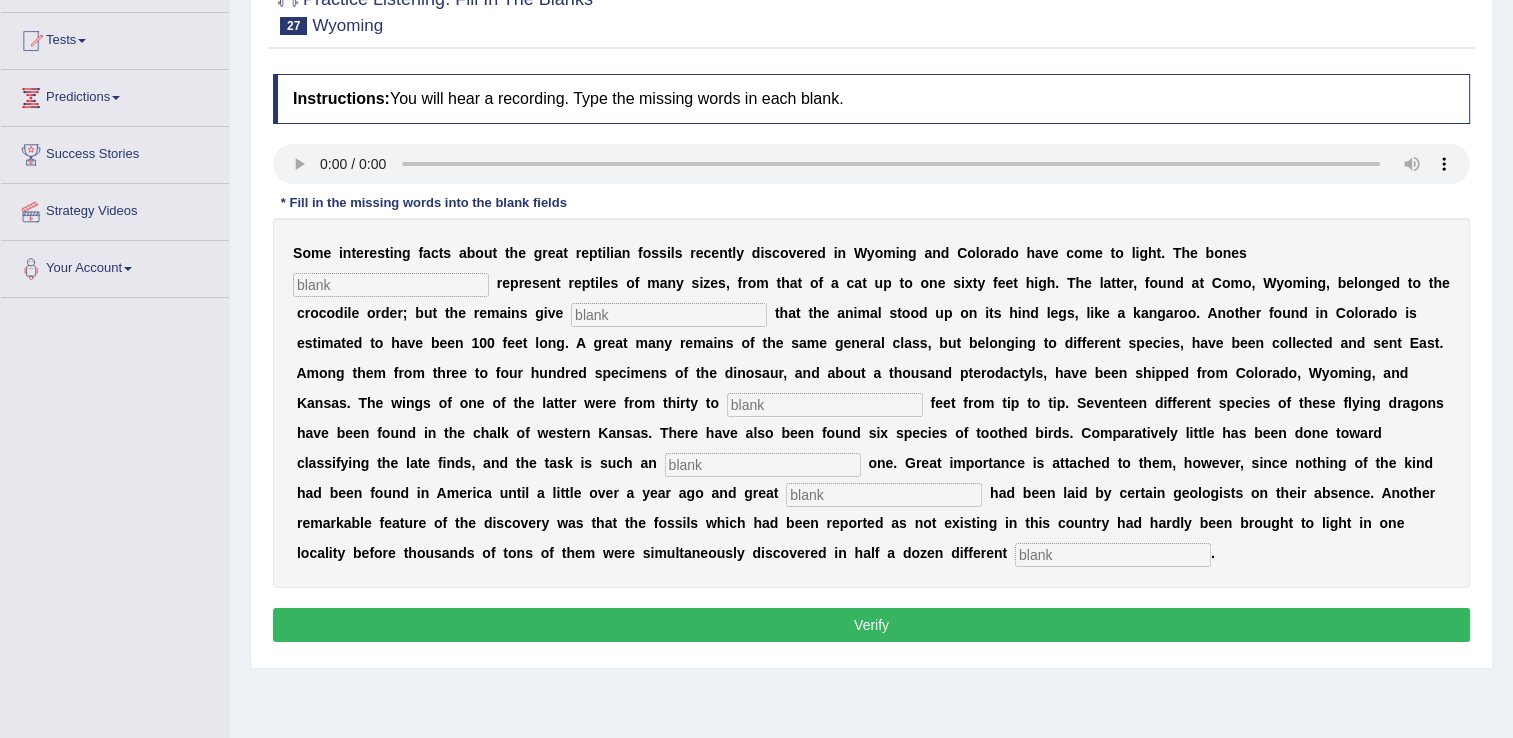 click at bounding box center (391, 285) 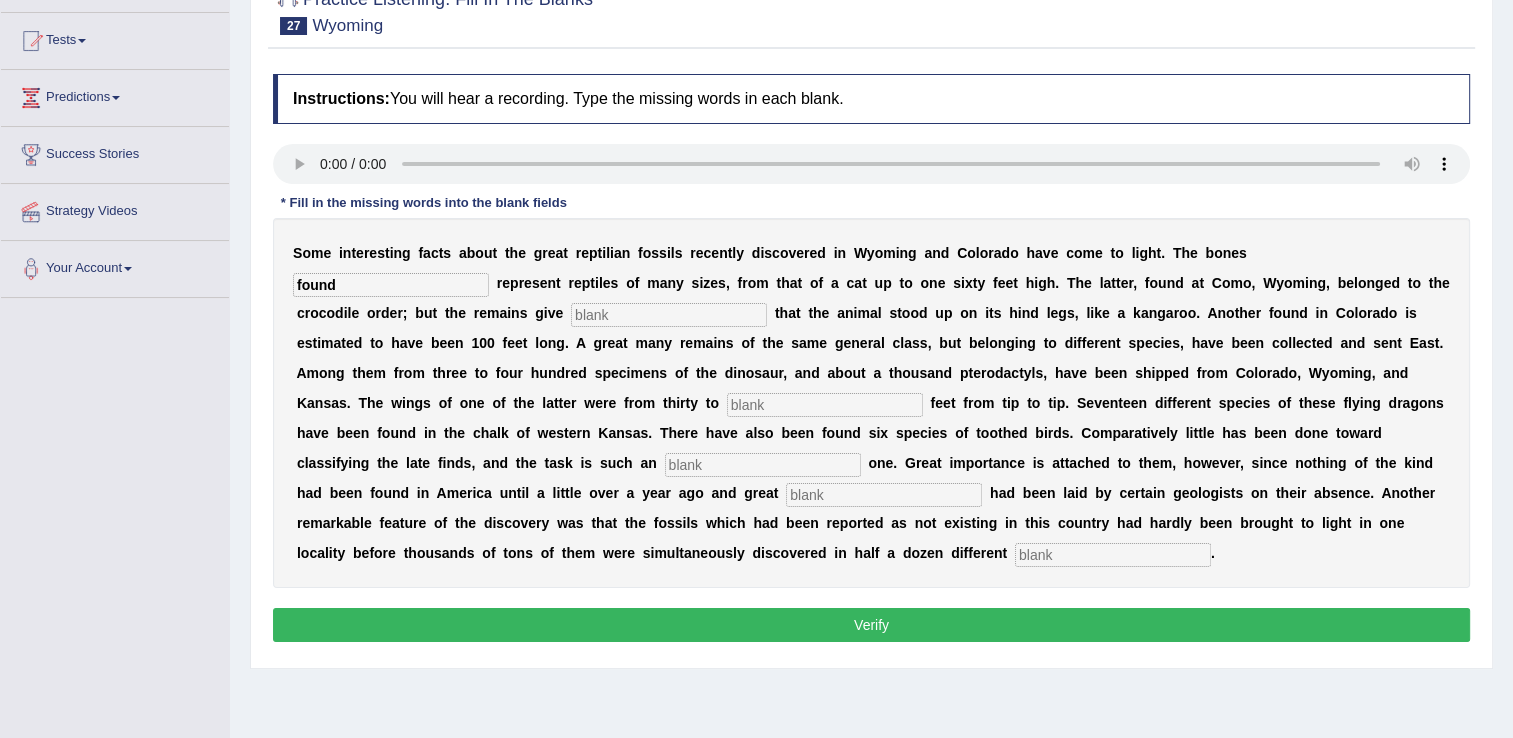 type on "found" 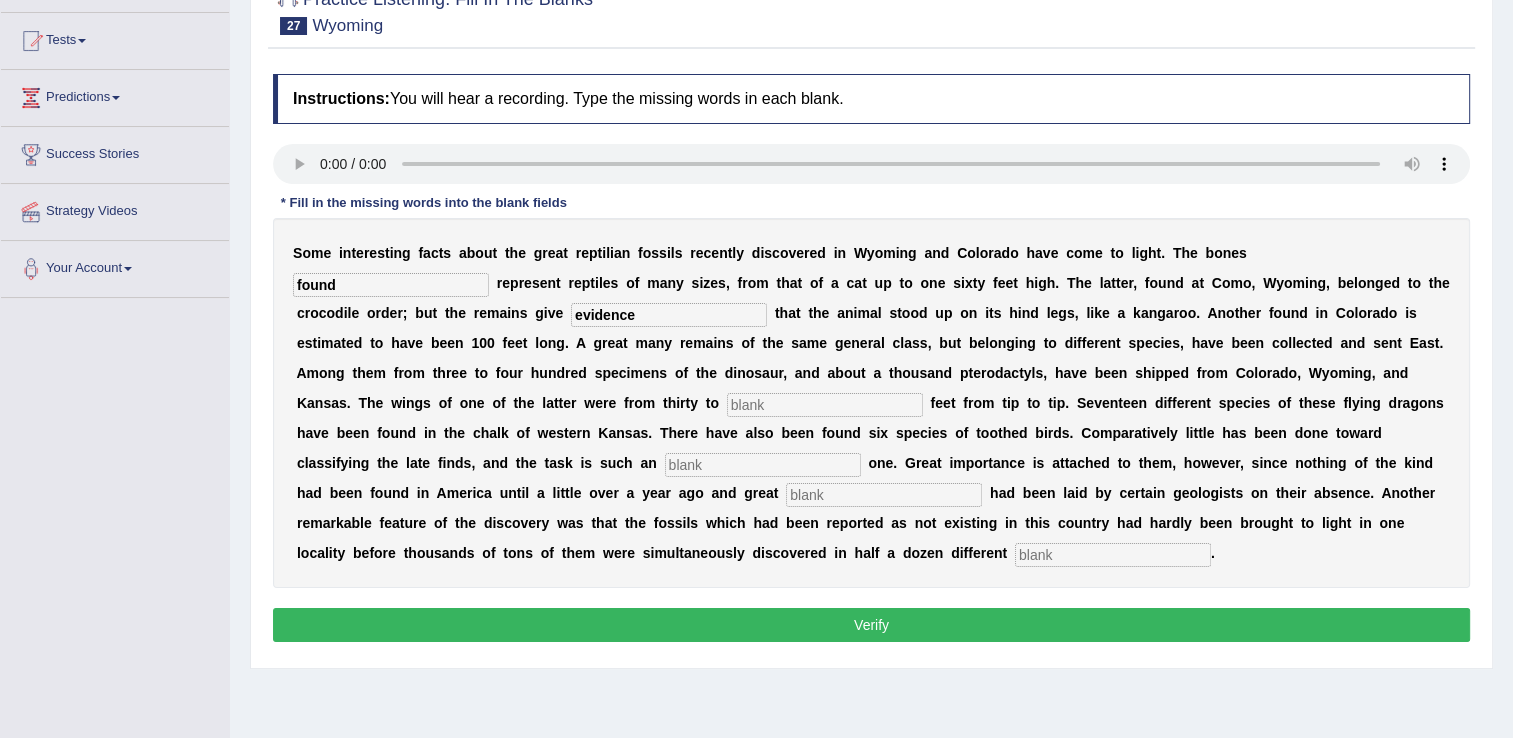 type on "evidence" 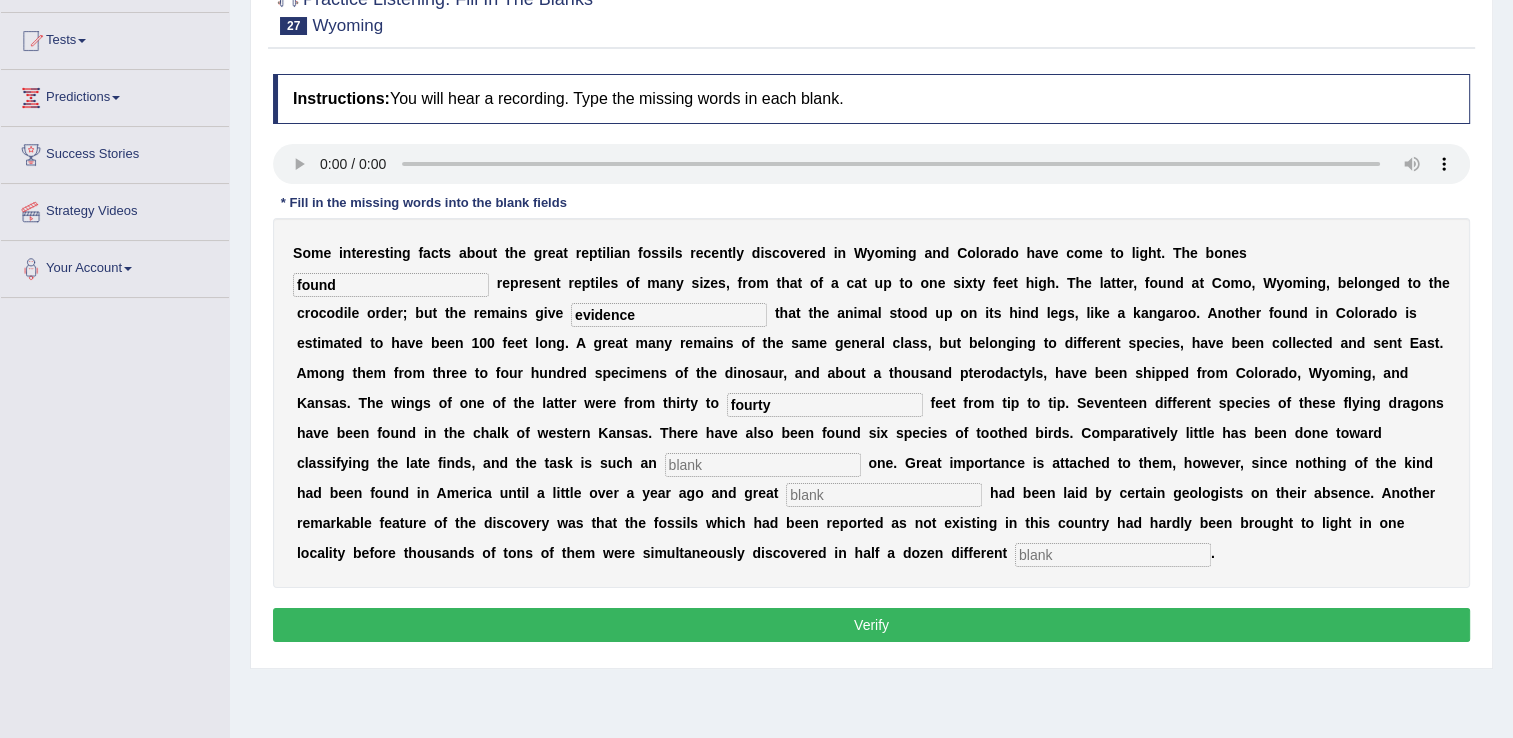 type on "fourty" 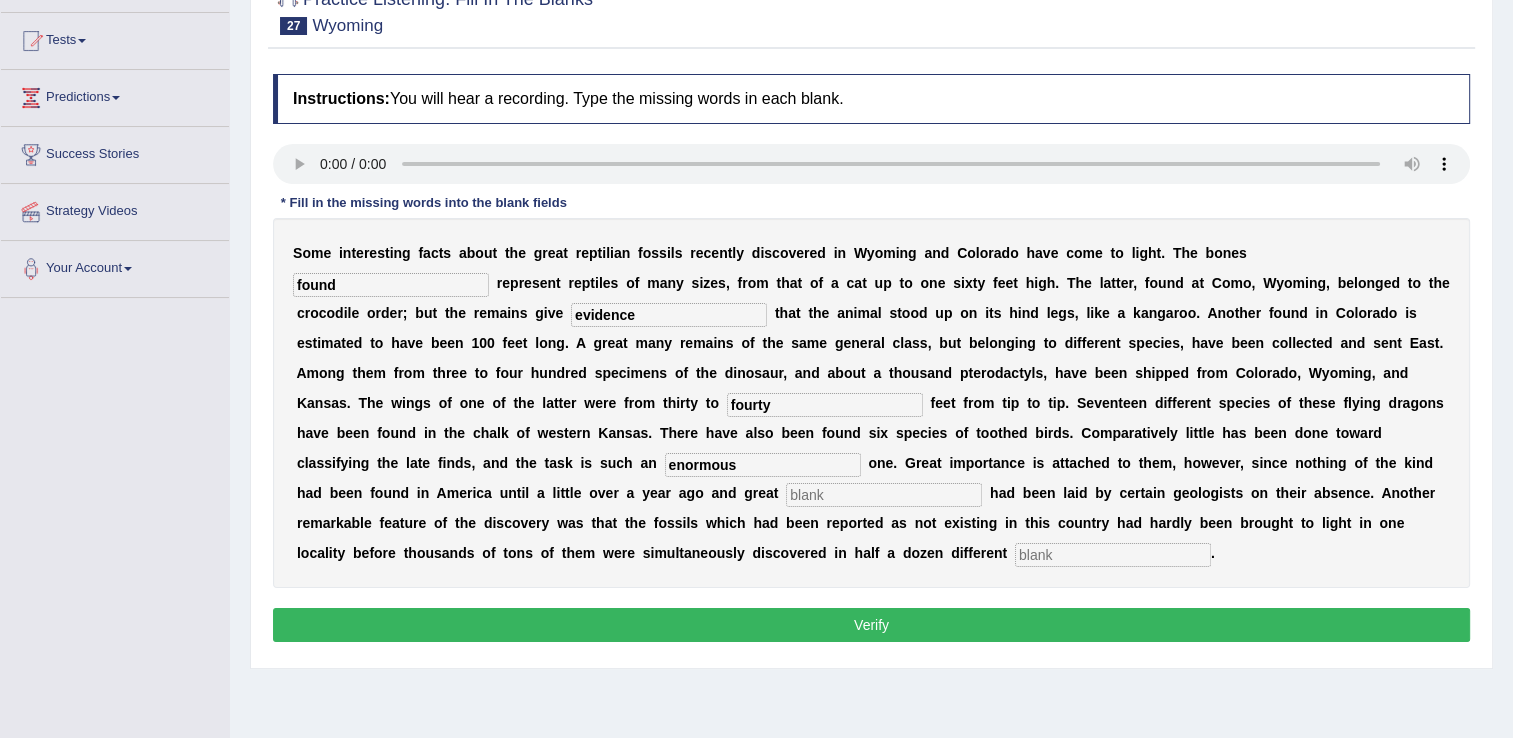 type on "enormous" 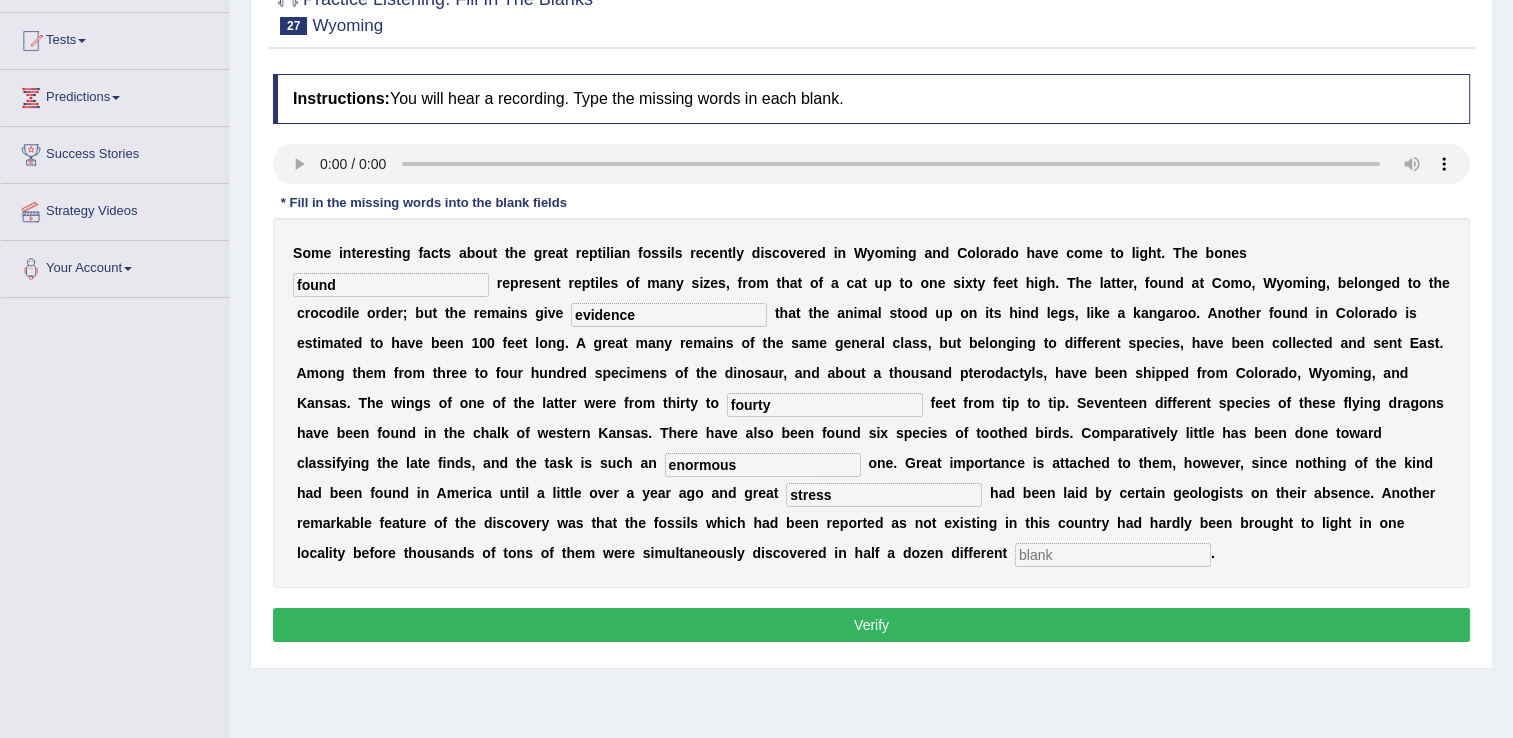 type on "stress" 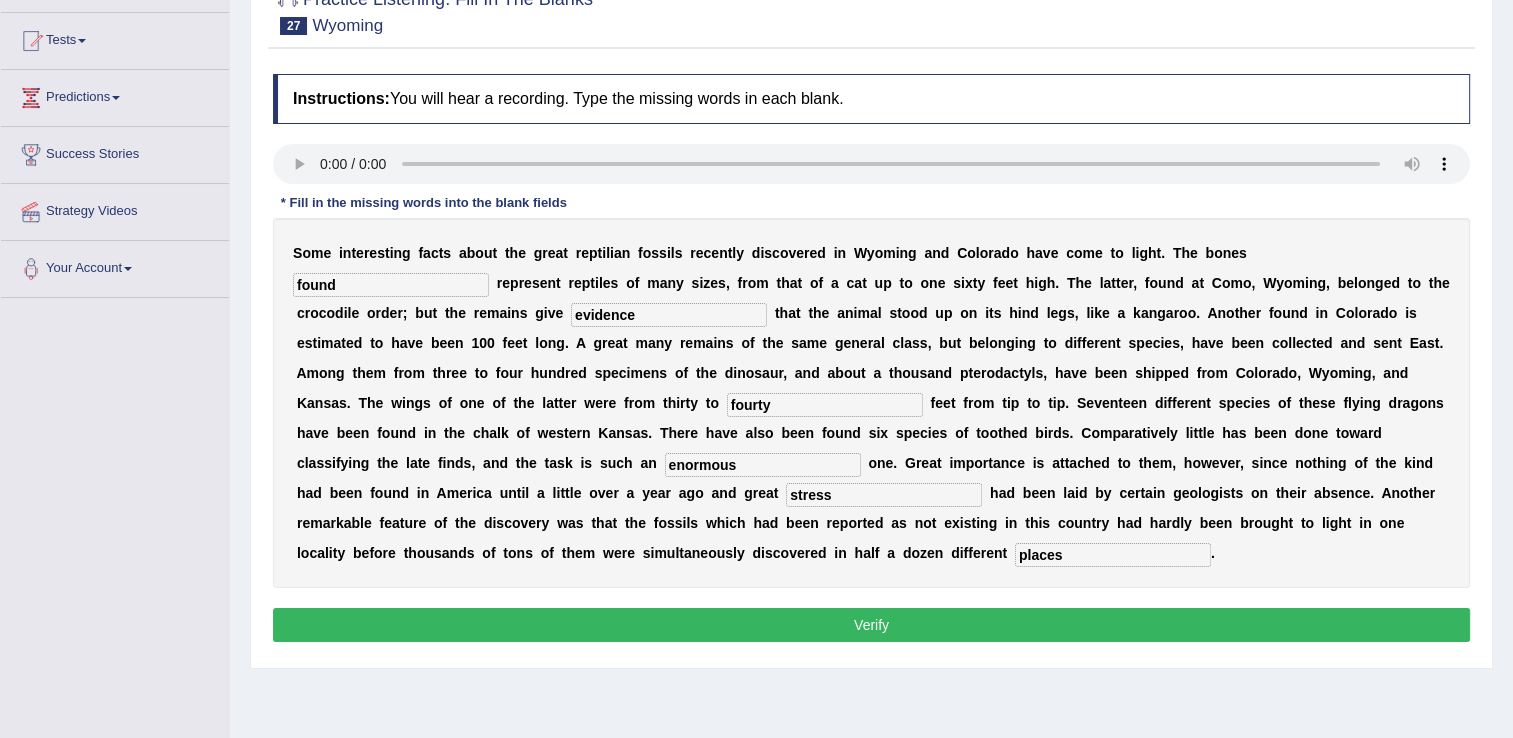 type on "places" 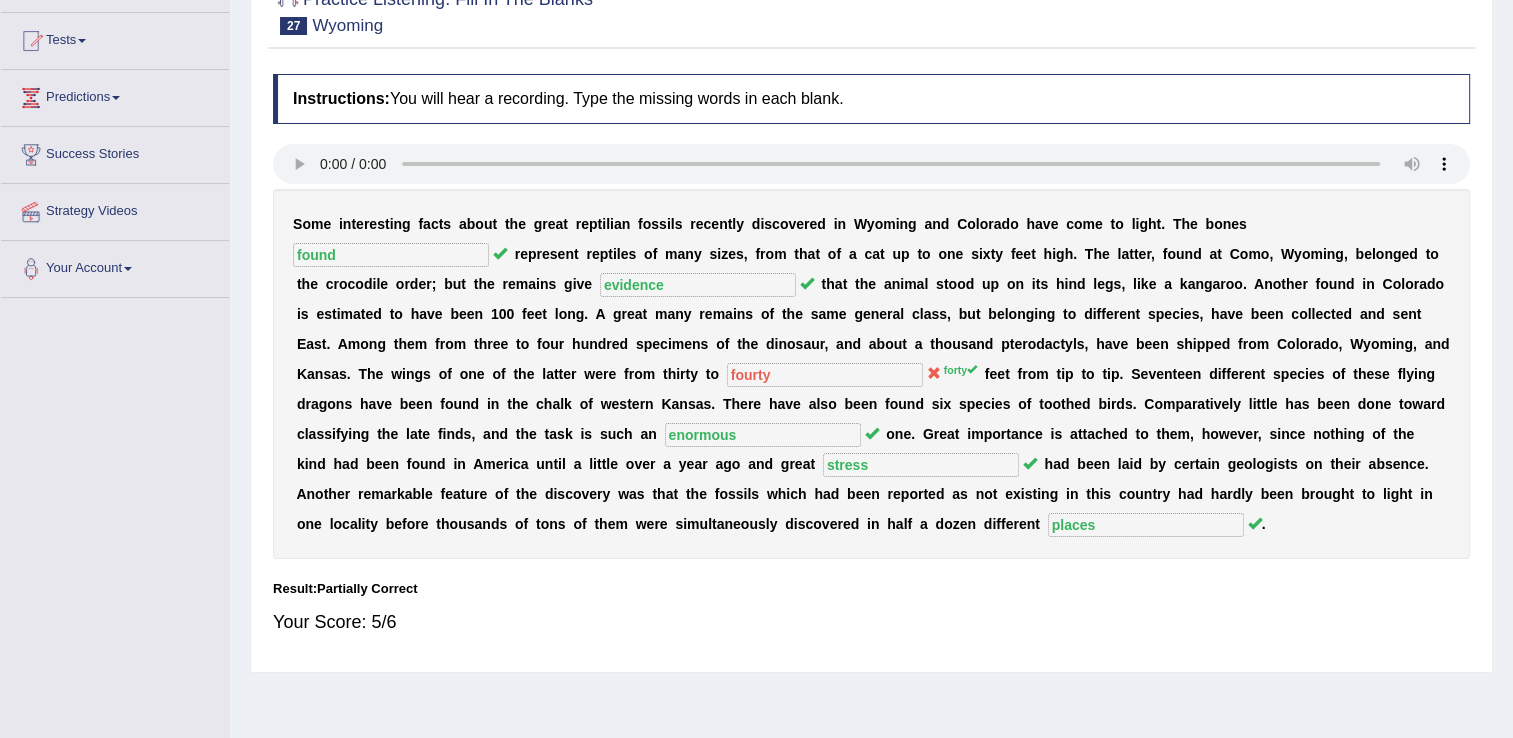 scroll, scrollTop: 100, scrollLeft: 0, axis: vertical 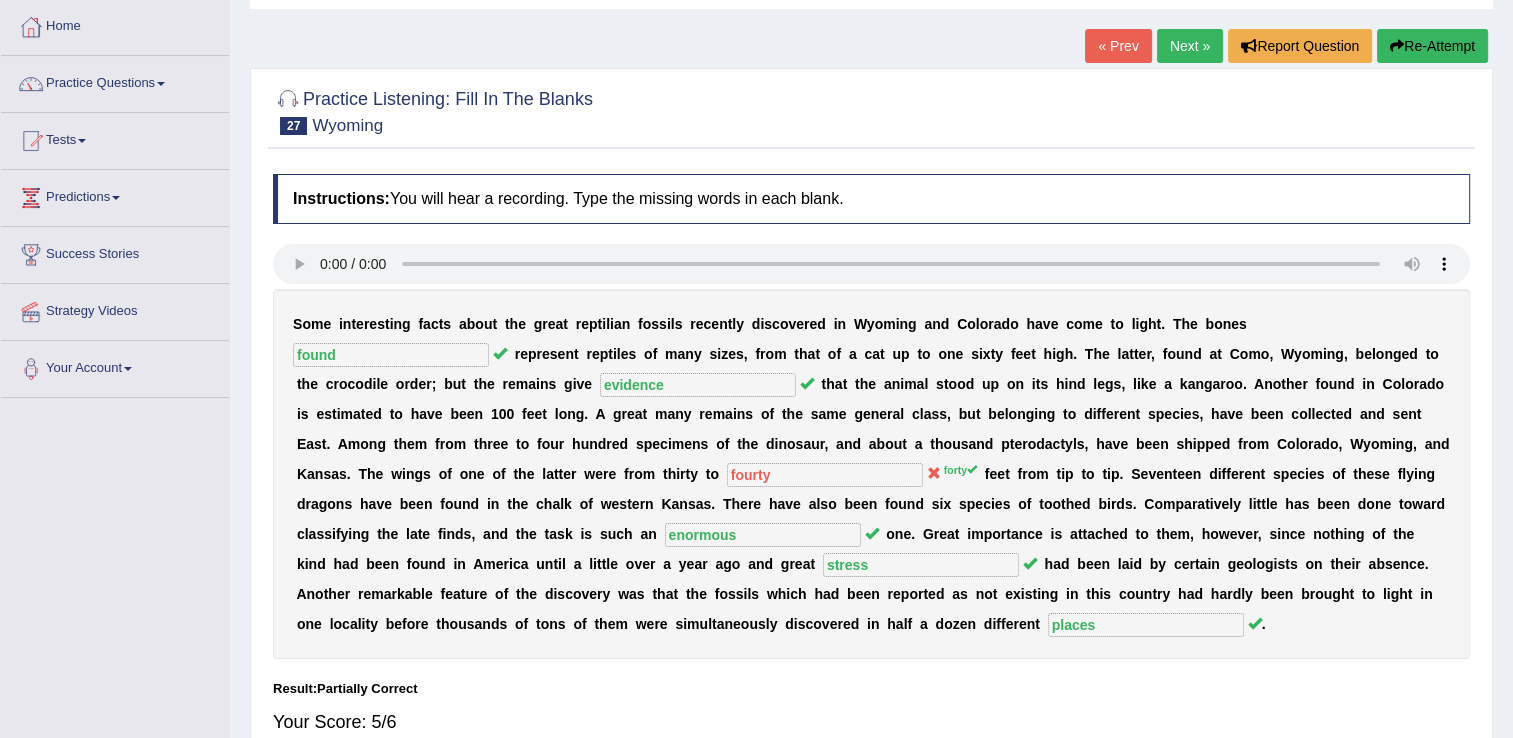 click on "Next »" at bounding box center (1190, 46) 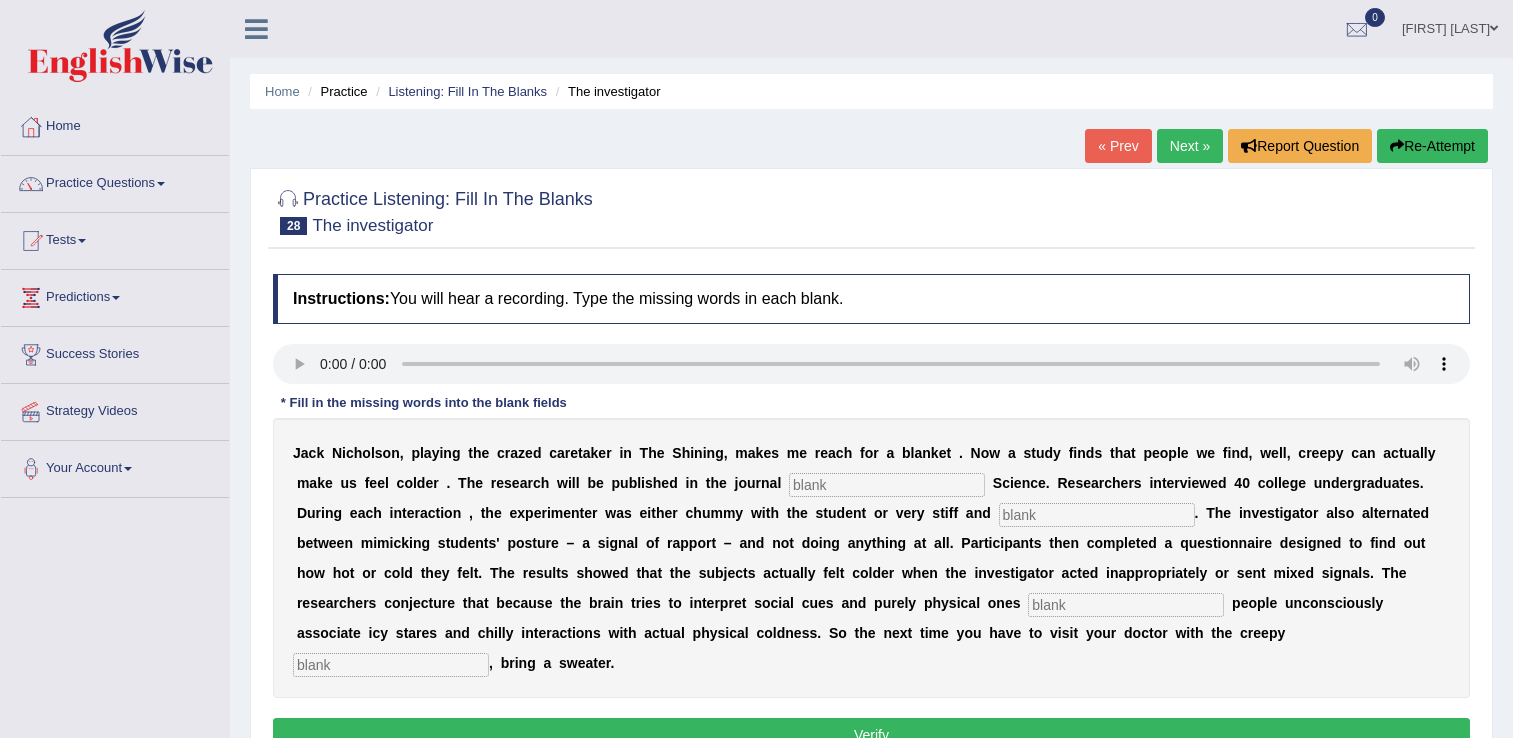 scroll, scrollTop: 0, scrollLeft: 0, axis: both 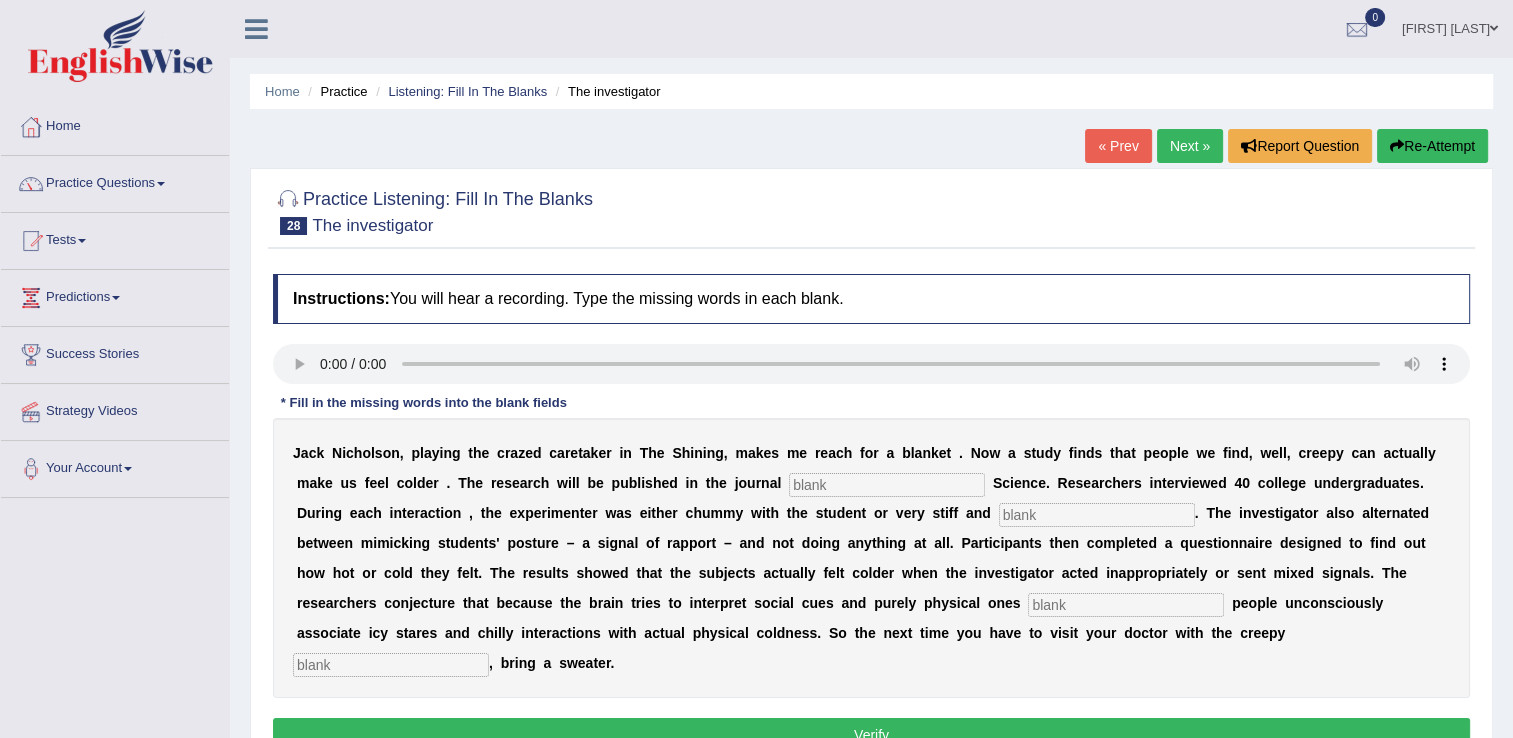 click at bounding box center (887, 485) 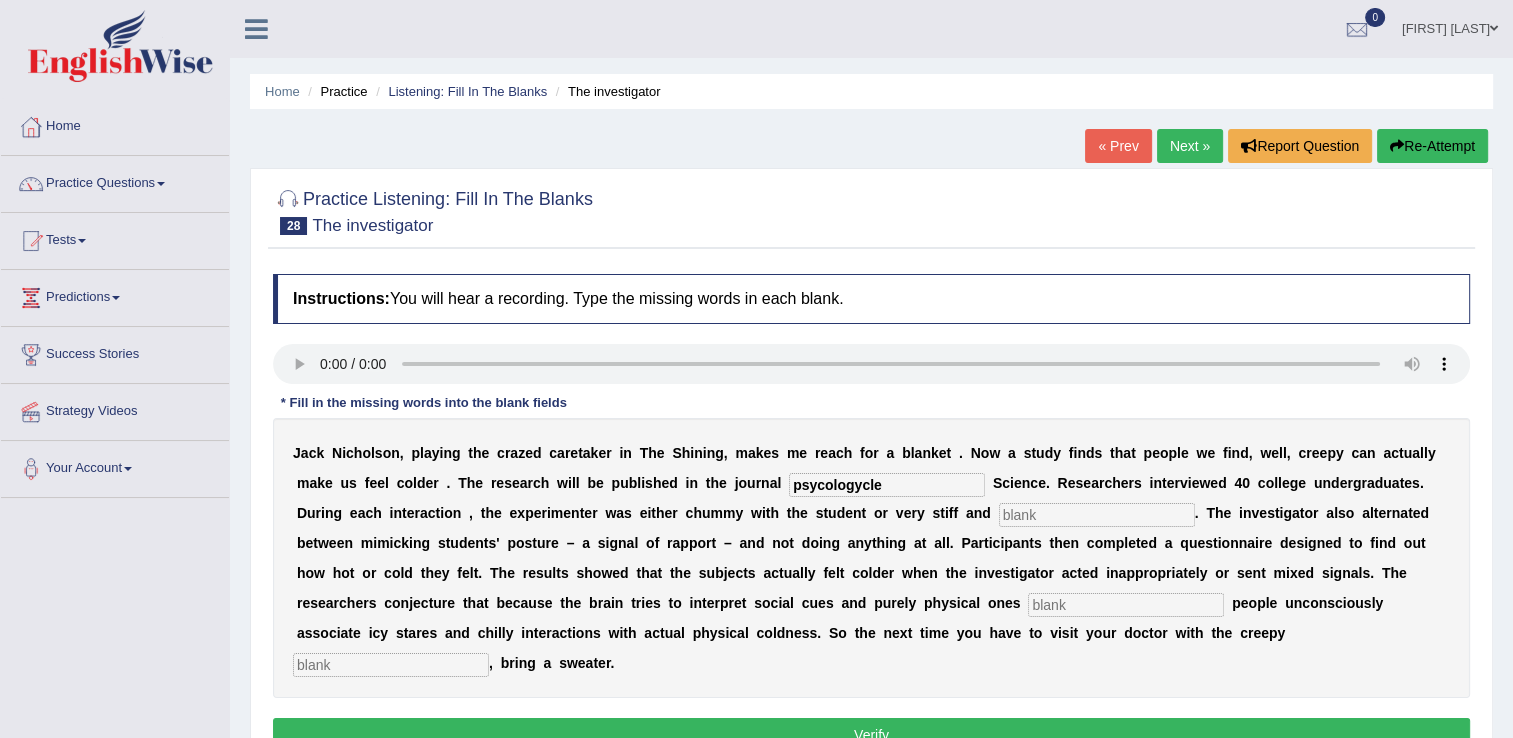 type on "psycologycle" 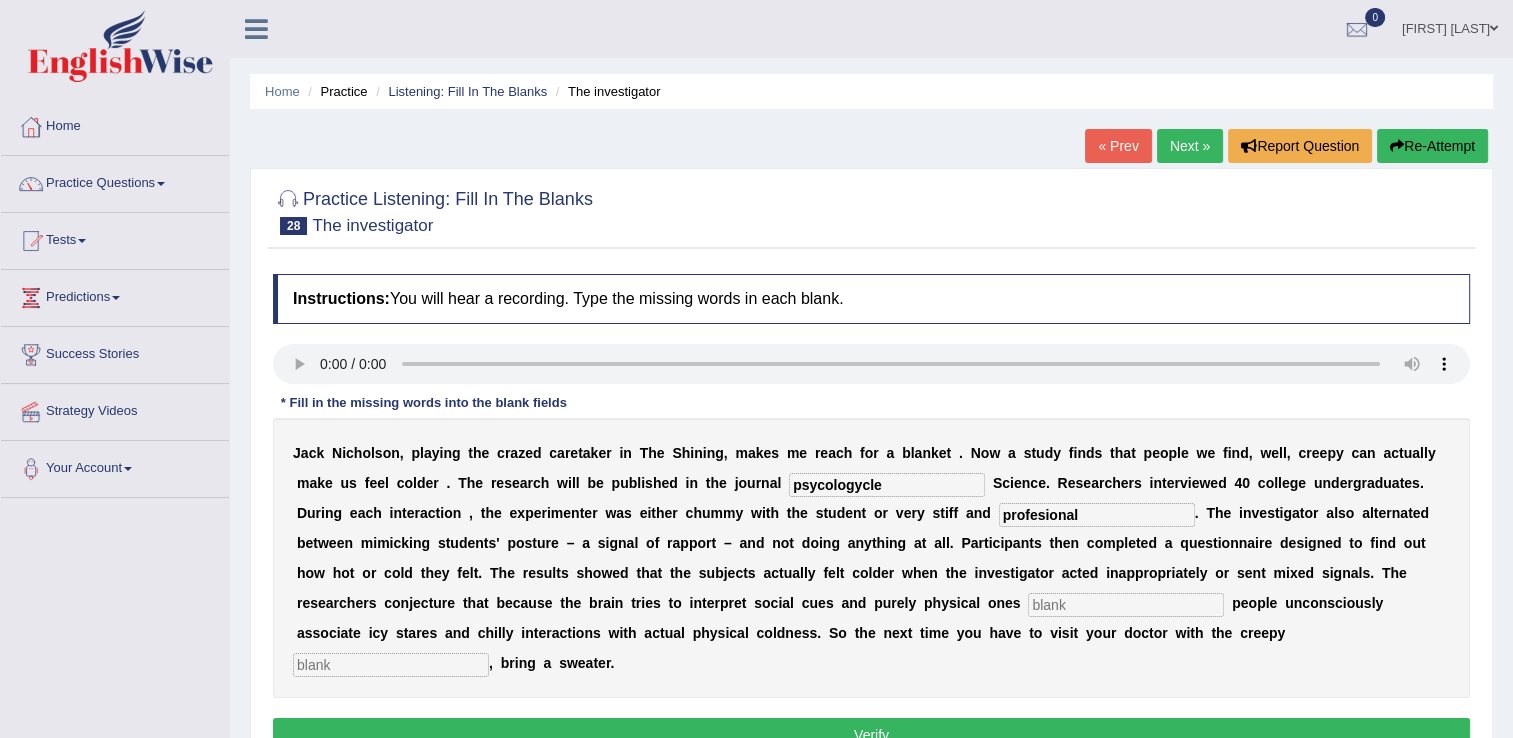 click on "profesional" at bounding box center [1097, 515] 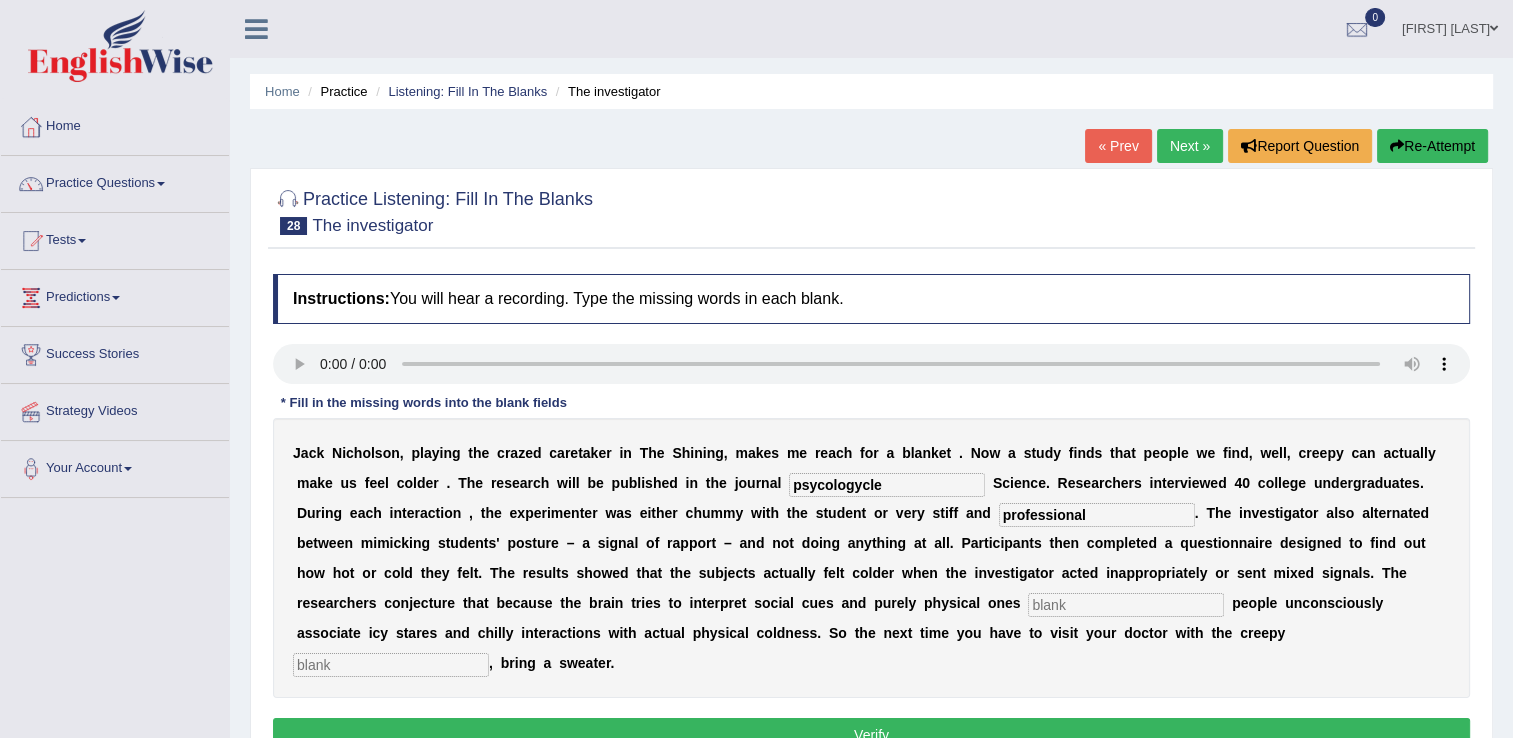 type on "professional" 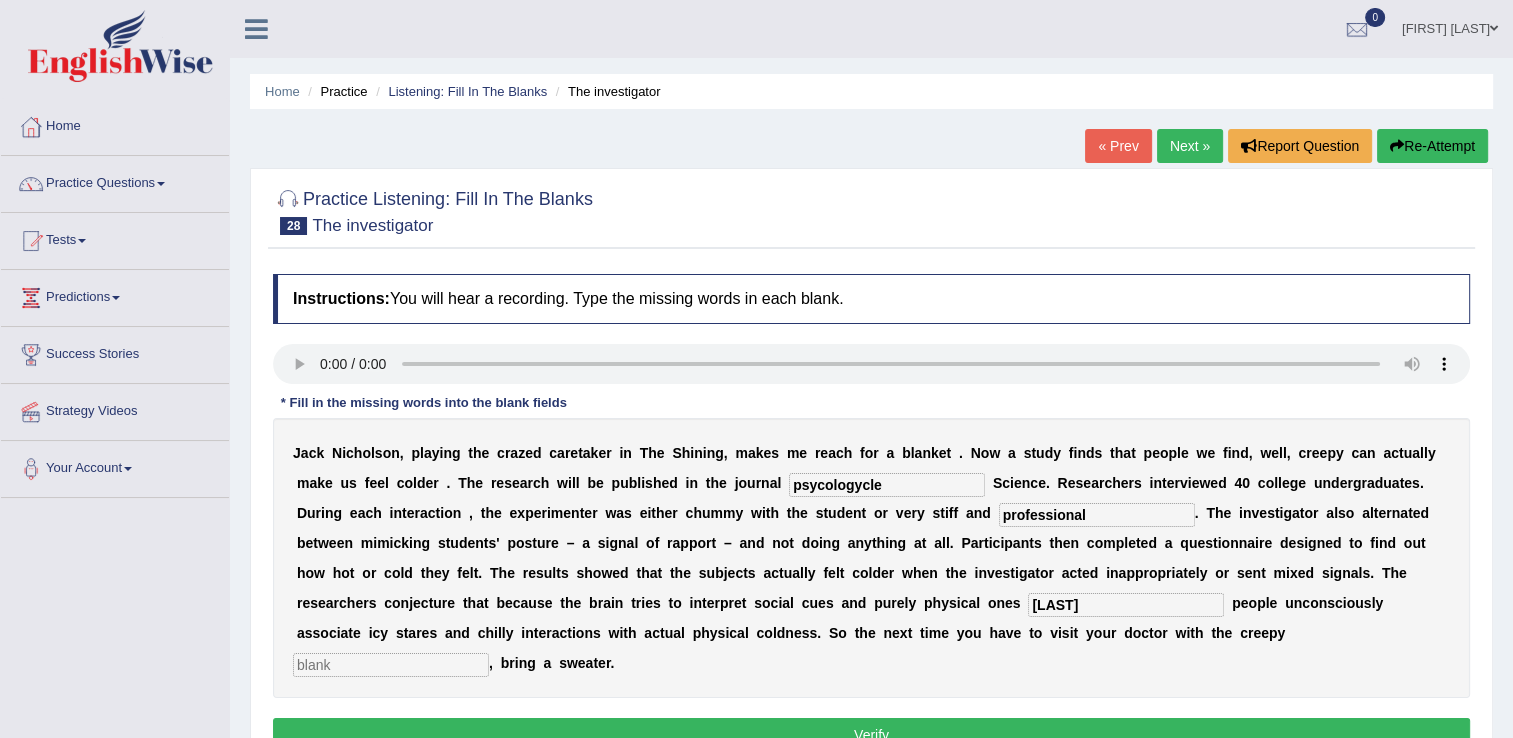 type on "simonetly" 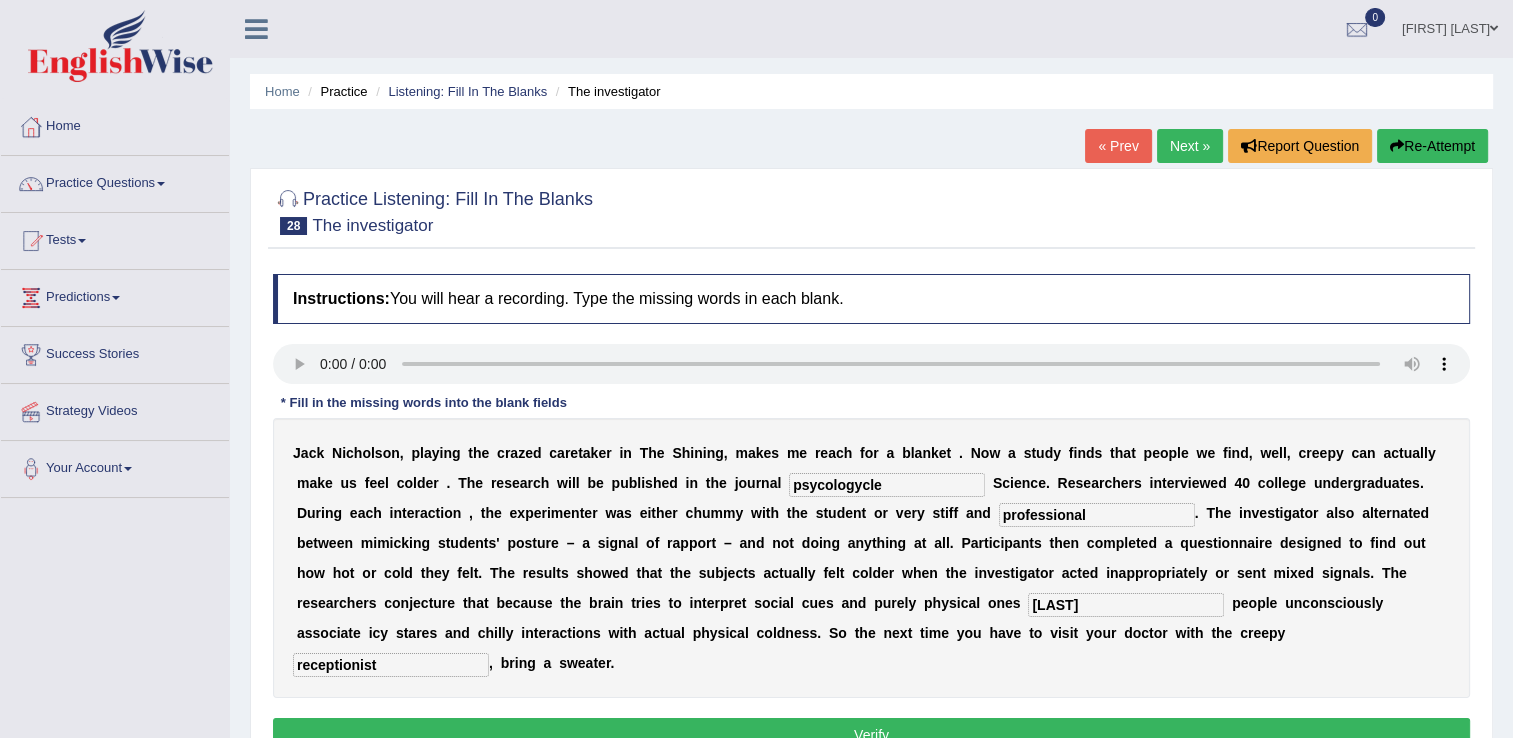 type on "receptionist" 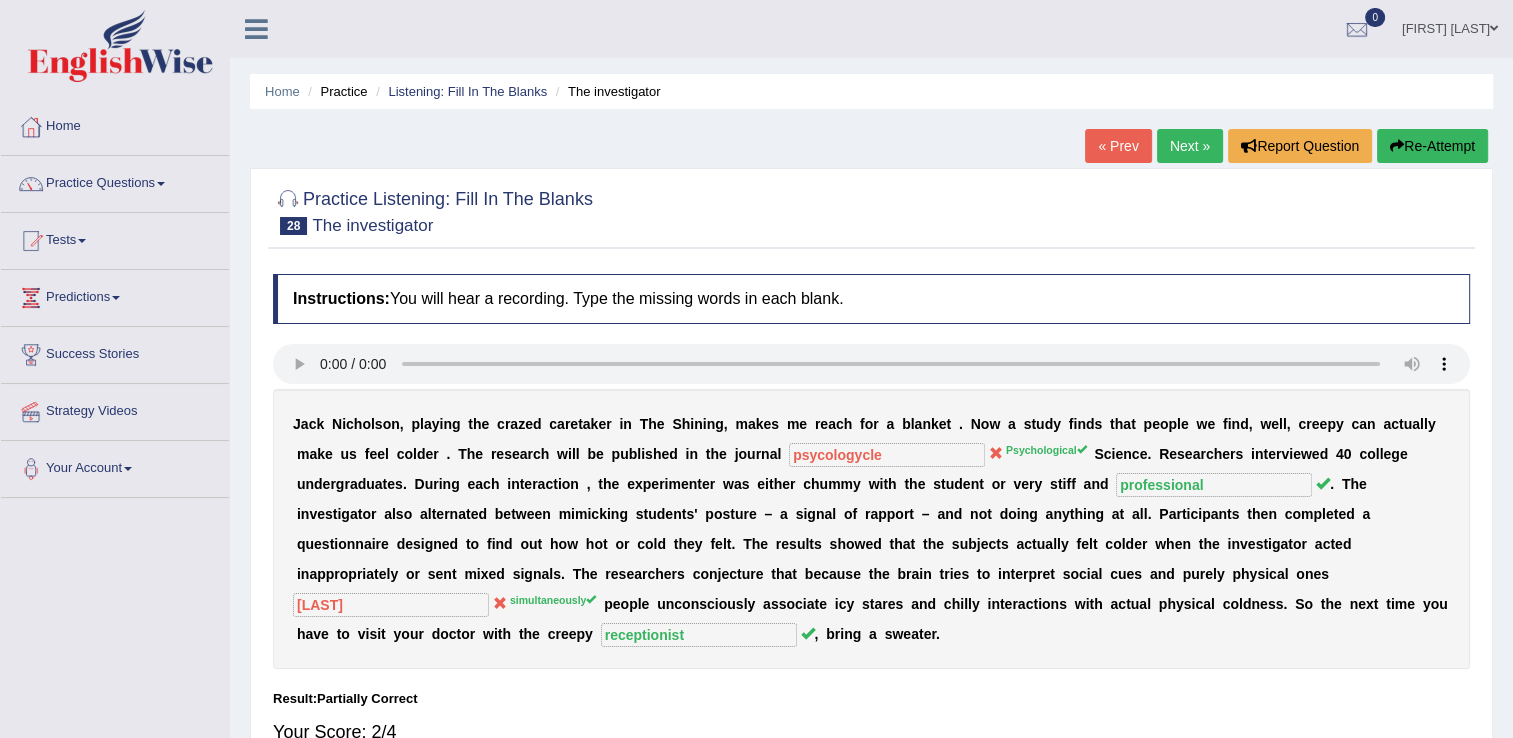 click on "Next »" at bounding box center (1190, 146) 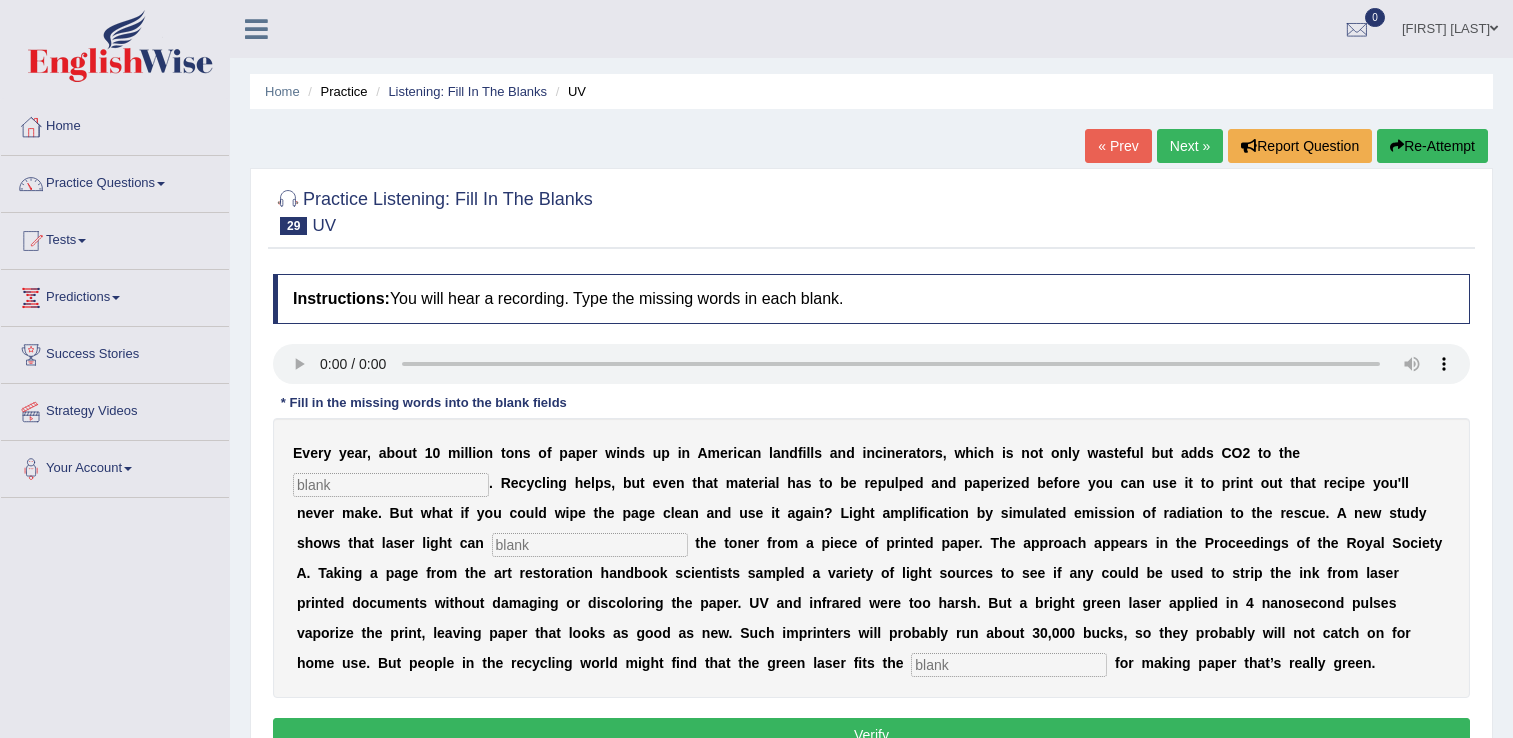 scroll, scrollTop: 0, scrollLeft: 0, axis: both 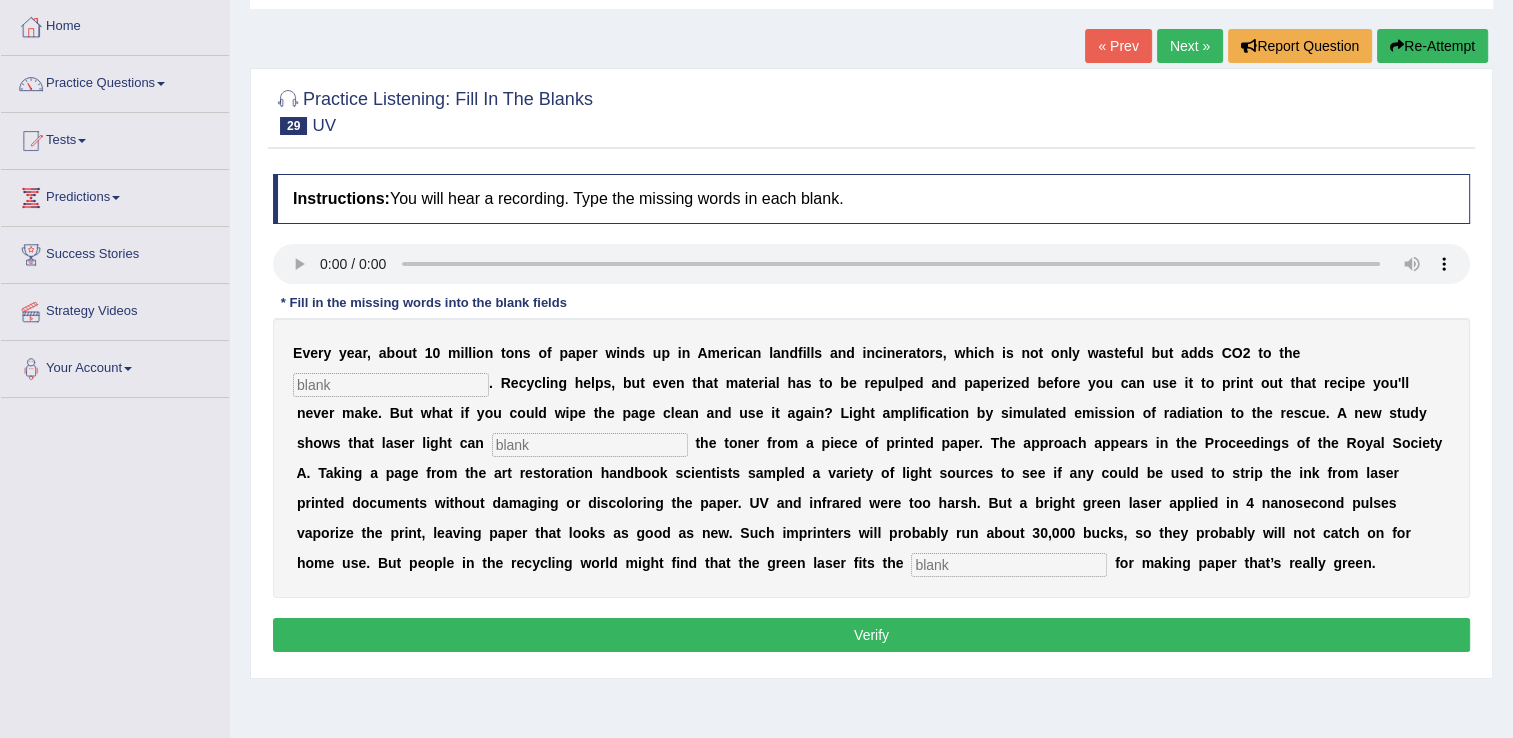 click at bounding box center (391, 385) 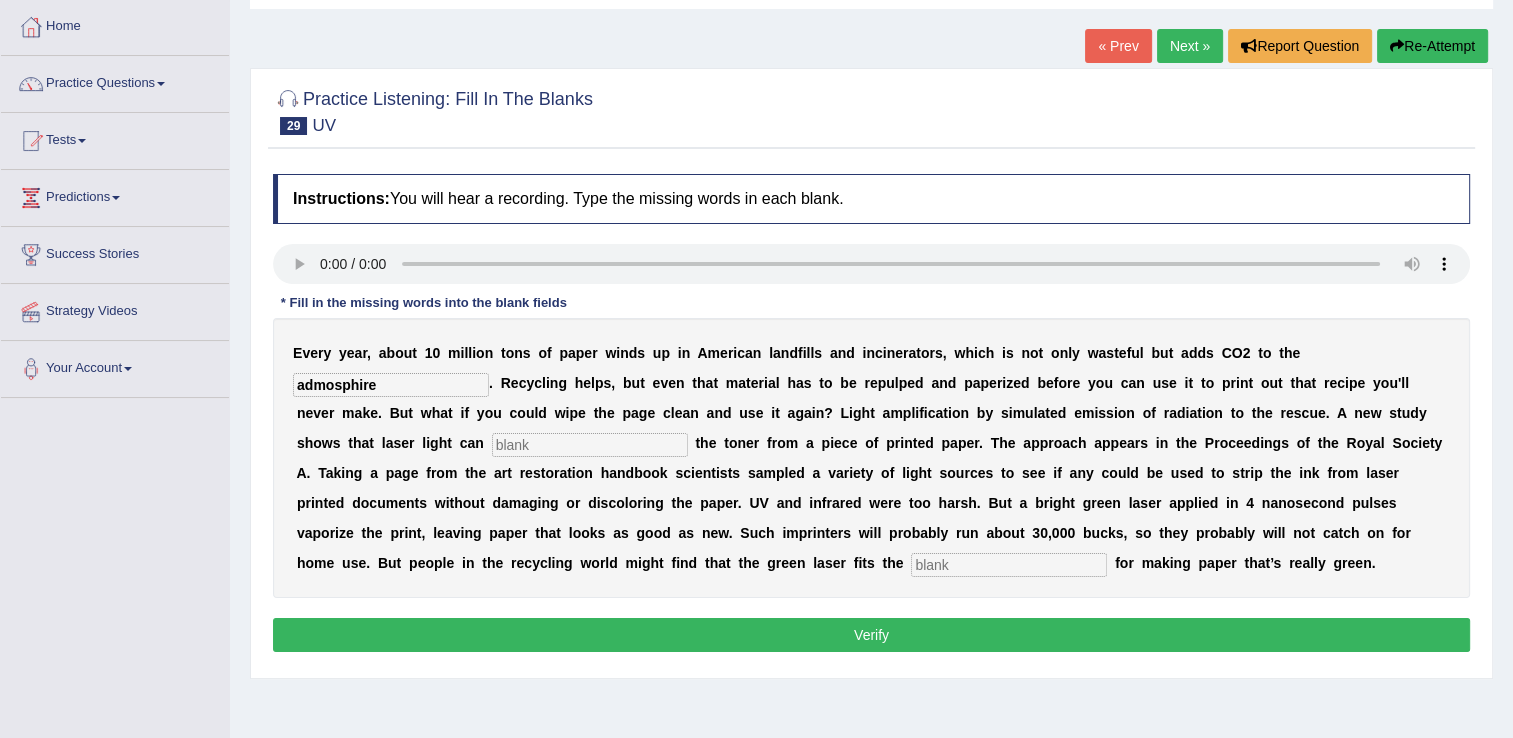 type on "admosphire" 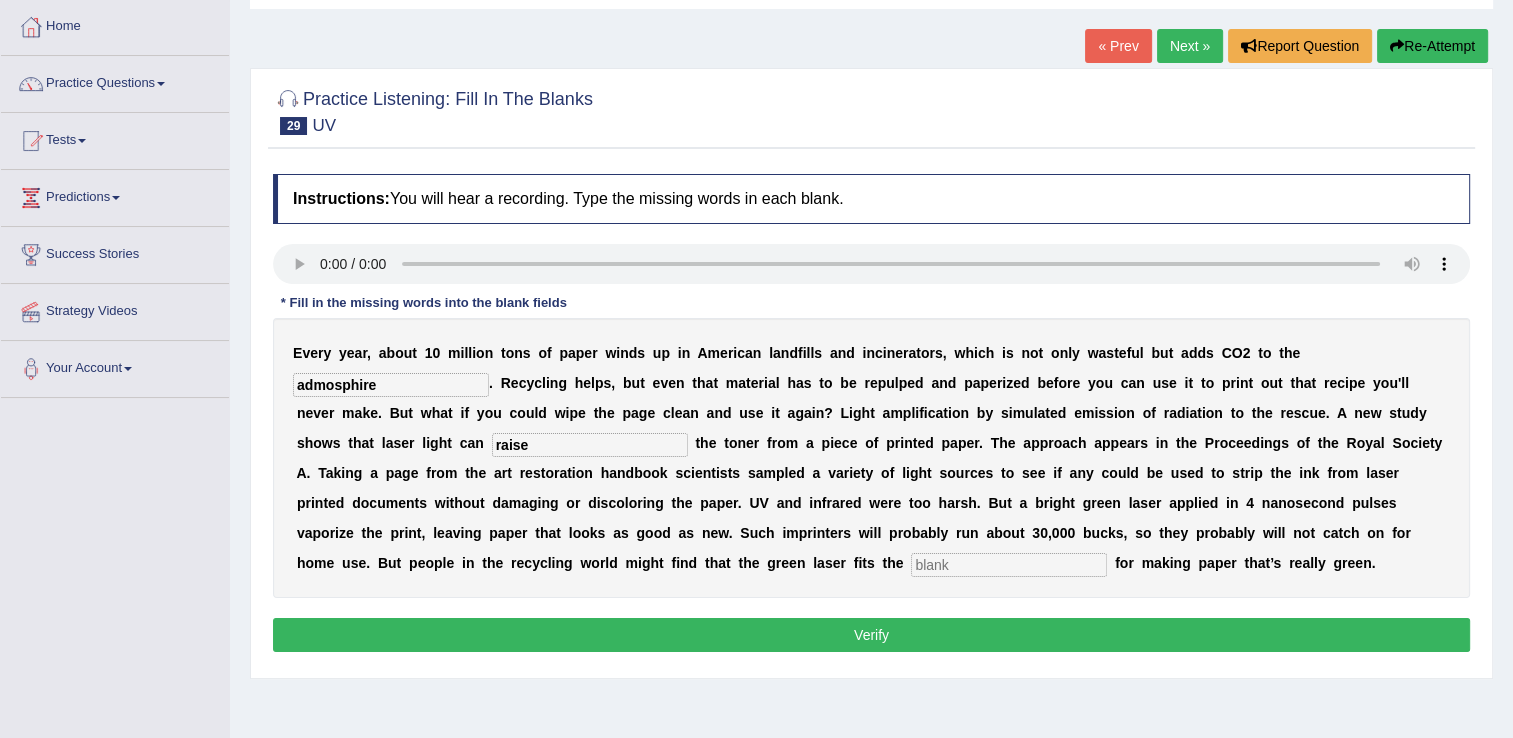 type on "raise" 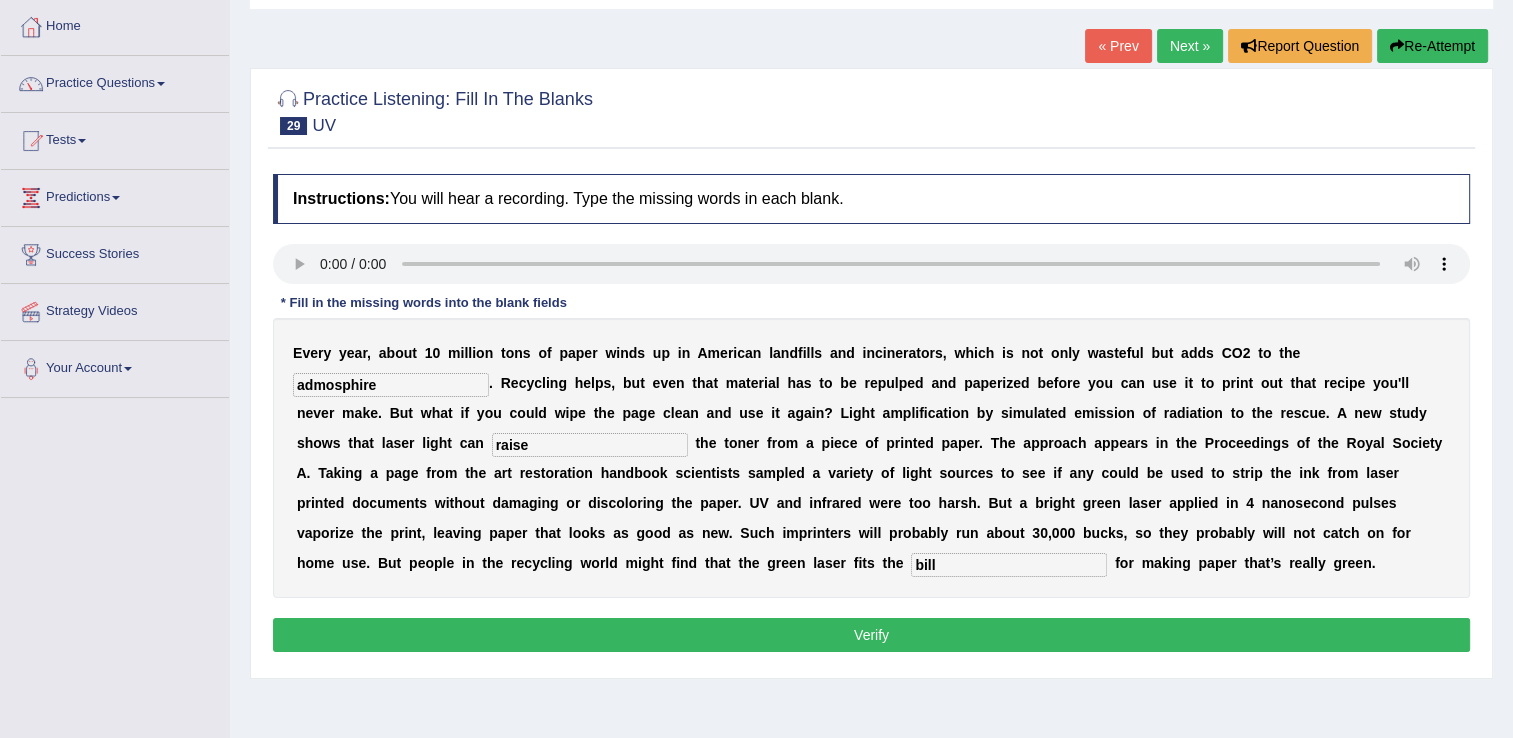 type on "bill" 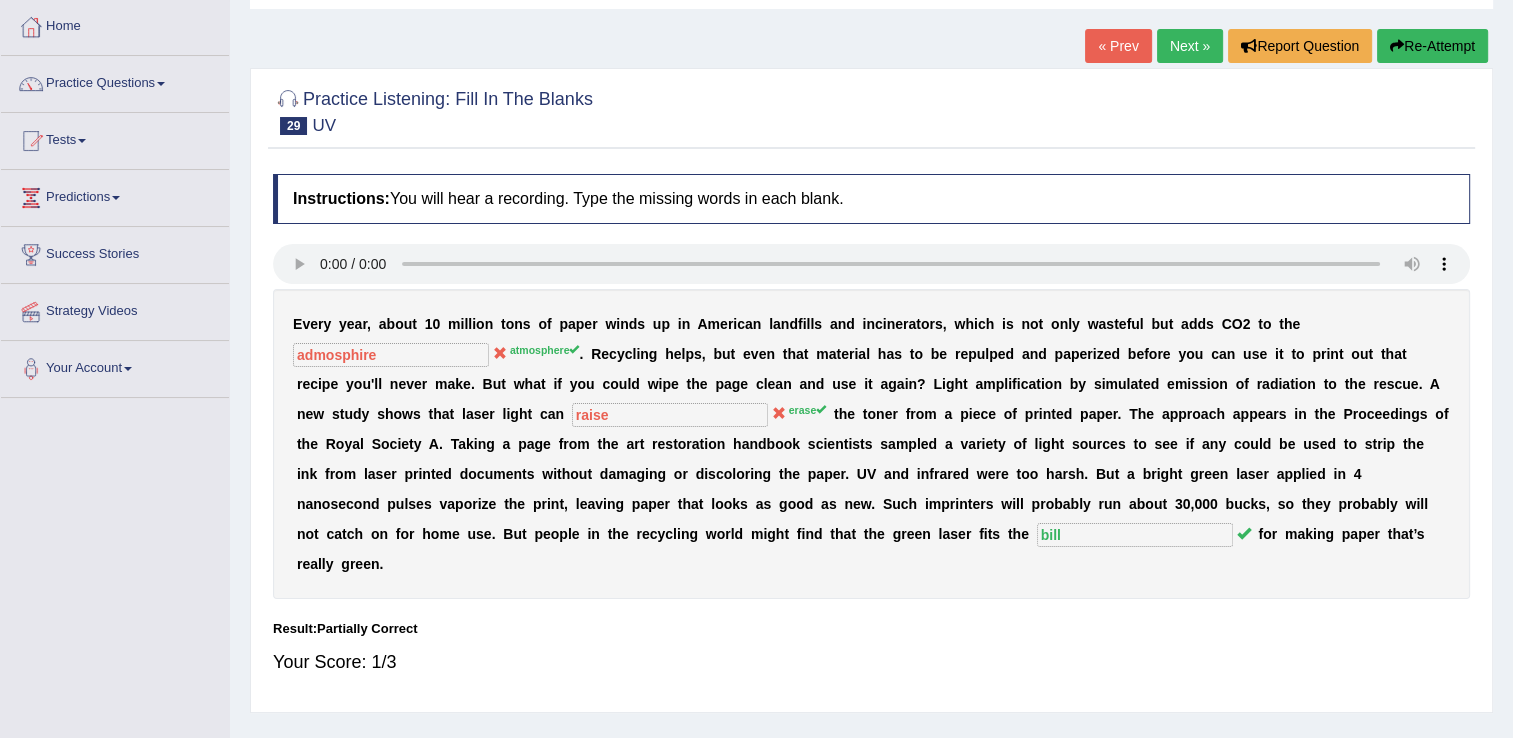 click on "Next »" at bounding box center [1190, 46] 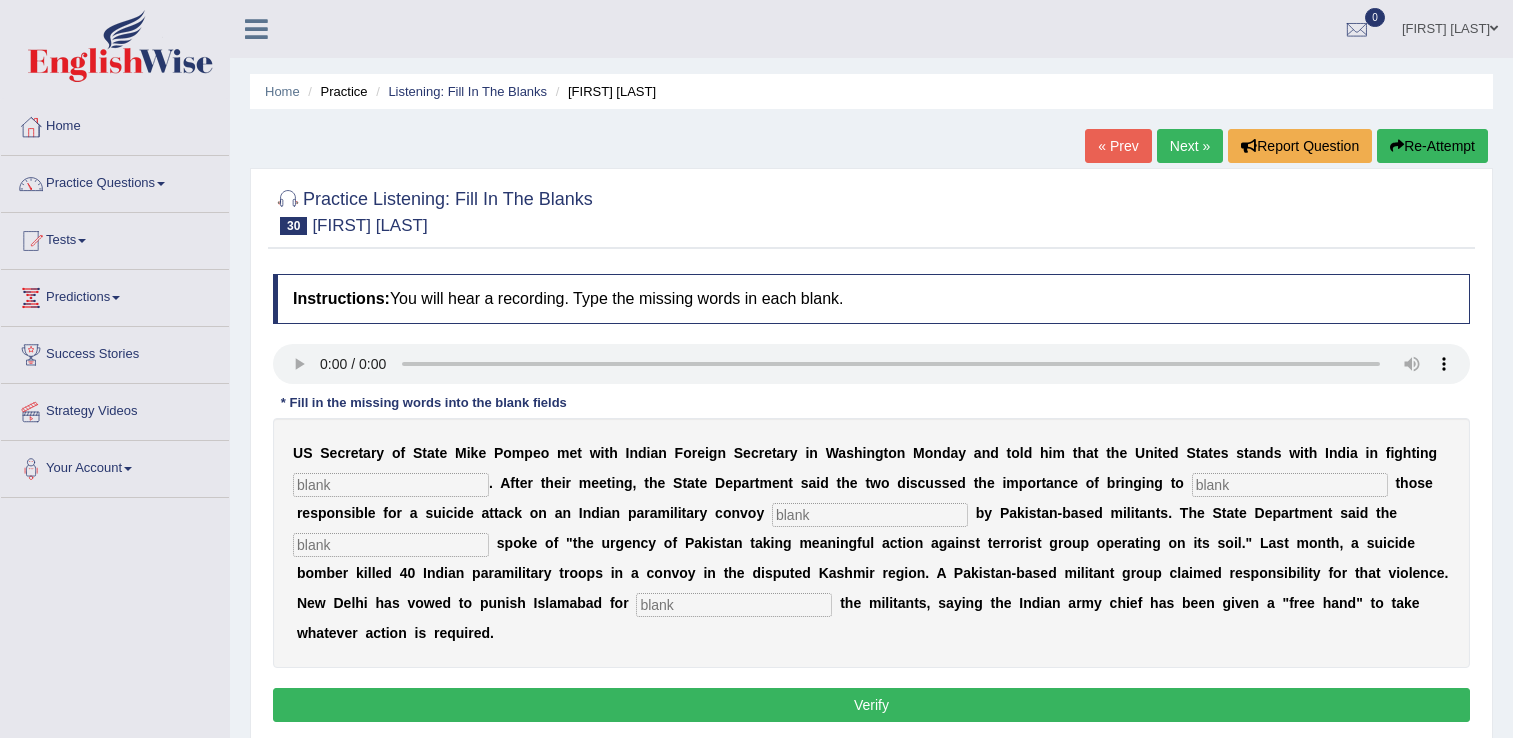 scroll, scrollTop: 91, scrollLeft: 0, axis: vertical 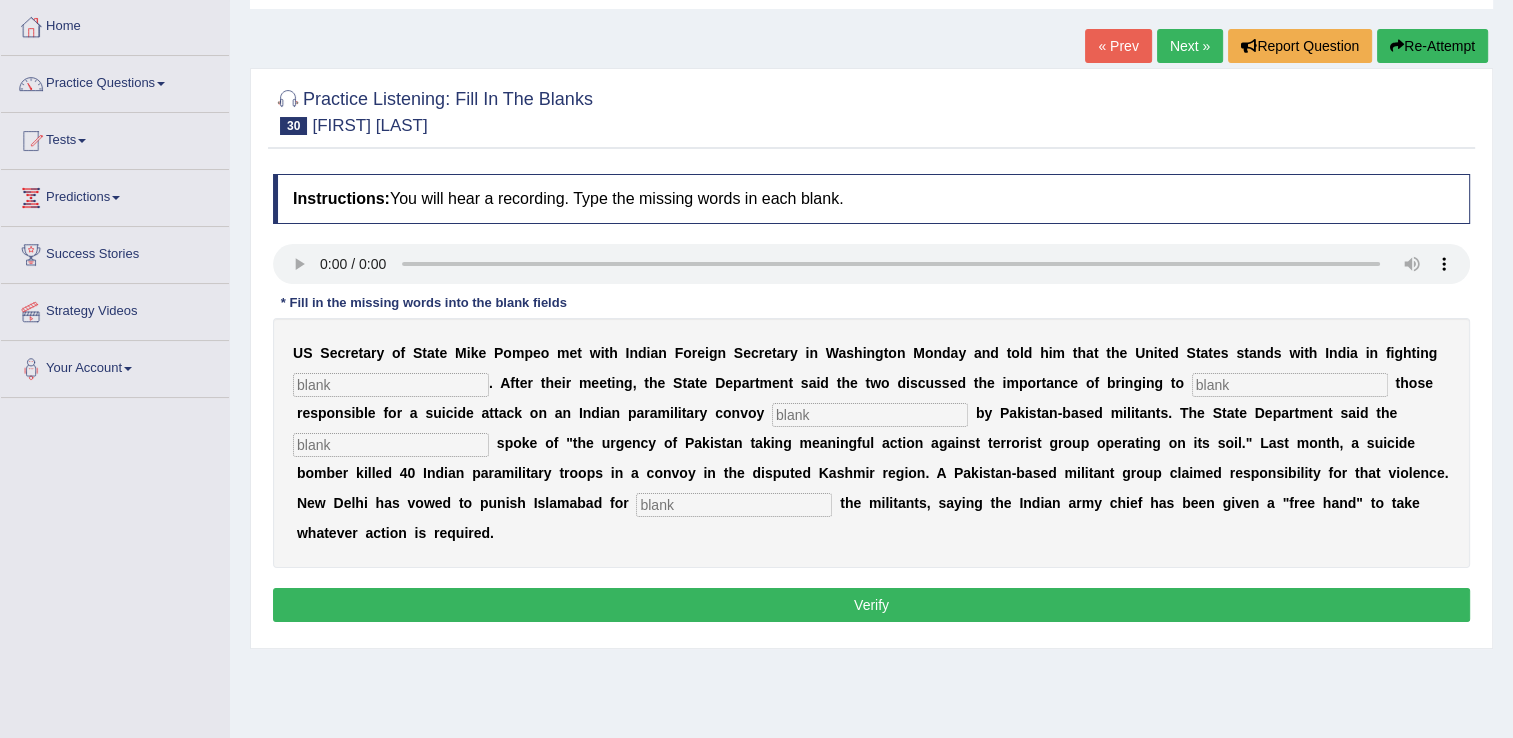 type 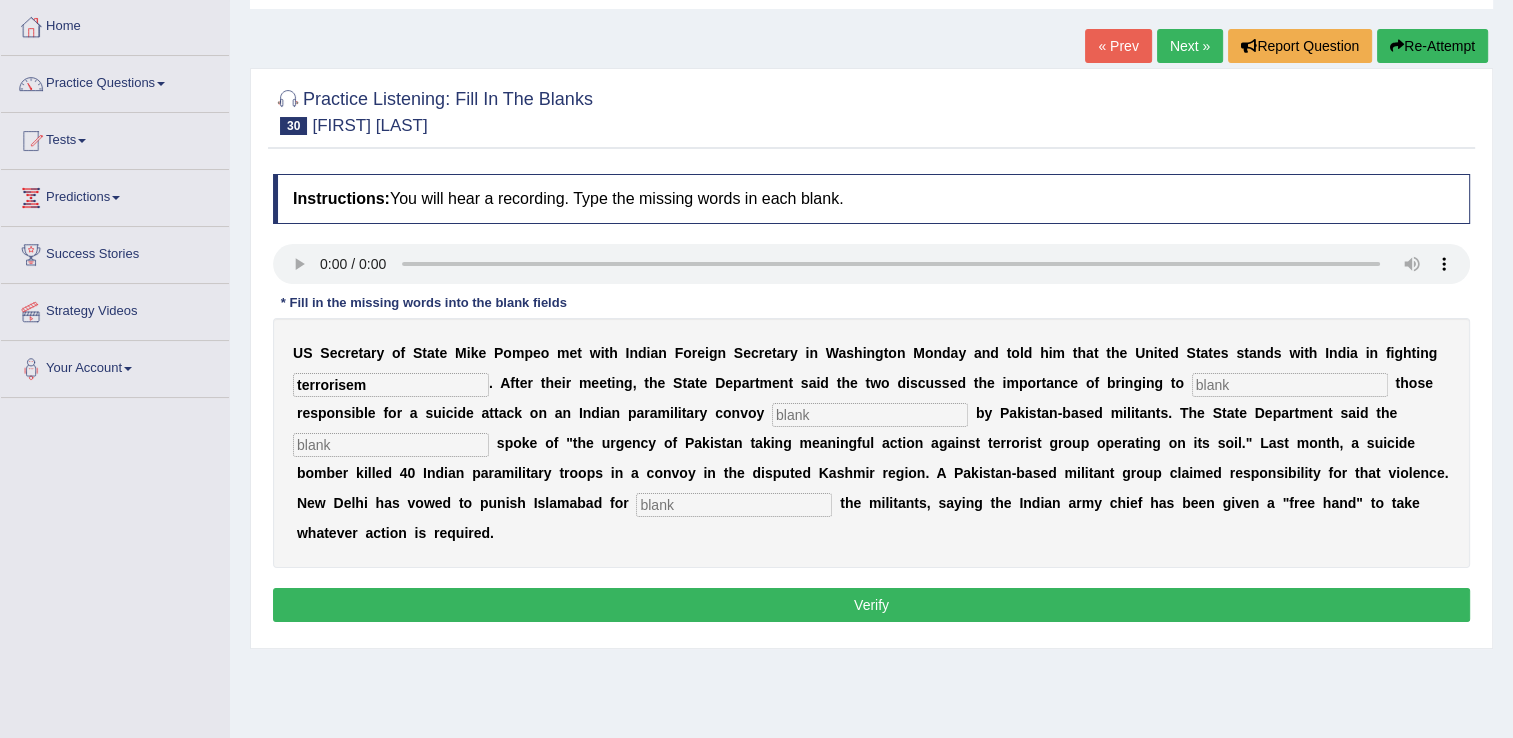 type on "terrorisem" 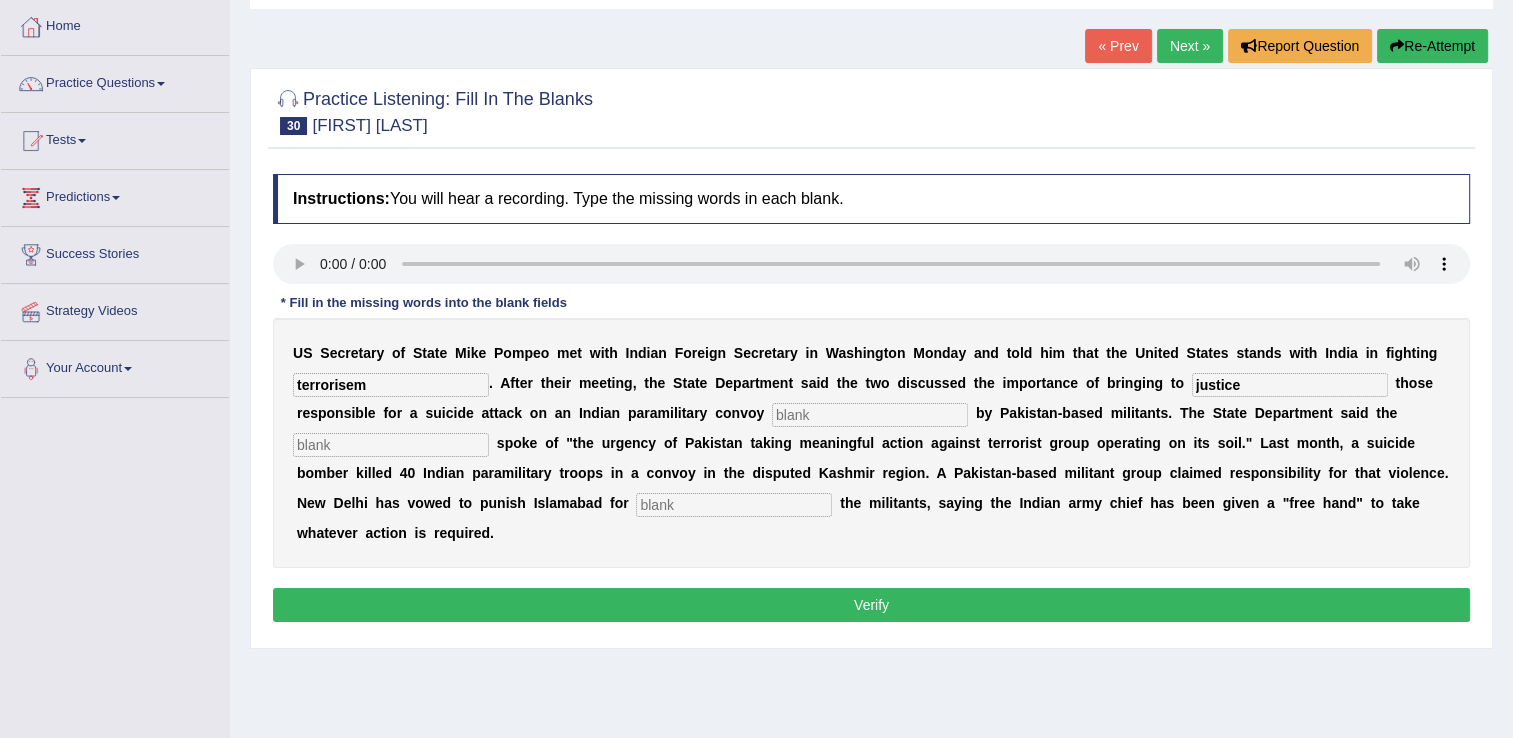 type on "justice" 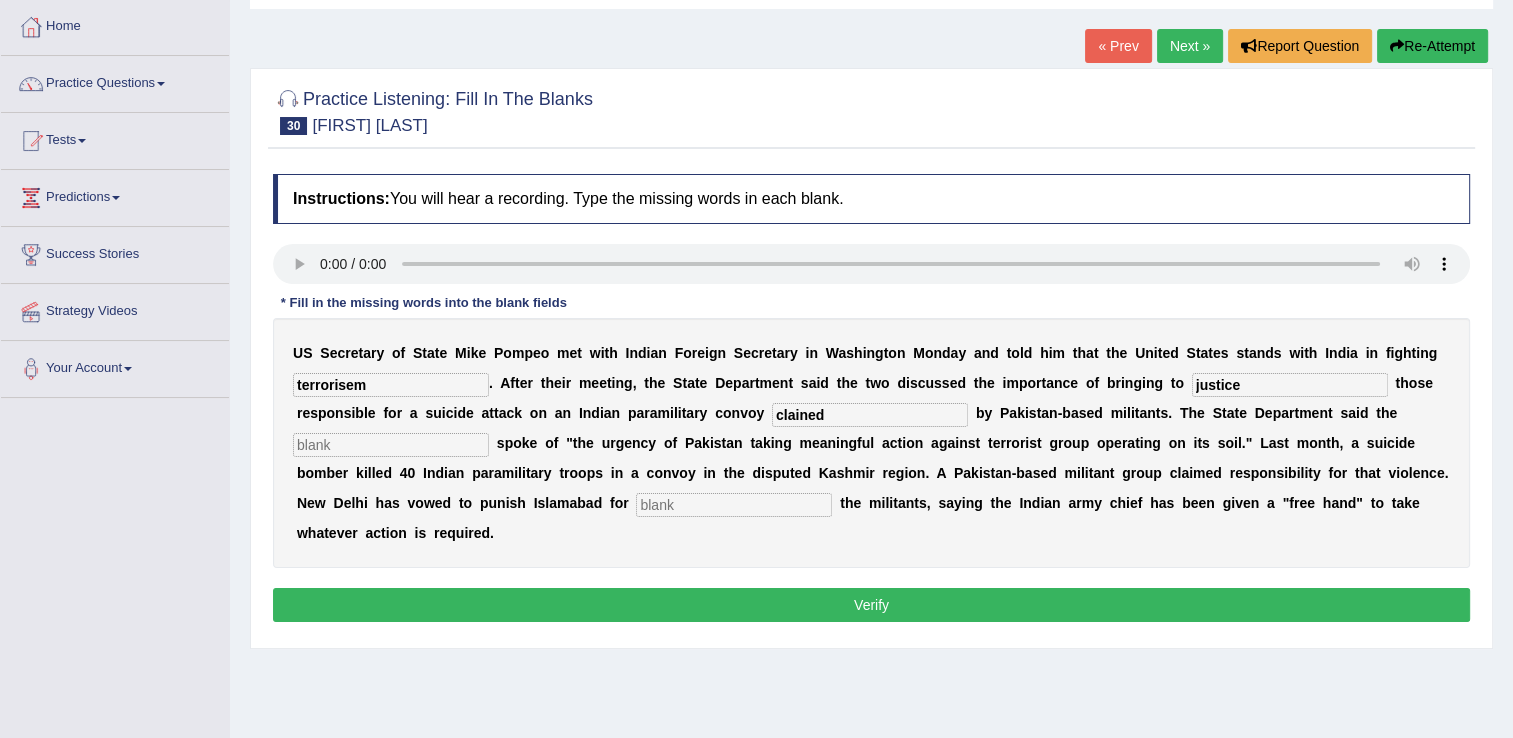 type on "clained" 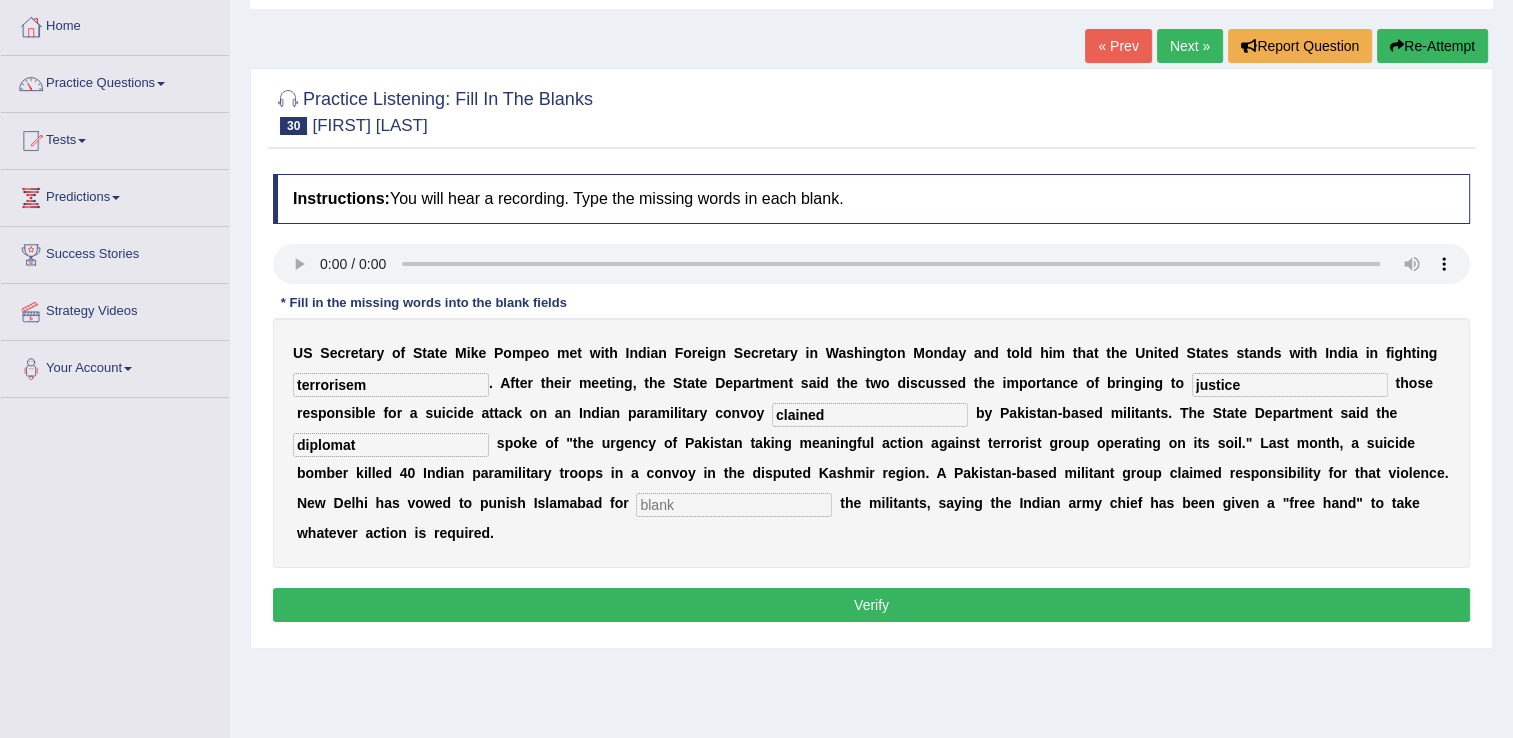 type on "diplomat" 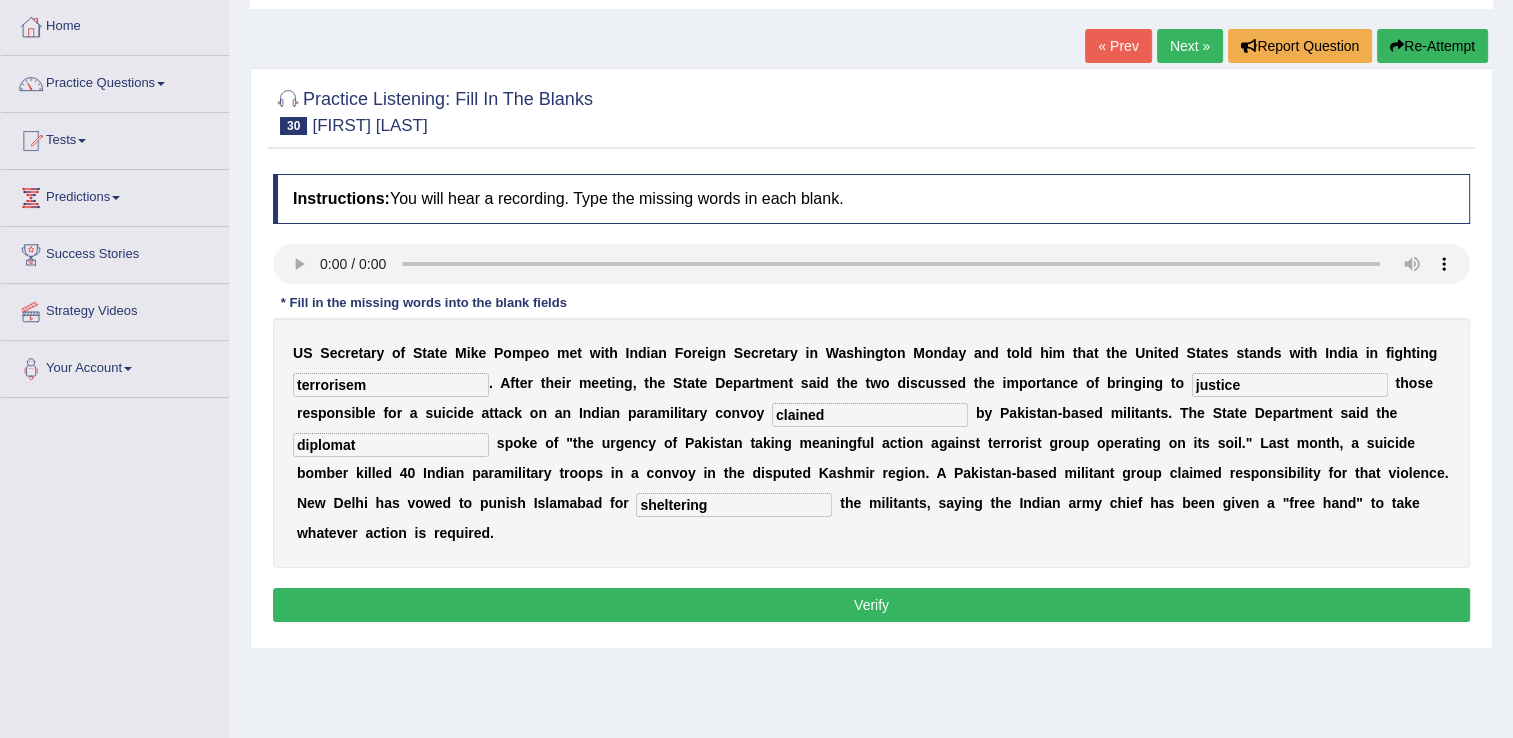 type on "sheltering" 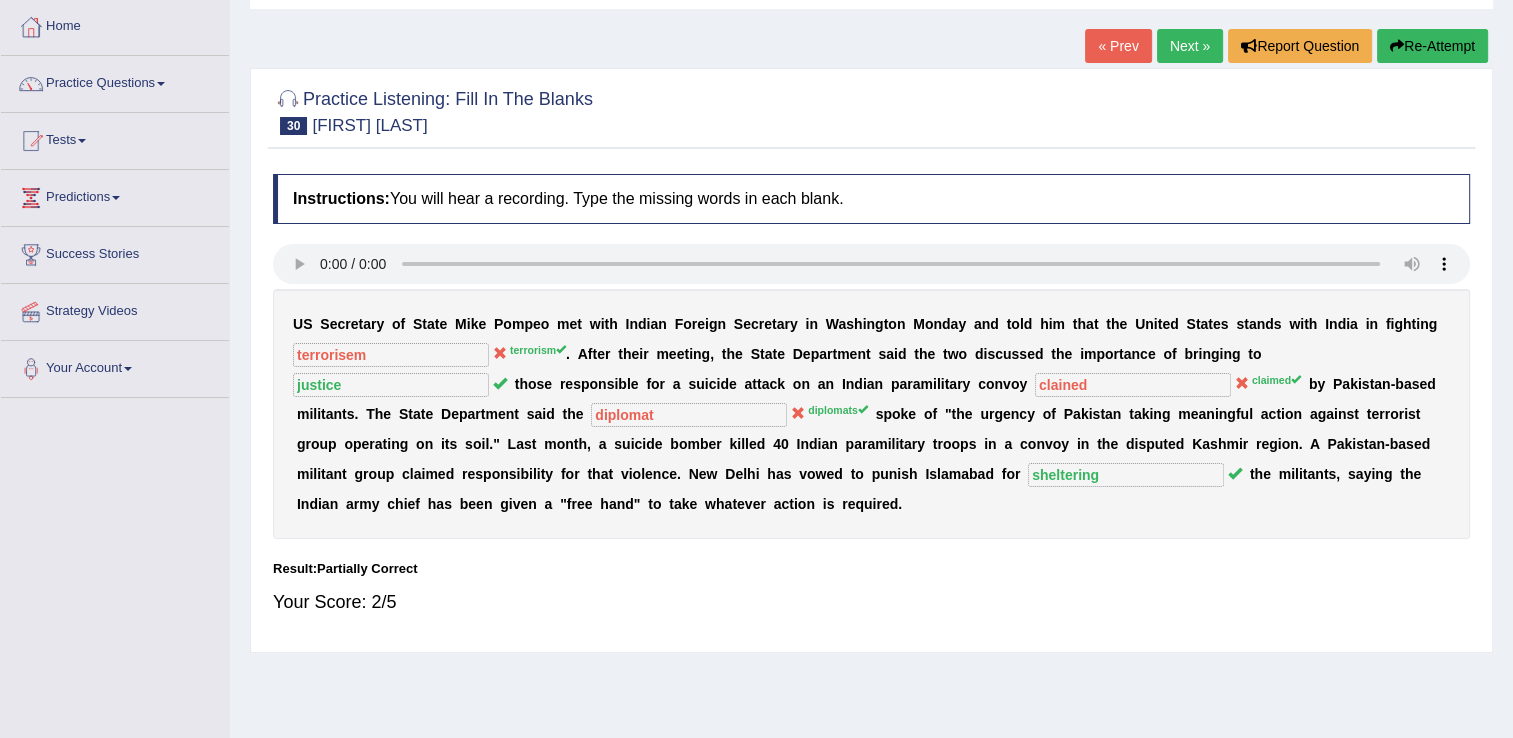 click on "Next »" at bounding box center [1190, 46] 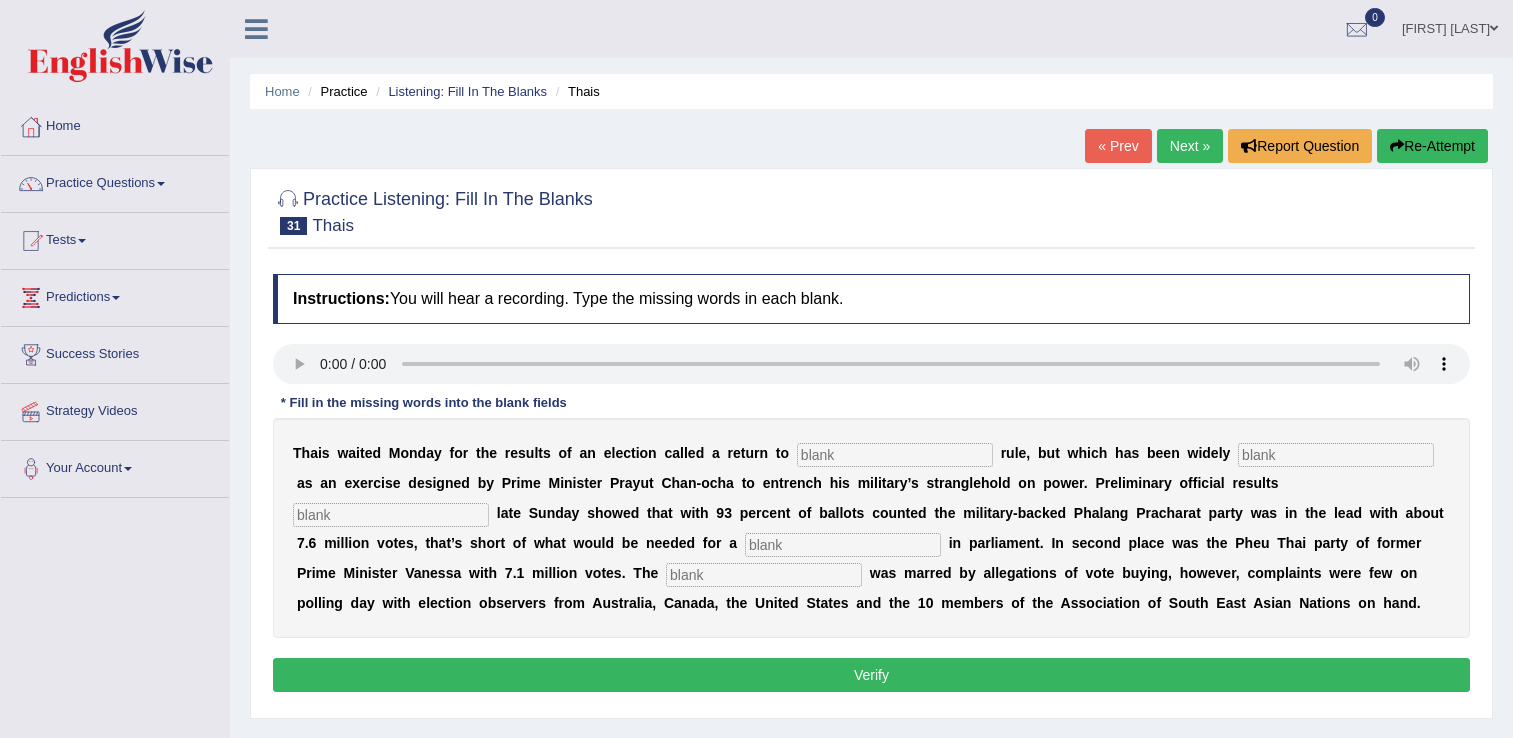 scroll, scrollTop: 0, scrollLeft: 0, axis: both 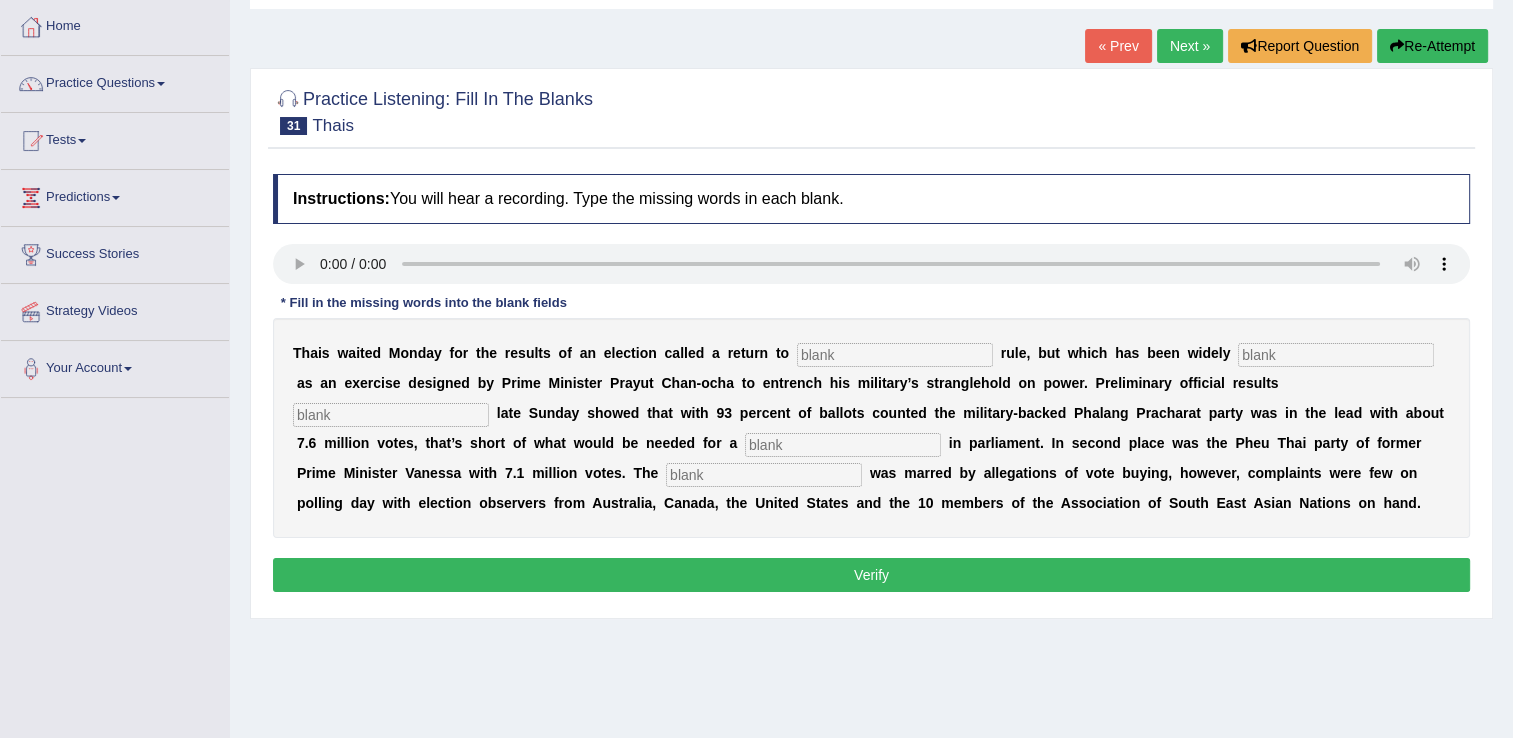 click on "Verify" at bounding box center (871, 575) 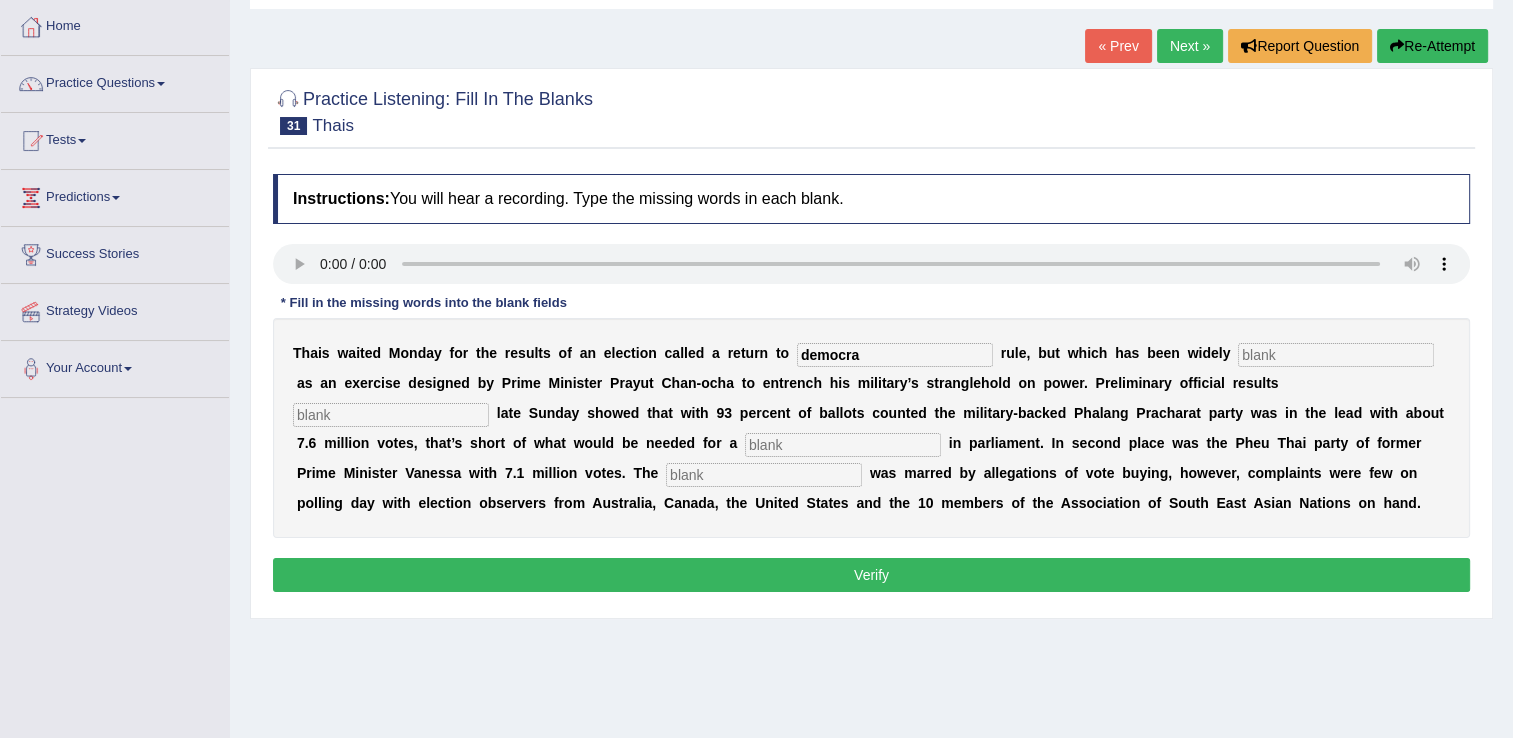 click on "democra" at bounding box center [895, 355] 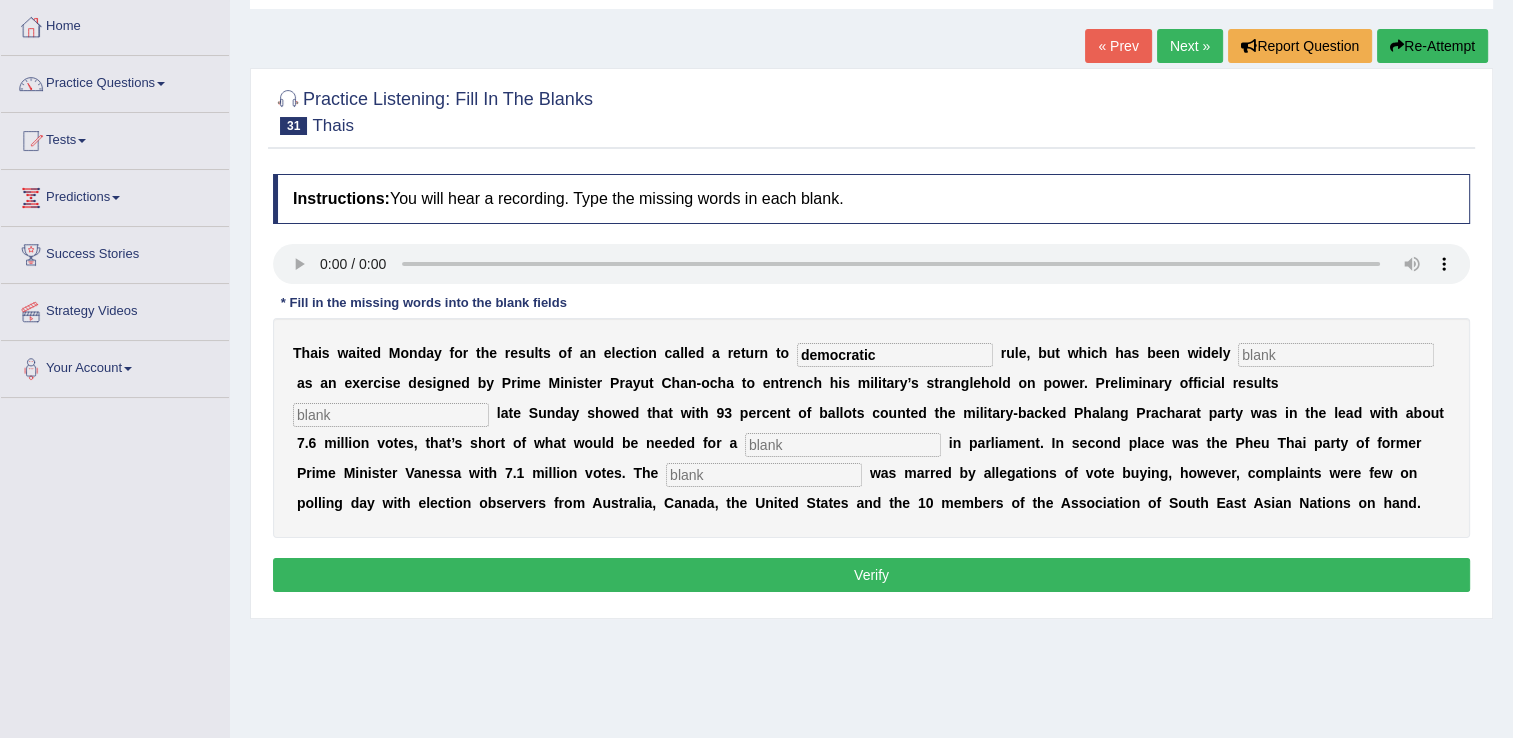 type on "democratic" 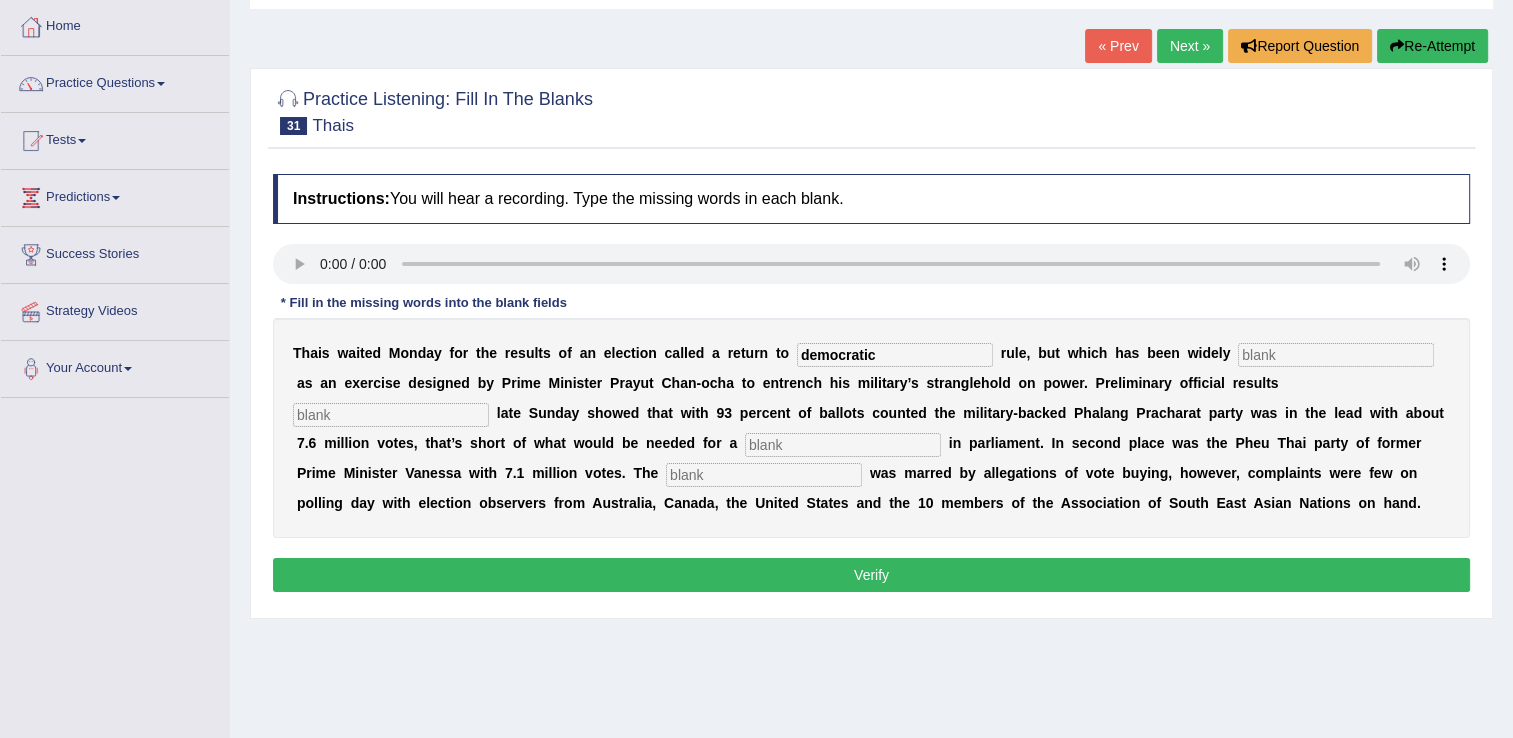 click at bounding box center [1336, 355] 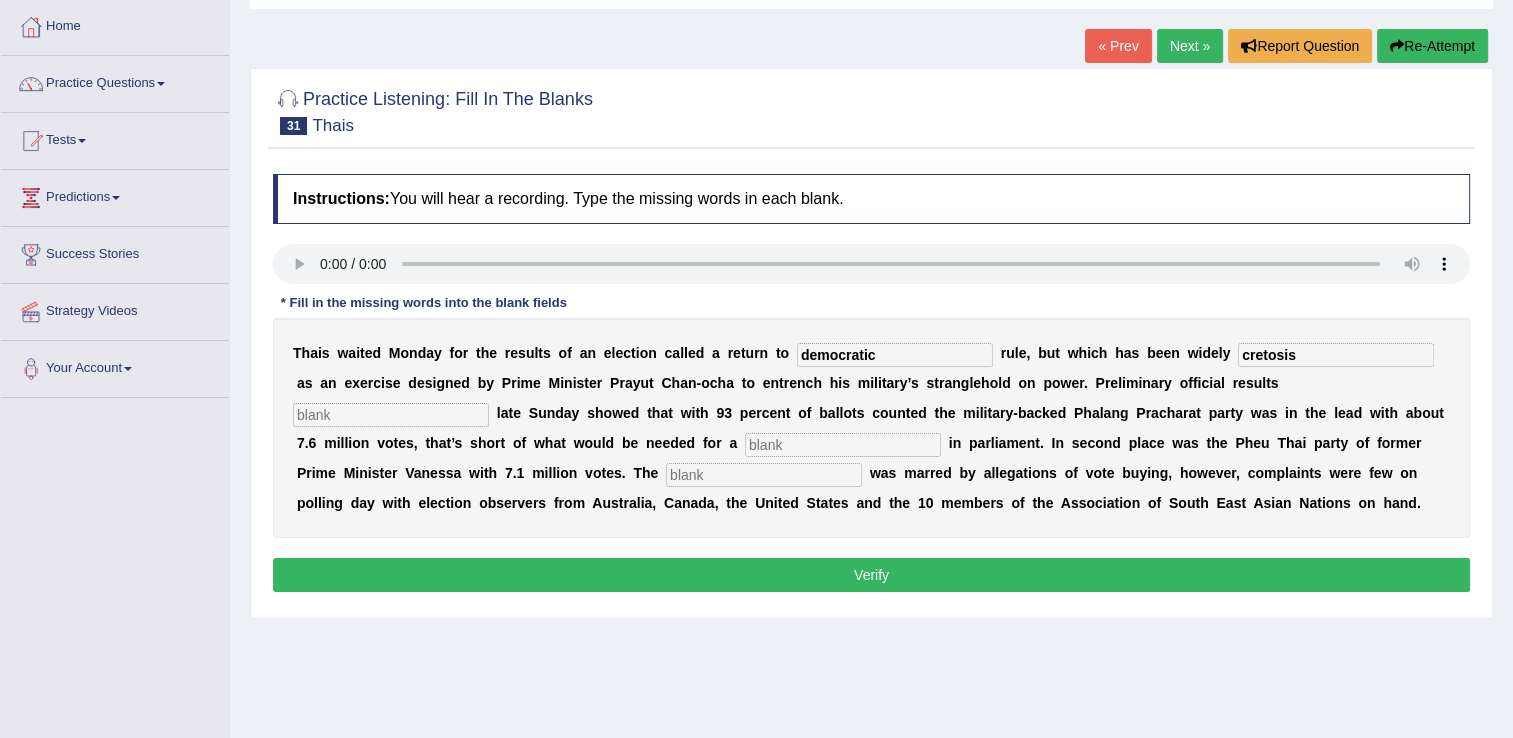 type on "cretosis" 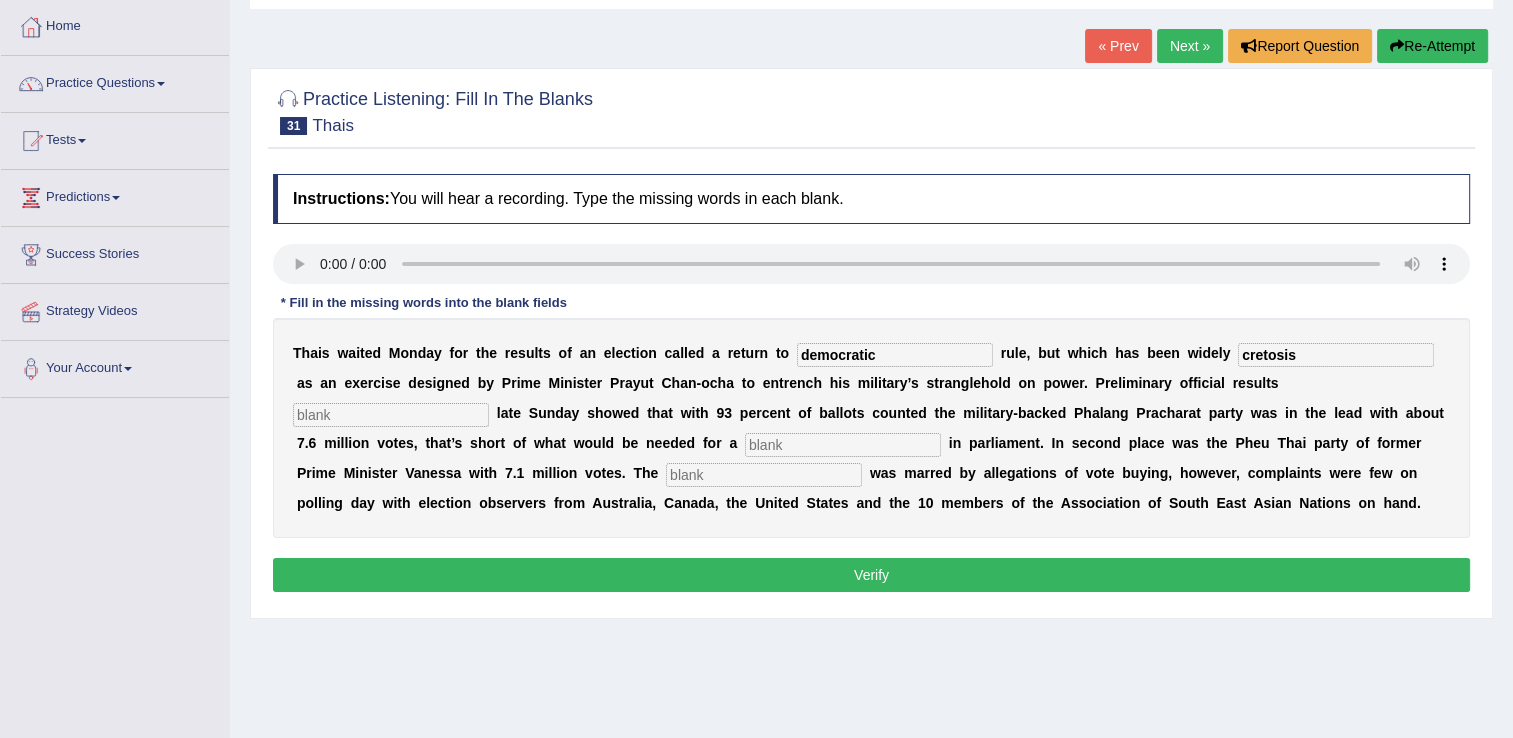 click at bounding box center (391, 415) 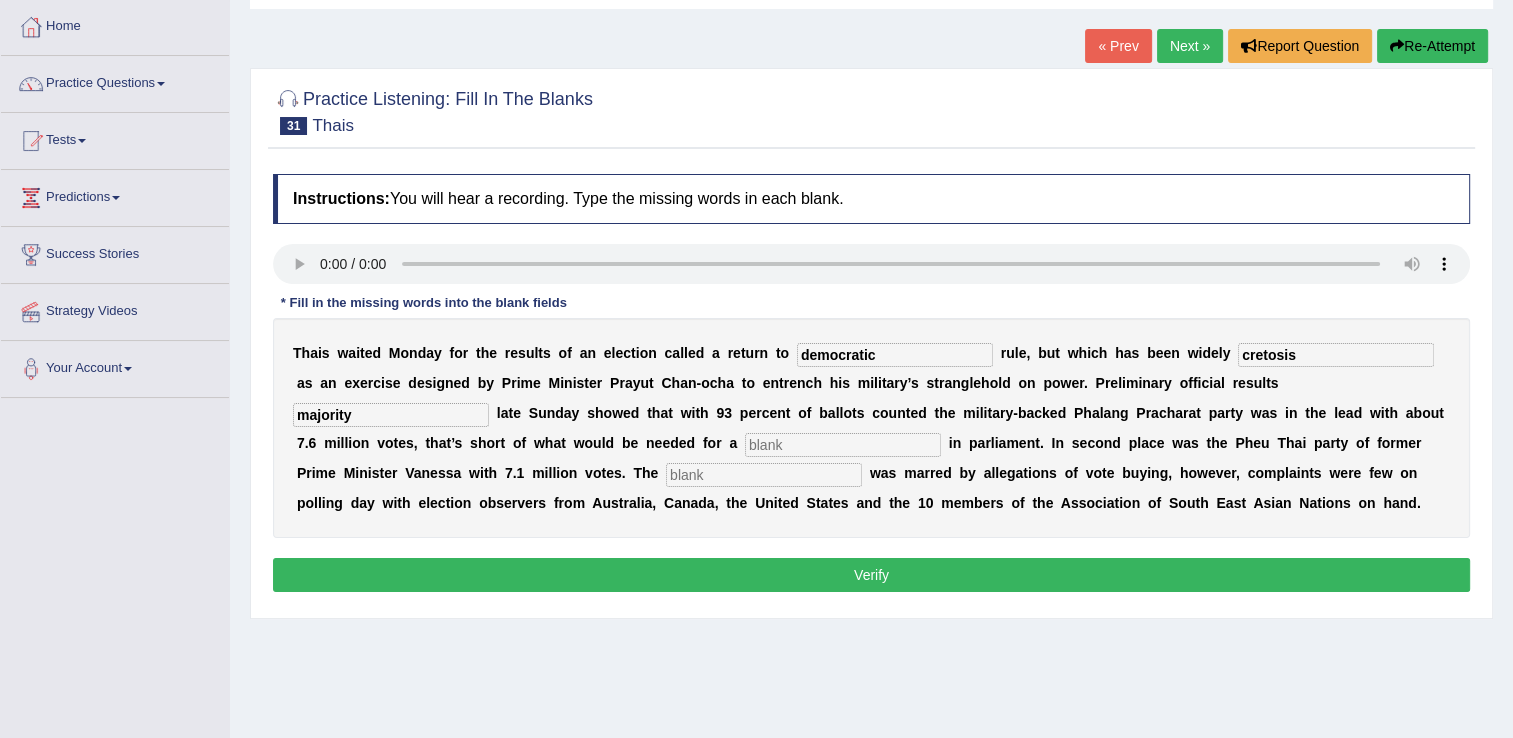 type on "majority" 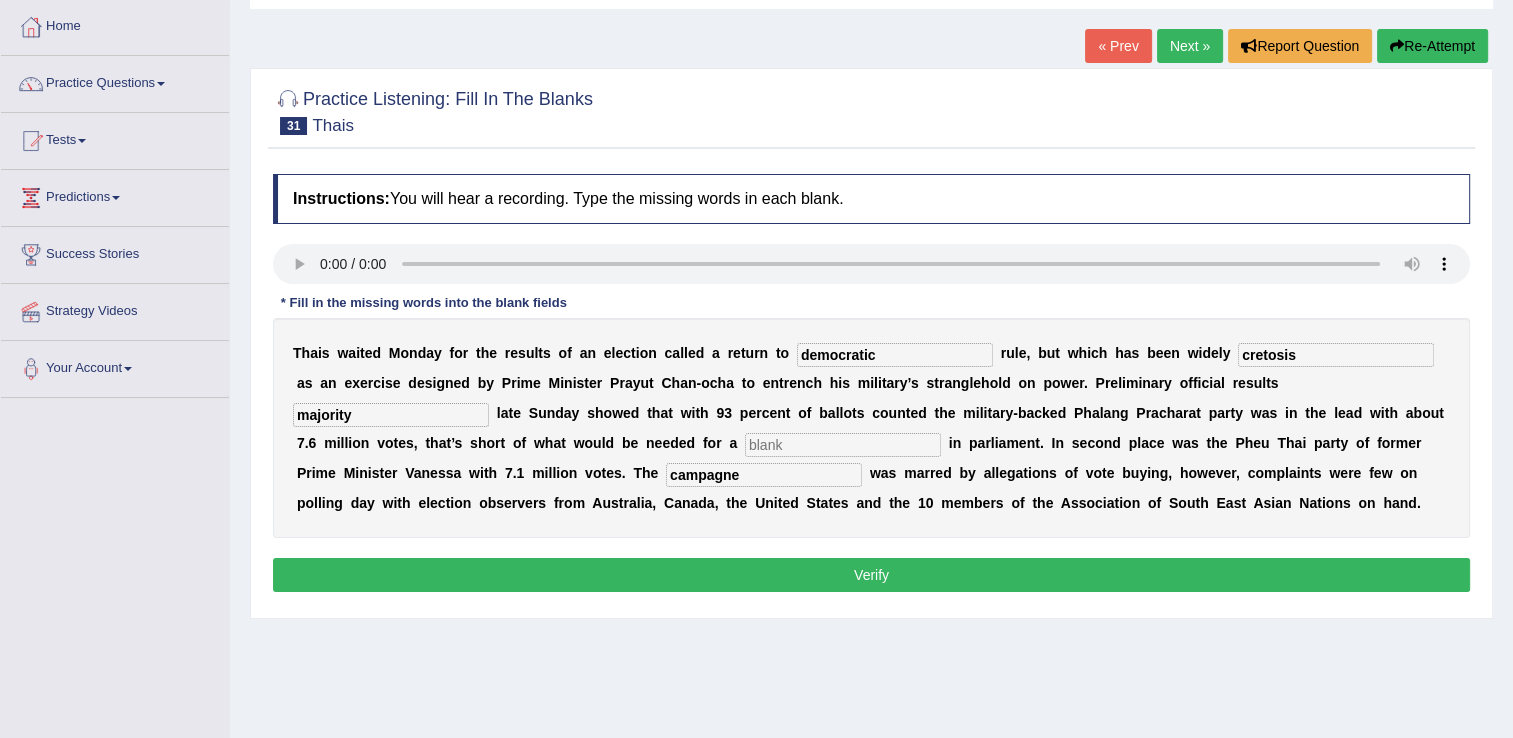 type on "campagne" 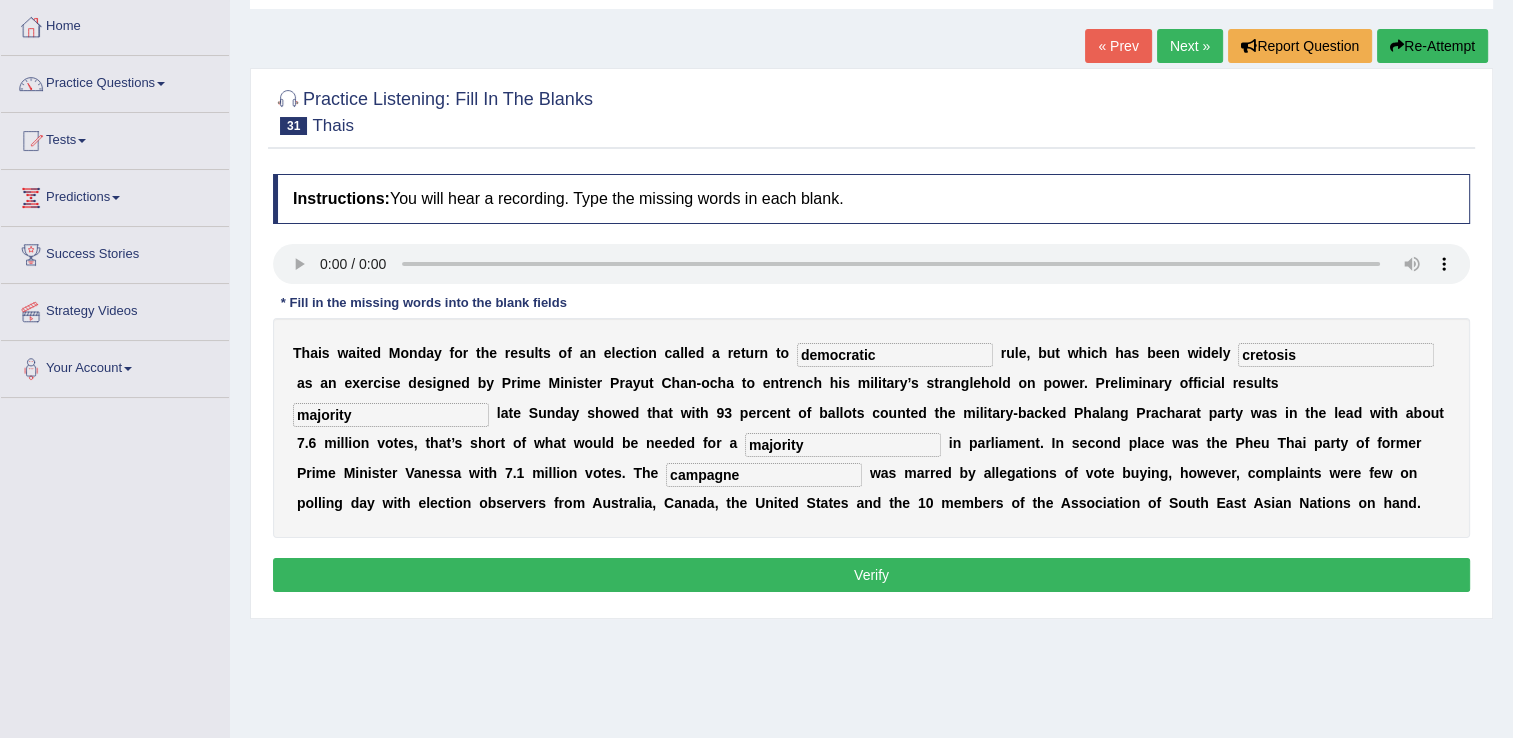 type on "majority" 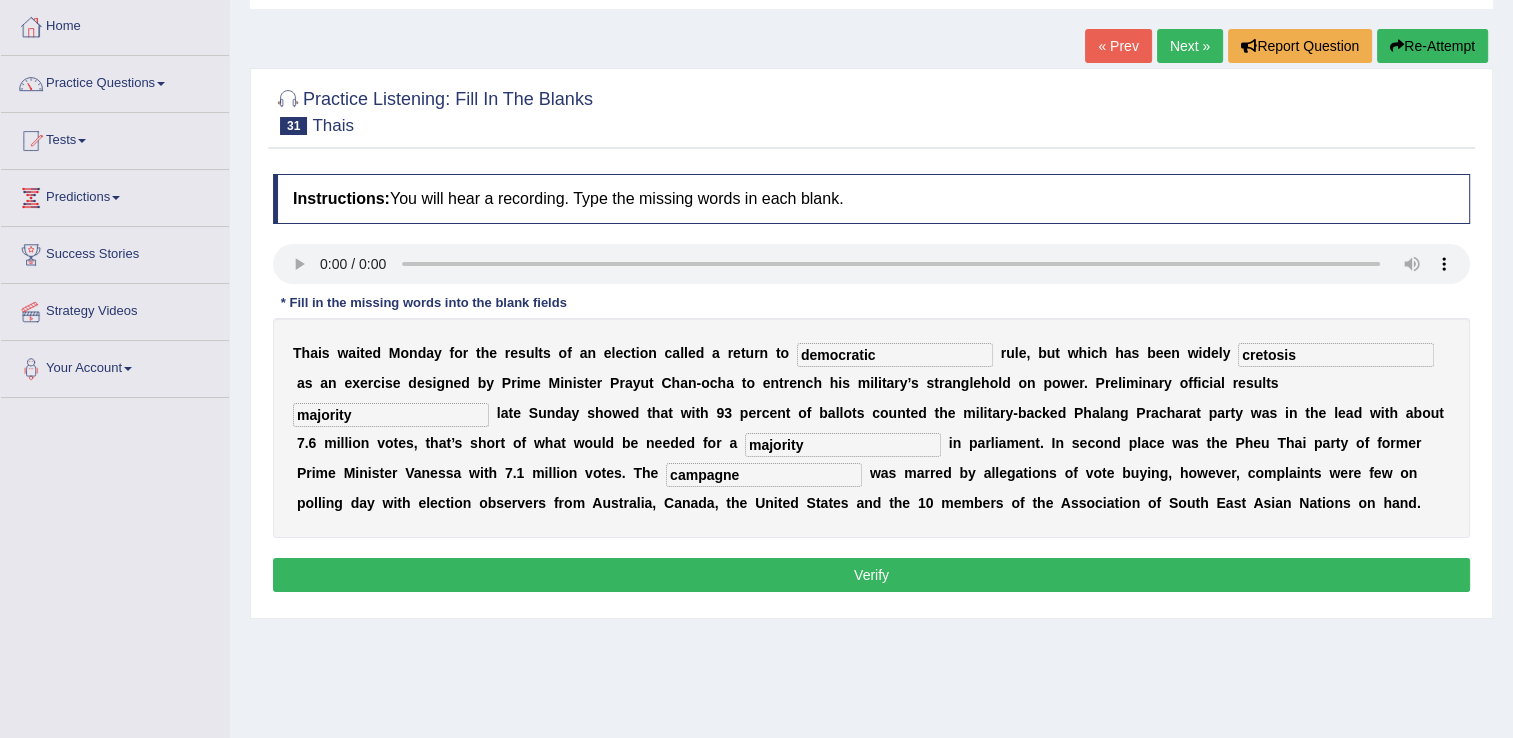 click on "Verify" at bounding box center (871, 575) 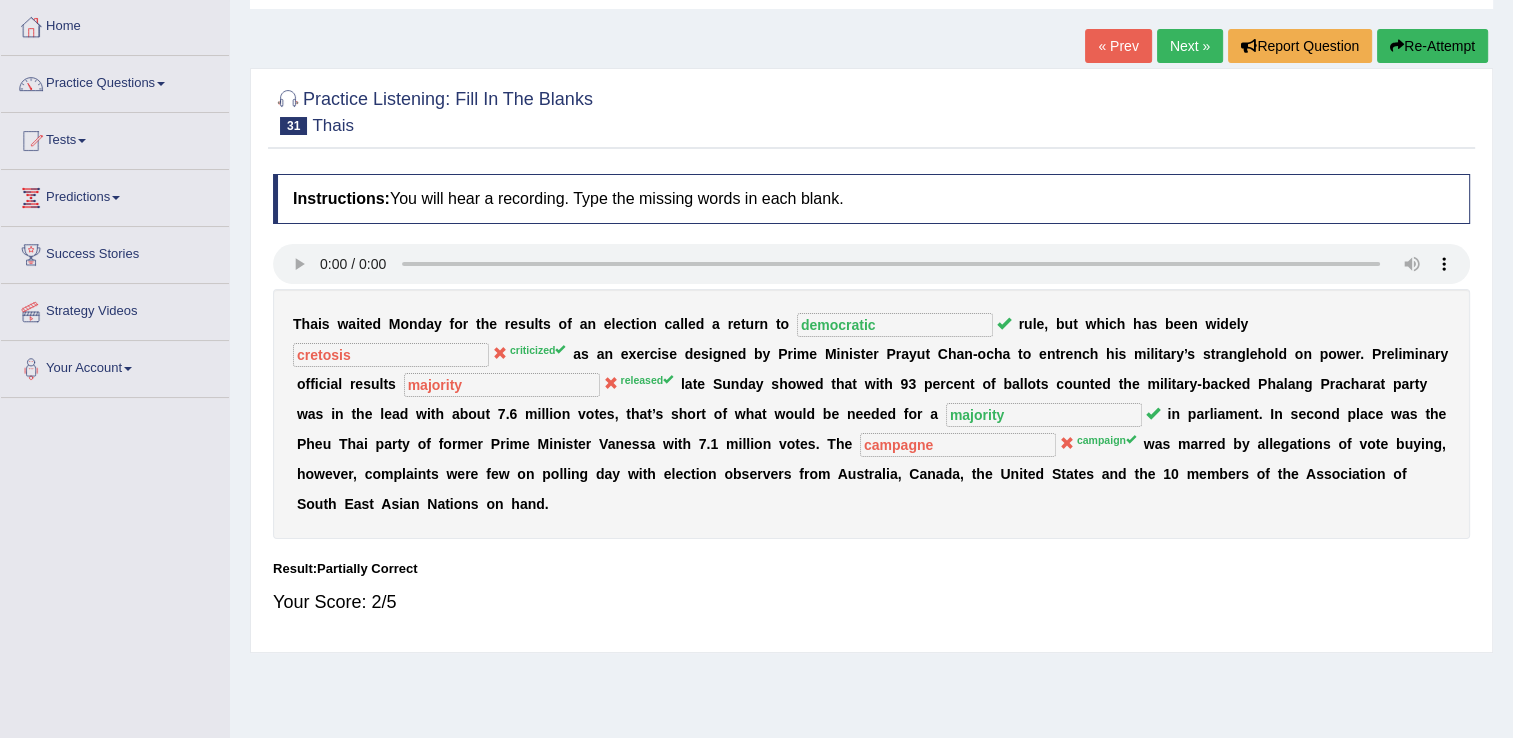 click on "Next »" at bounding box center (1190, 46) 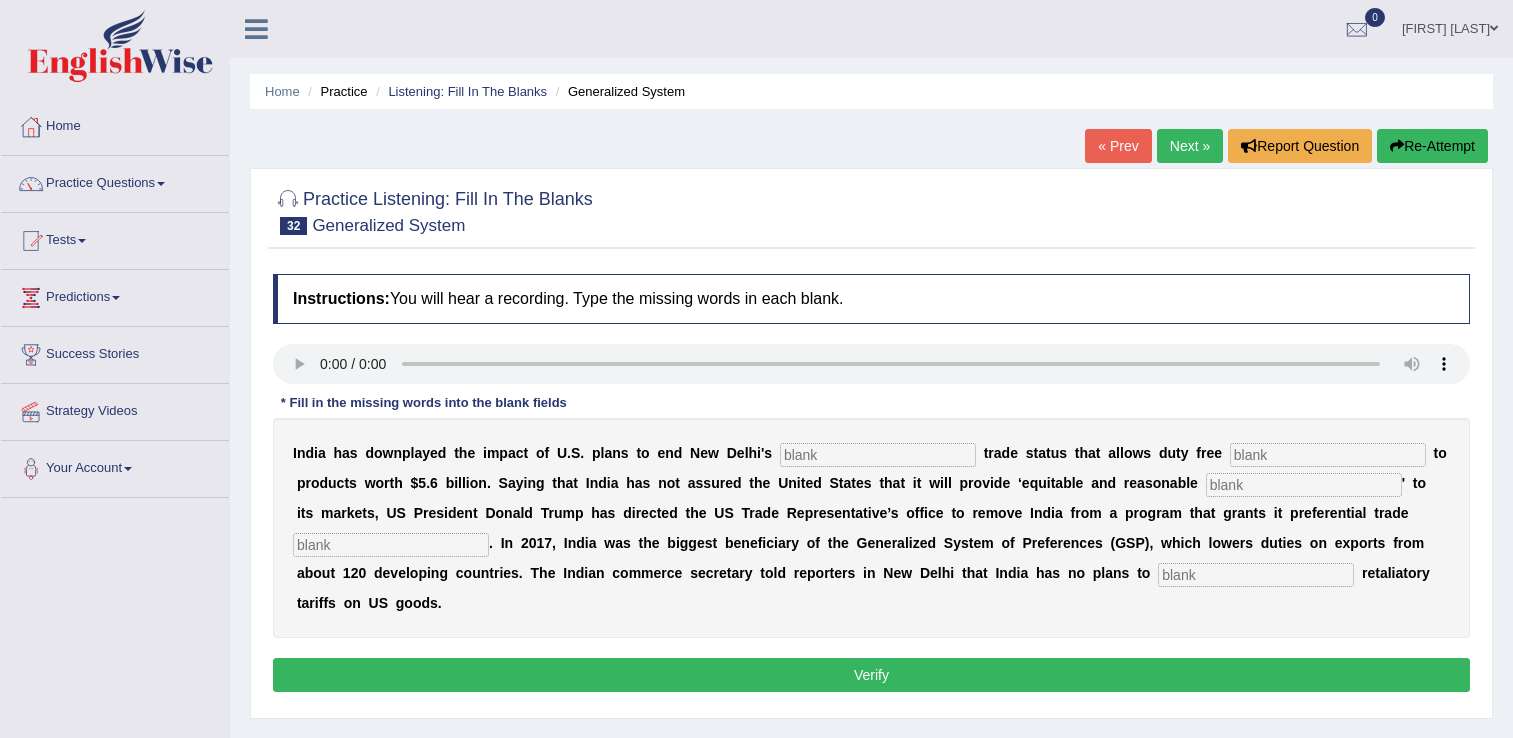 scroll, scrollTop: 0, scrollLeft: 0, axis: both 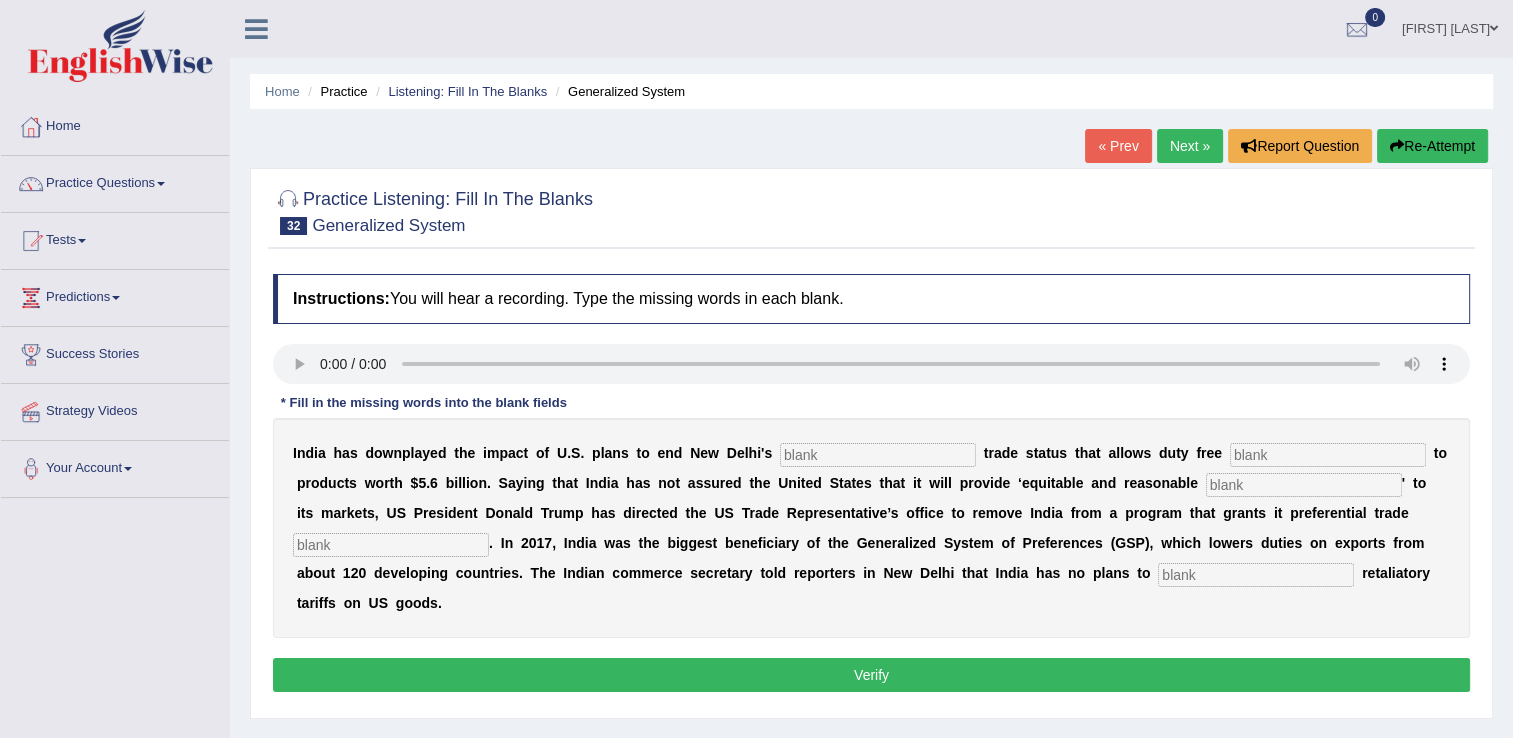 click at bounding box center (1328, 455) 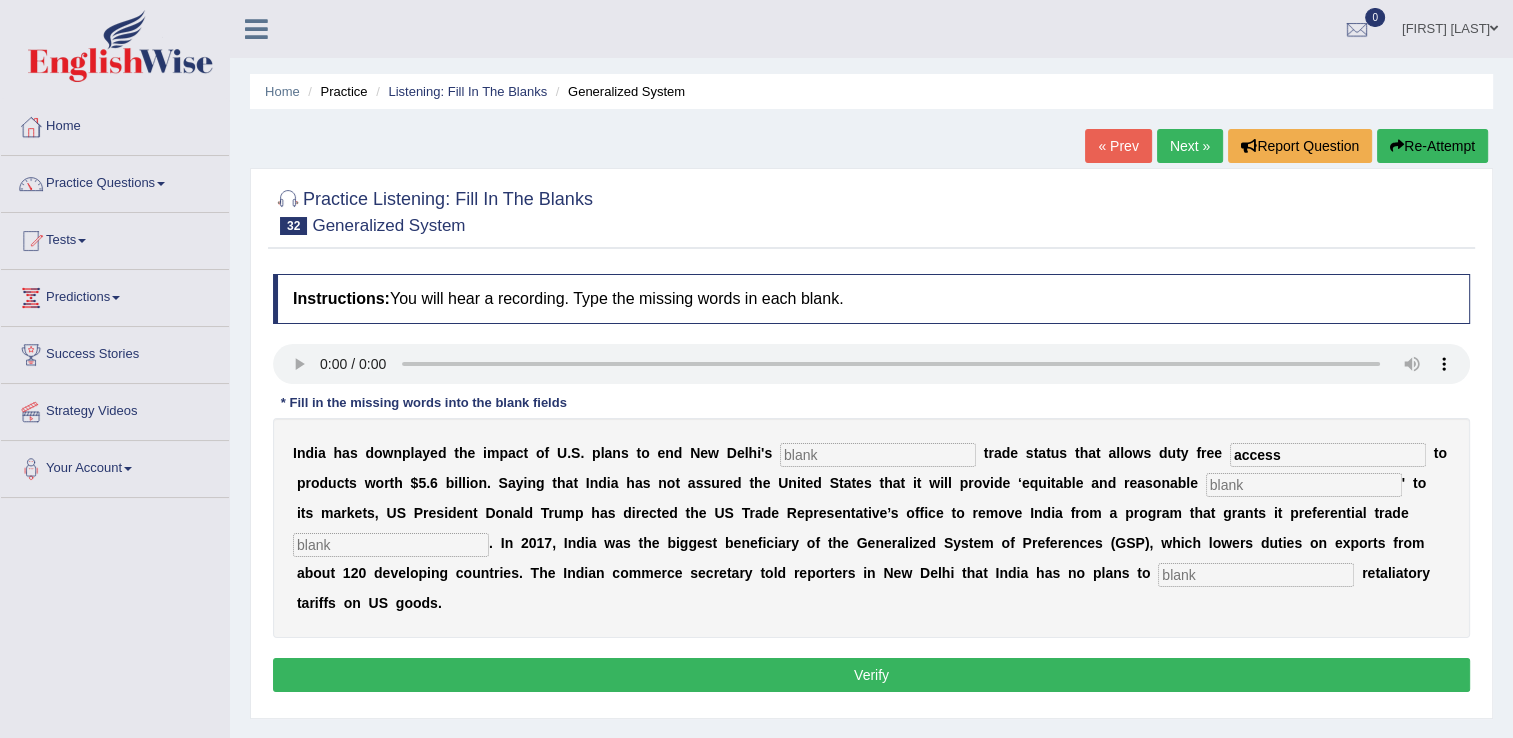 type on "access" 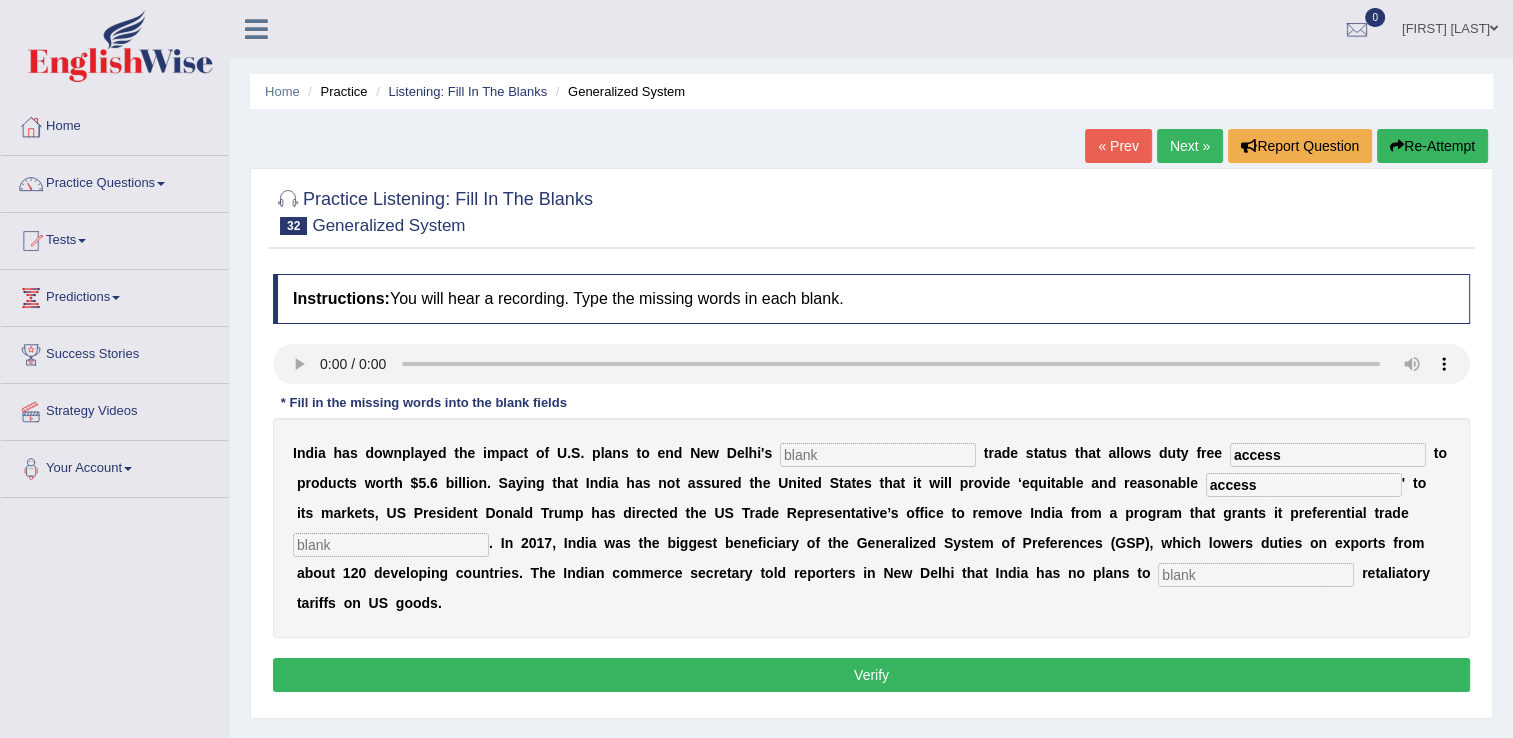 type on "access" 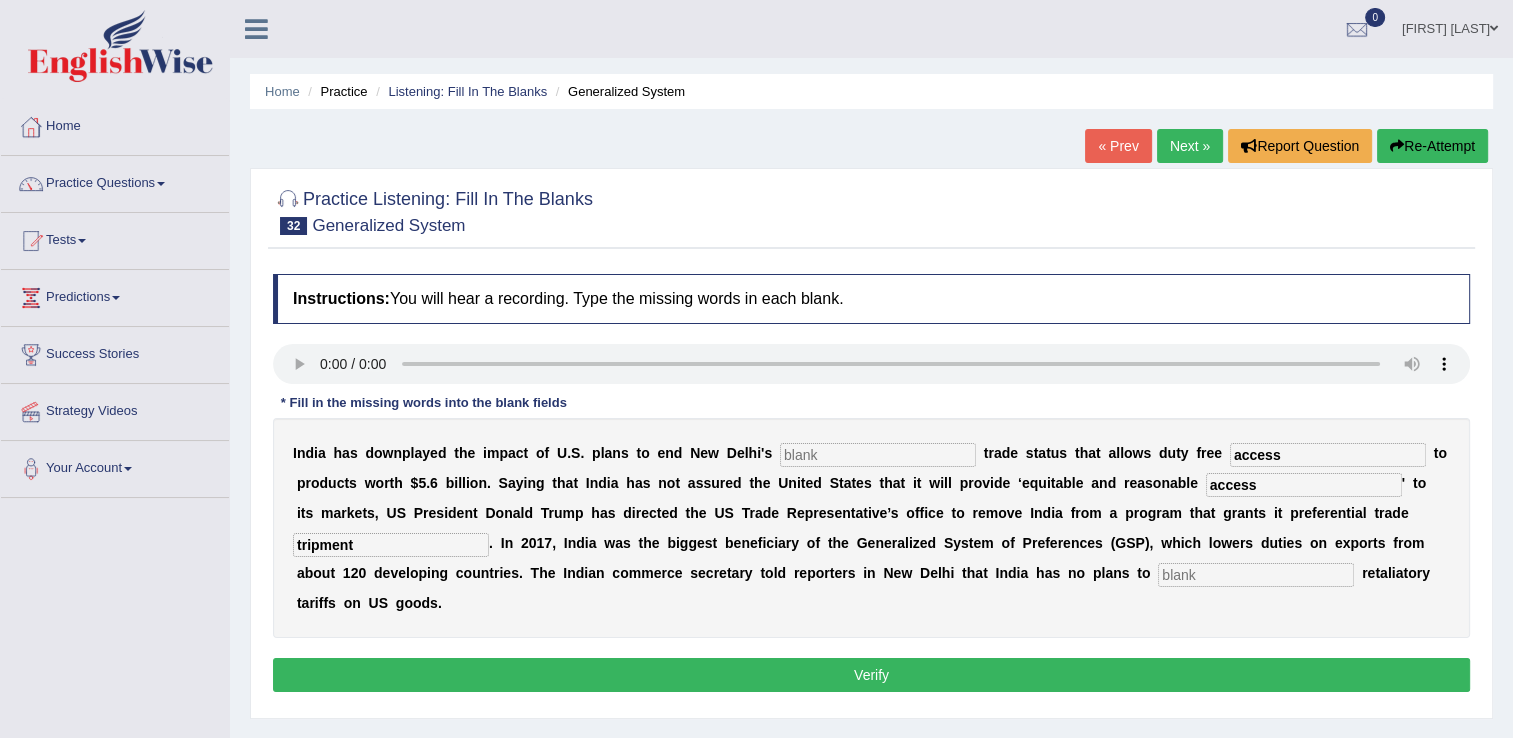 type on "tripment" 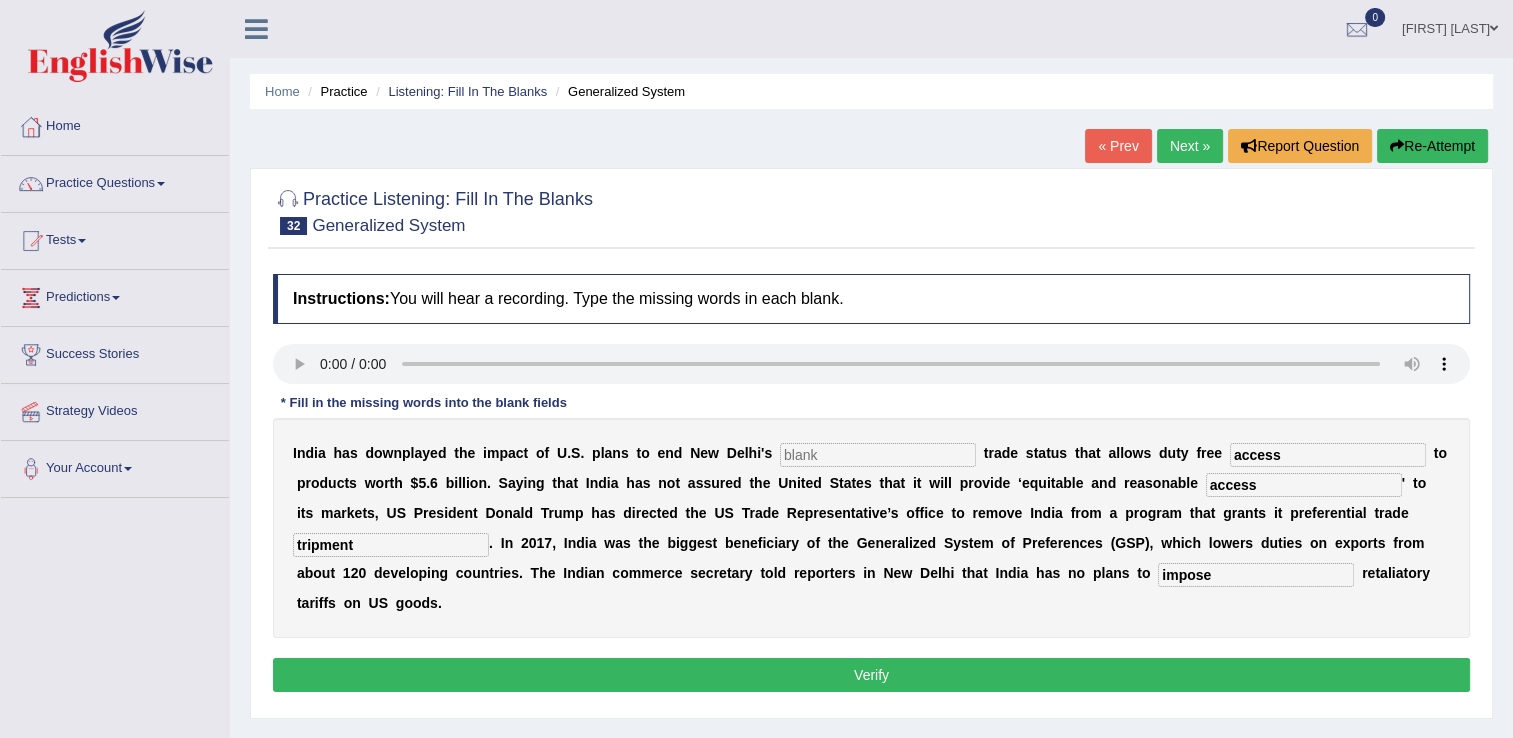 type on "impose" 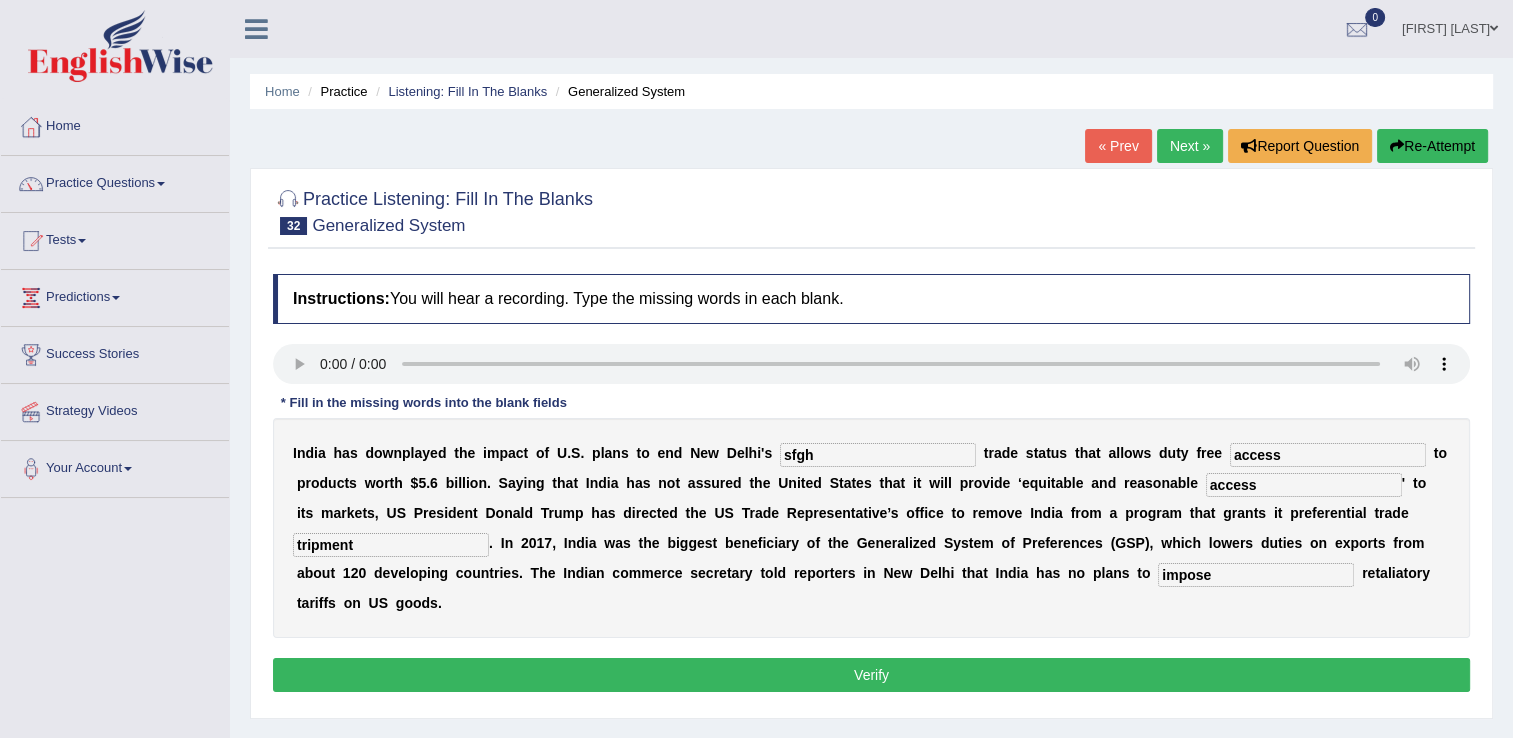 type on "sfgh" 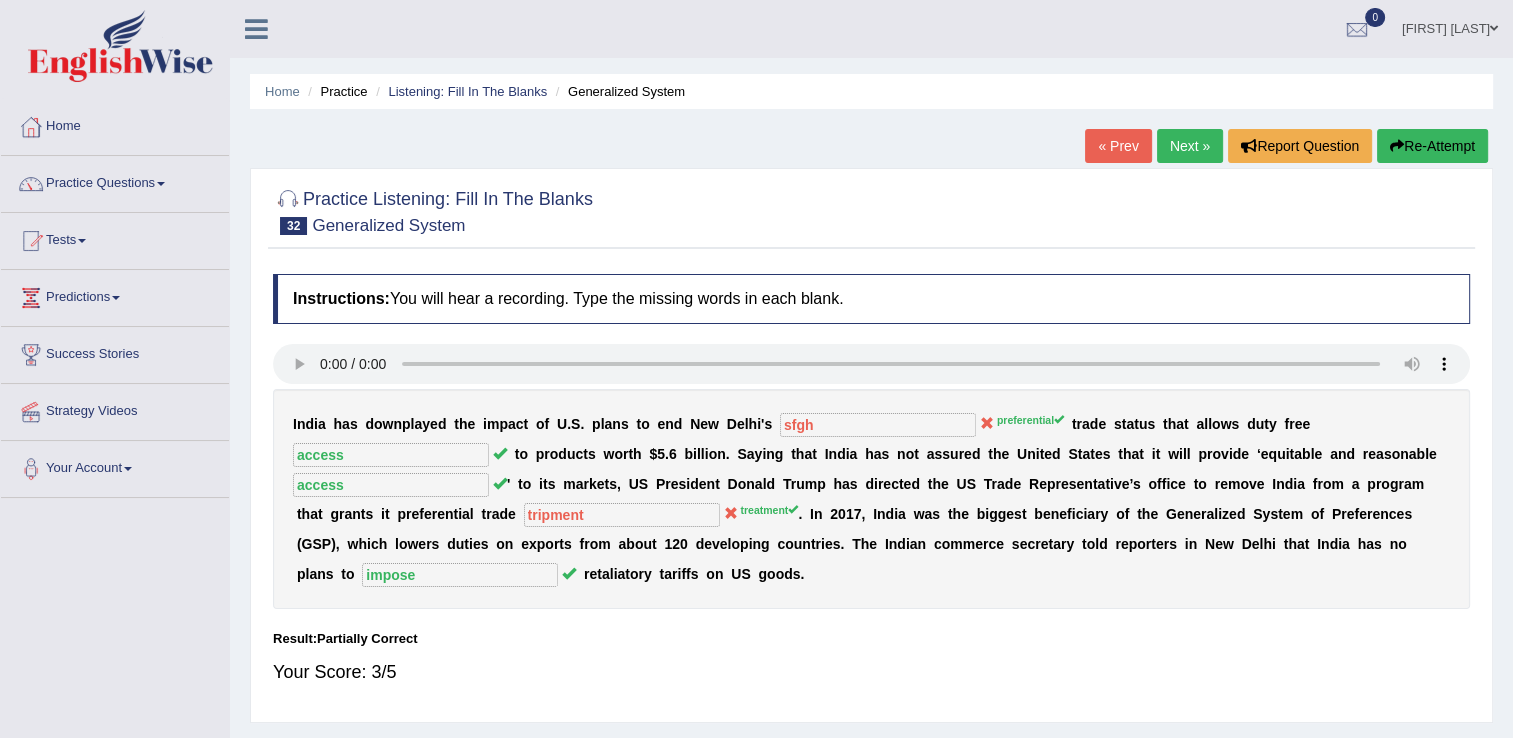 click on "Next »" at bounding box center (1190, 146) 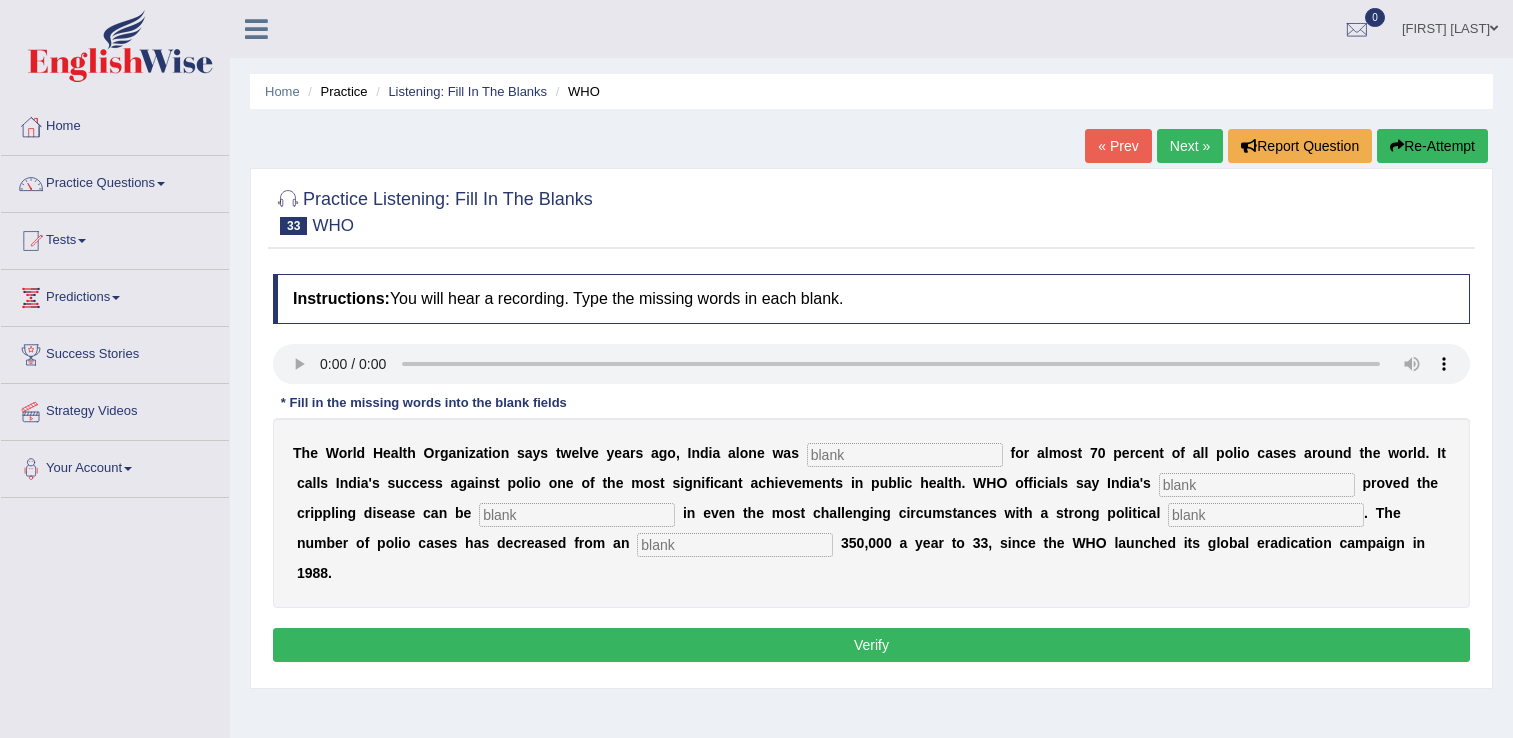scroll, scrollTop: 0, scrollLeft: 0, axis: both 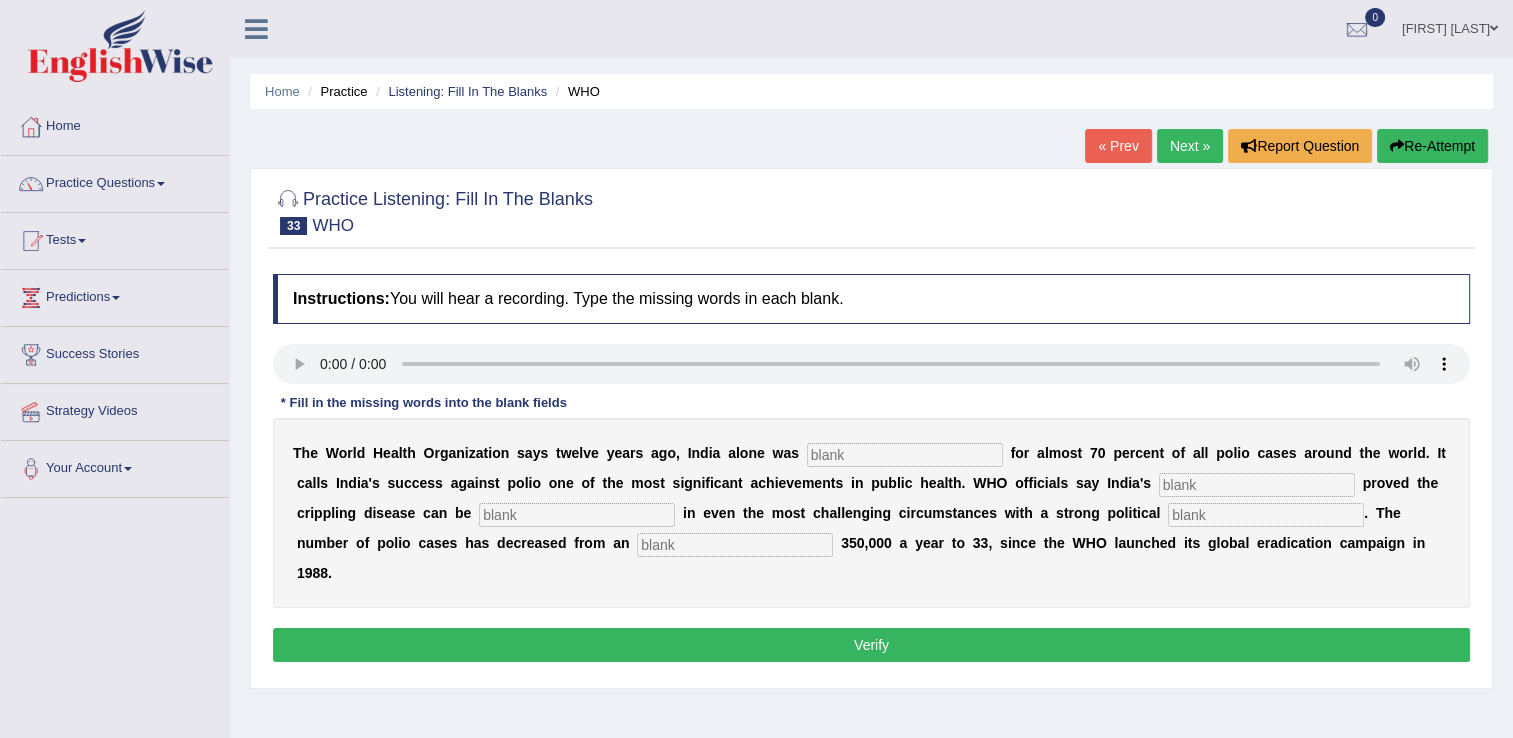 click at bounding box center [905, 455] 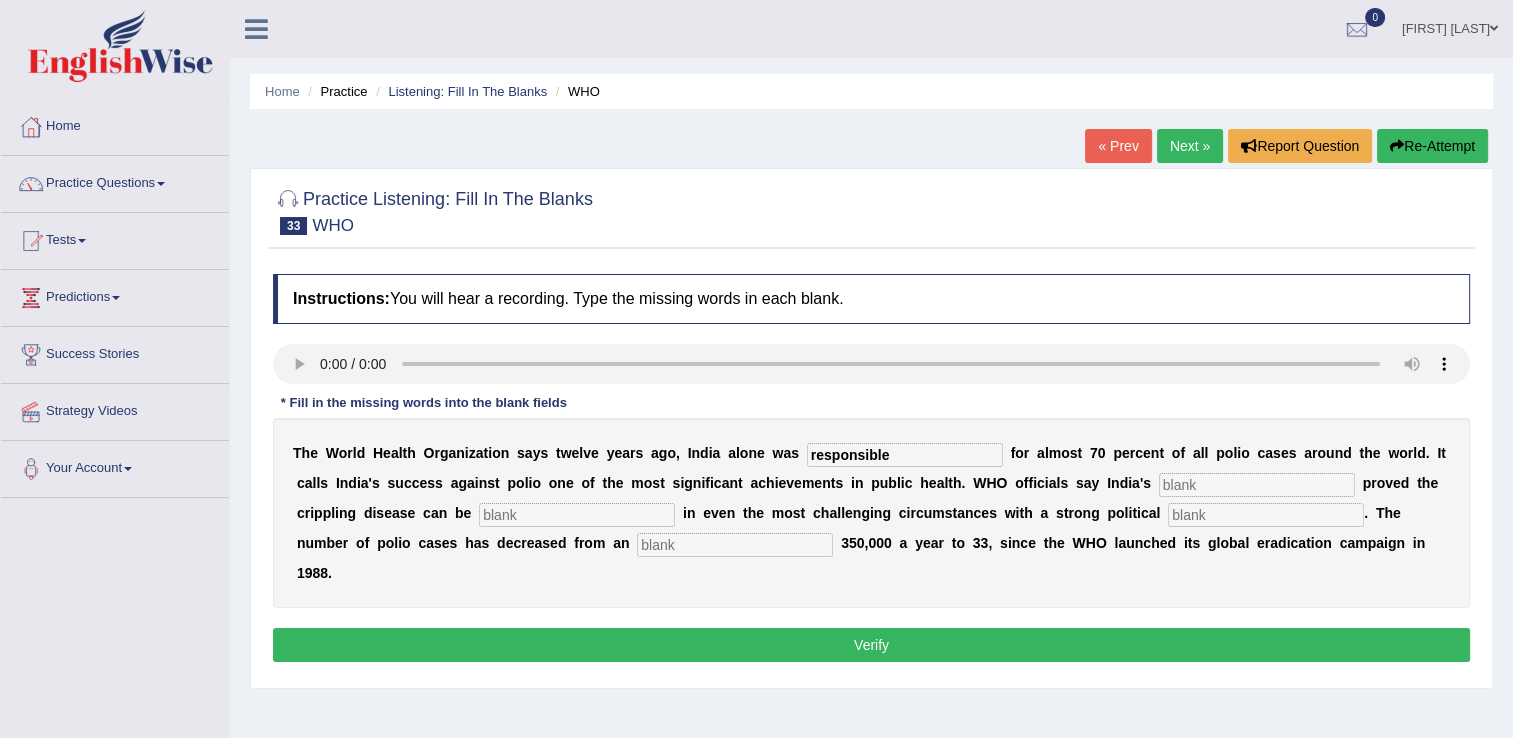 click on "responsible" at bounding box center (905, 455) 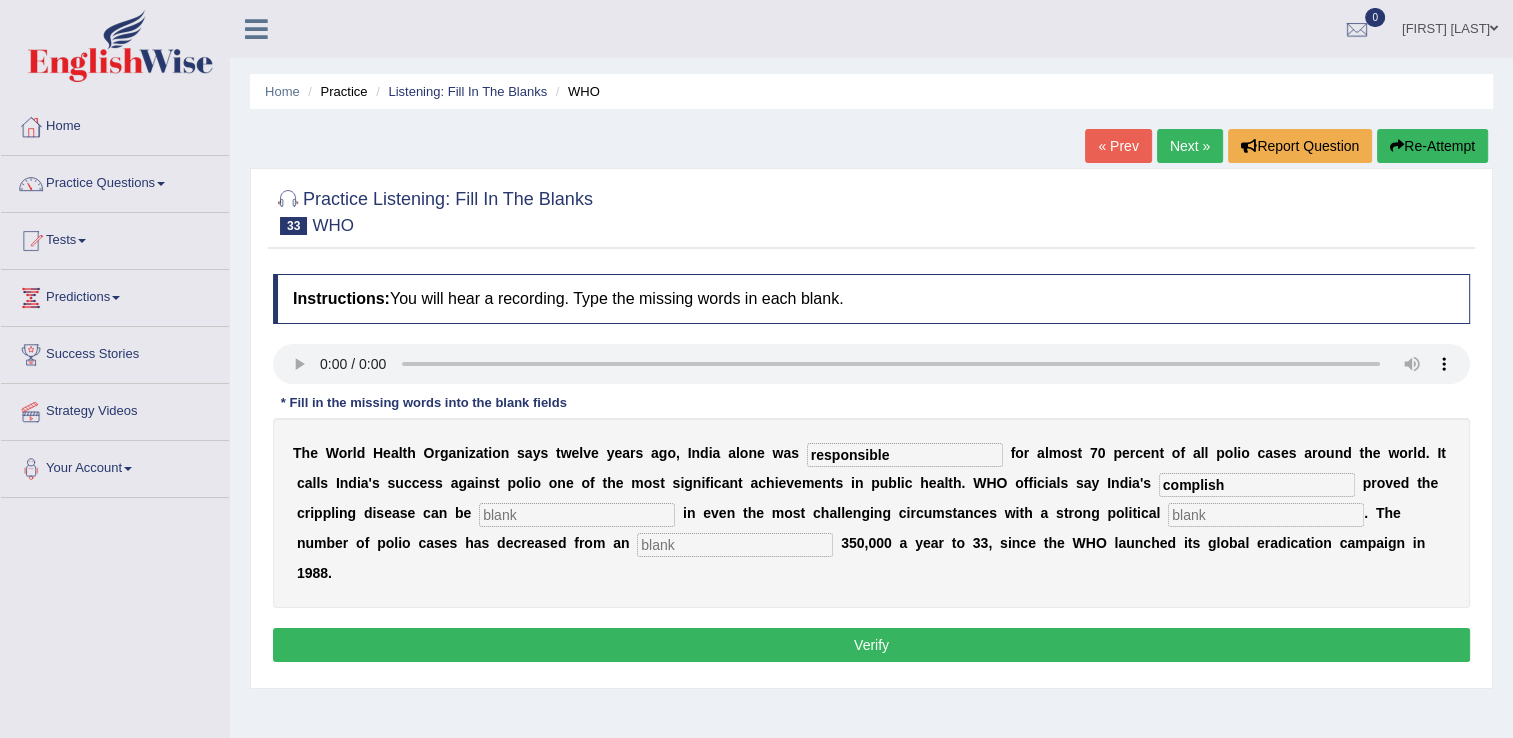 type on "complish" 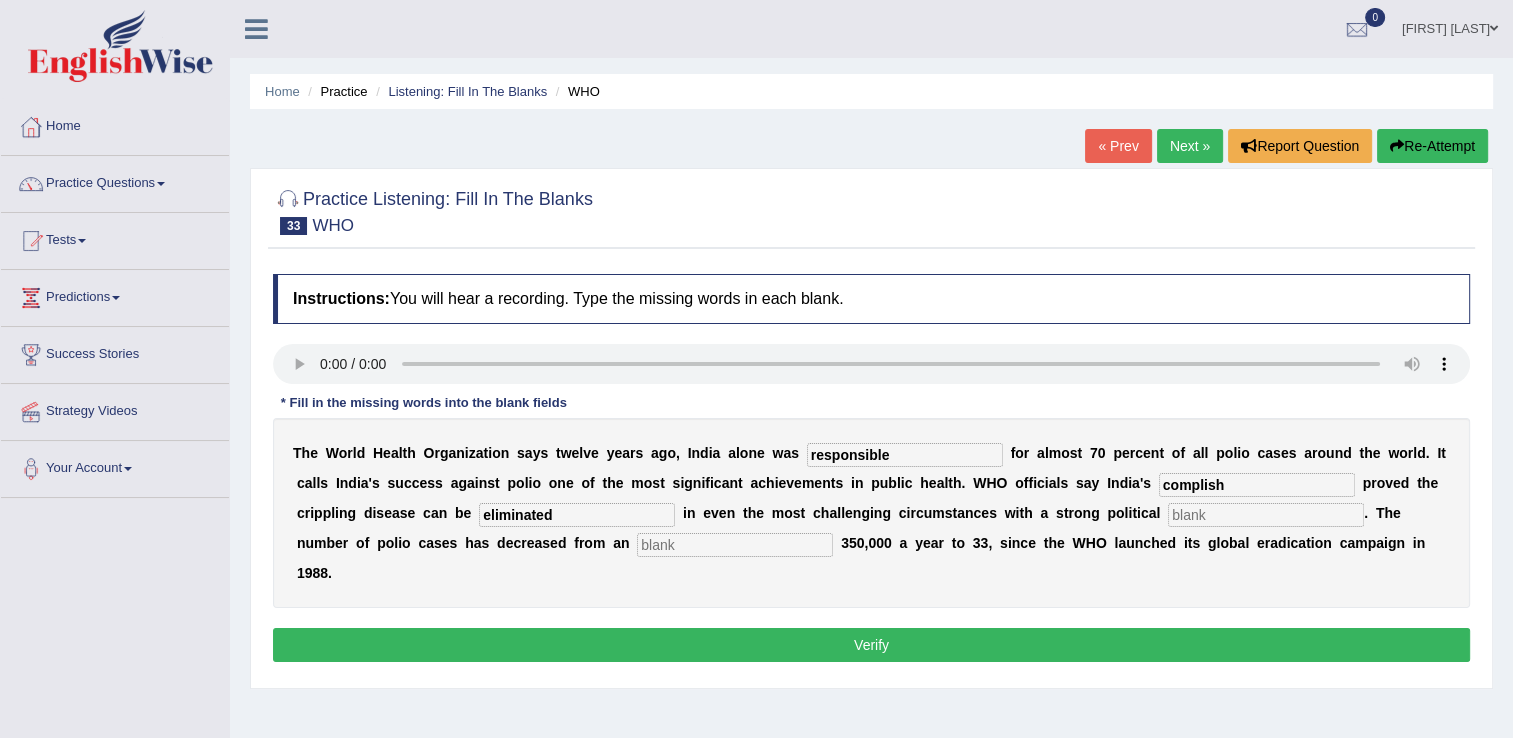 type on "eliminated" 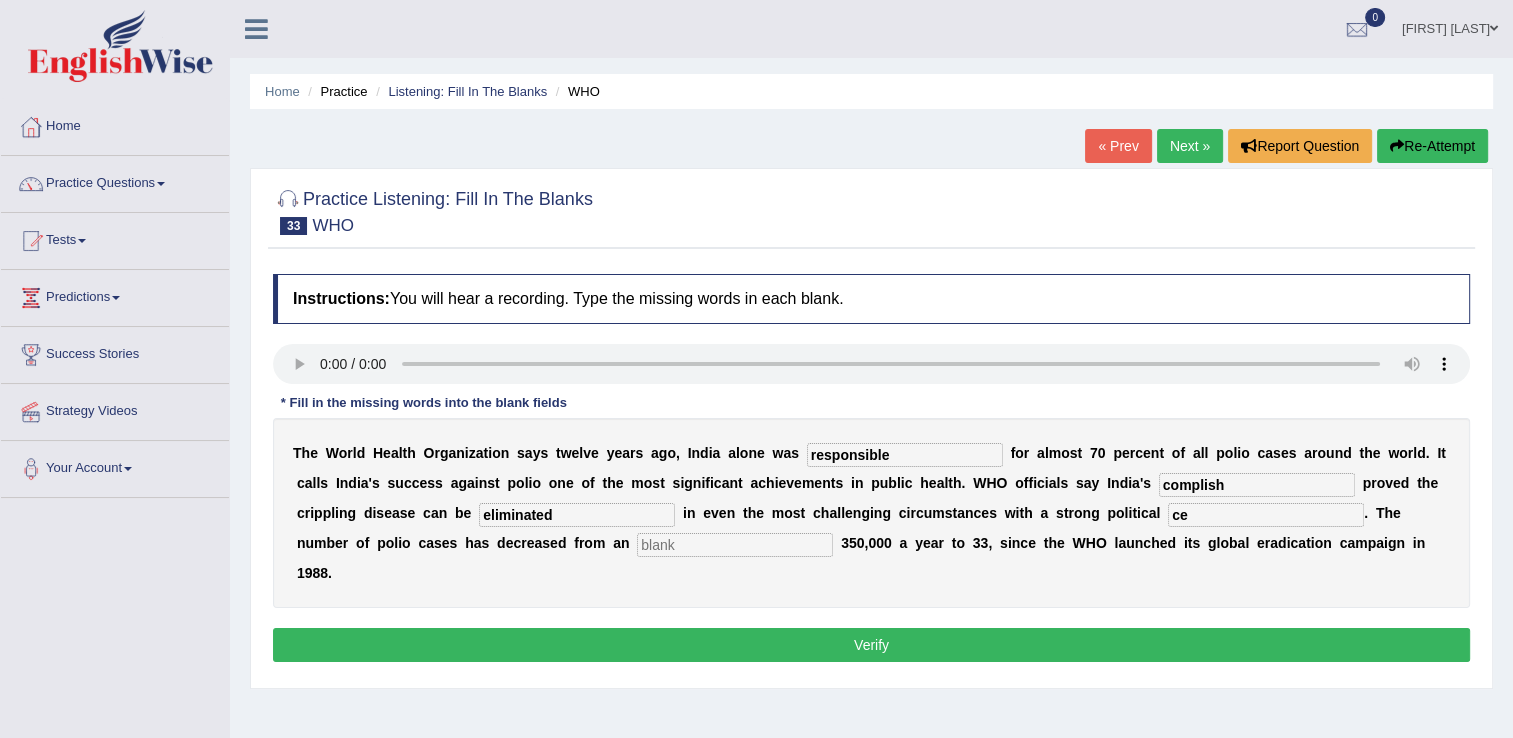 type on "ce" 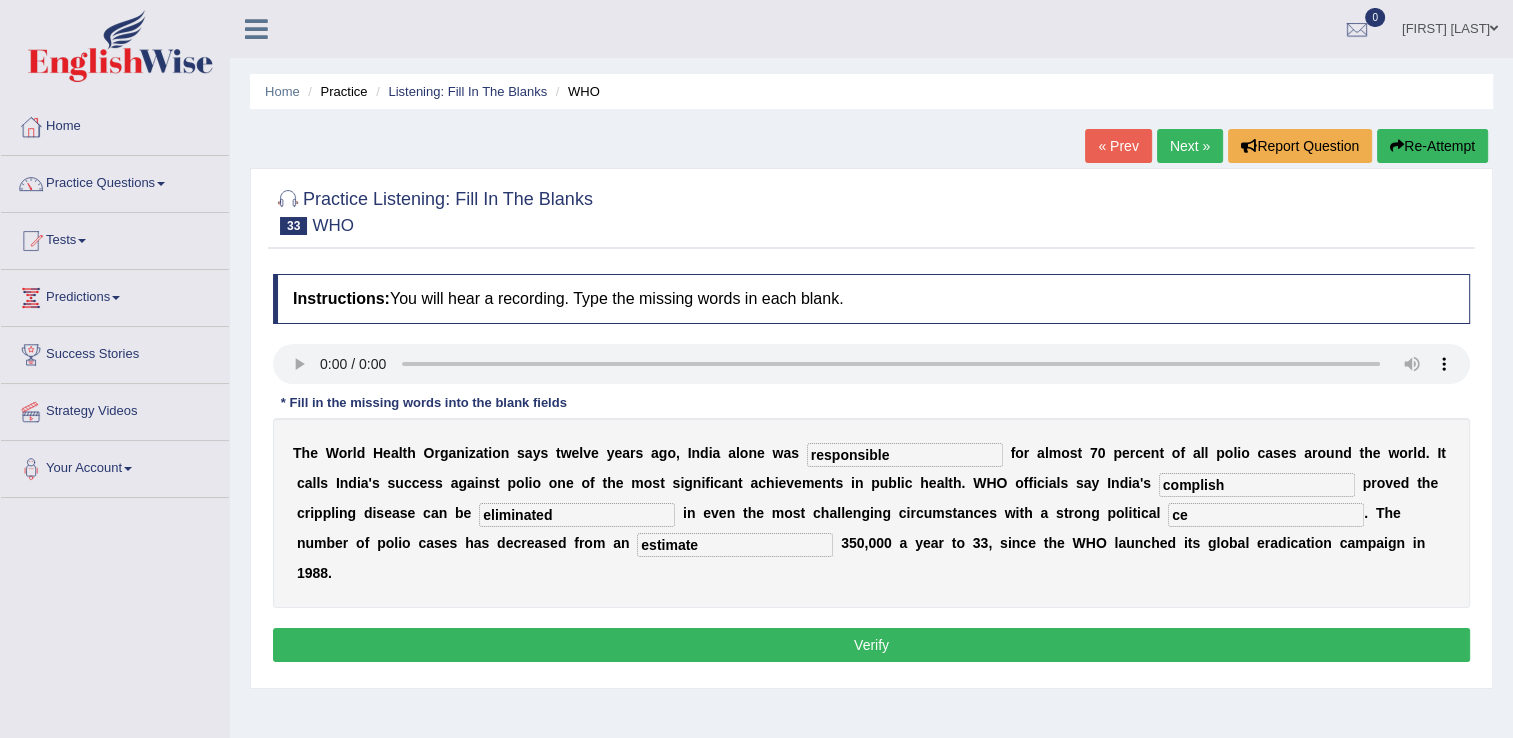 type on "estimate" 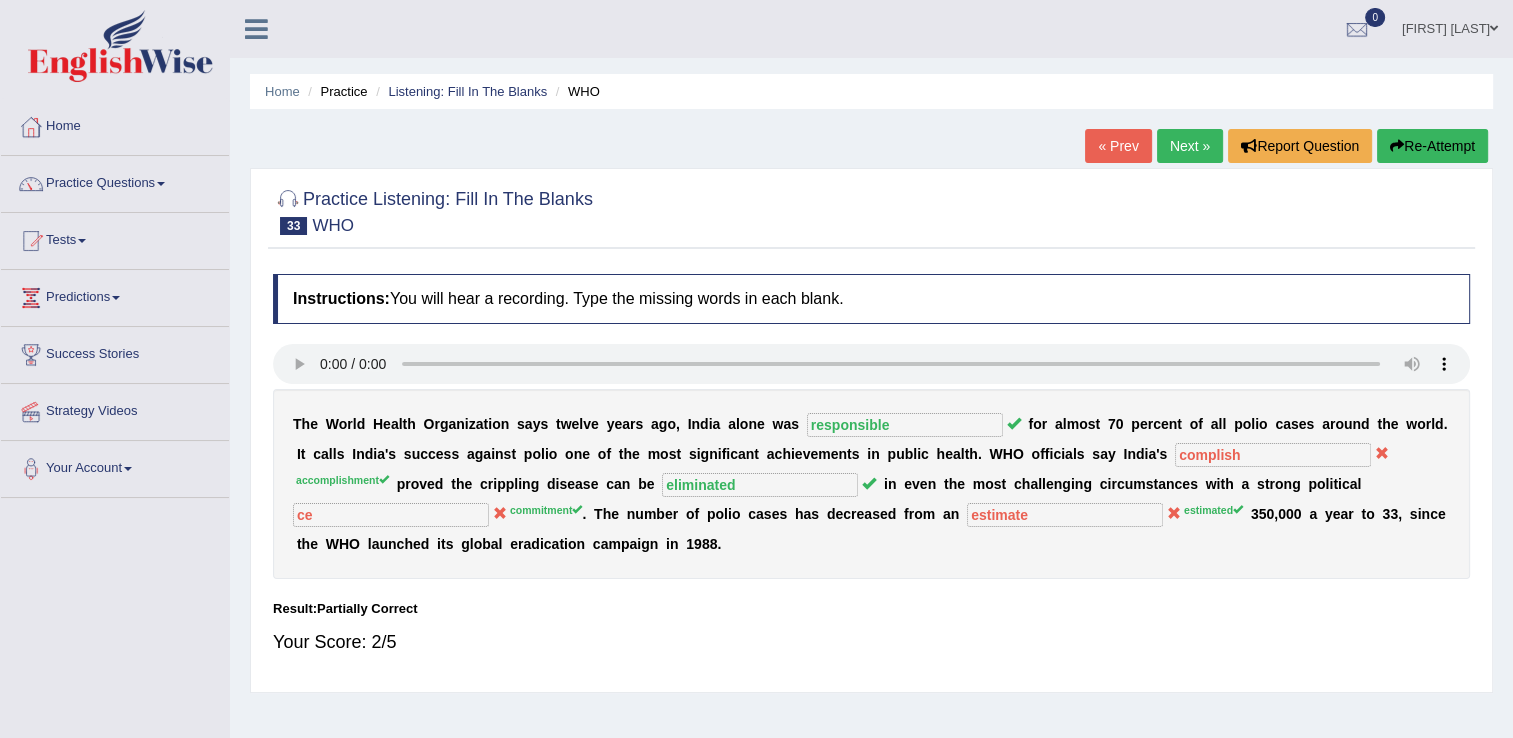 click on "Next »" at bounding box center (1190, 146) 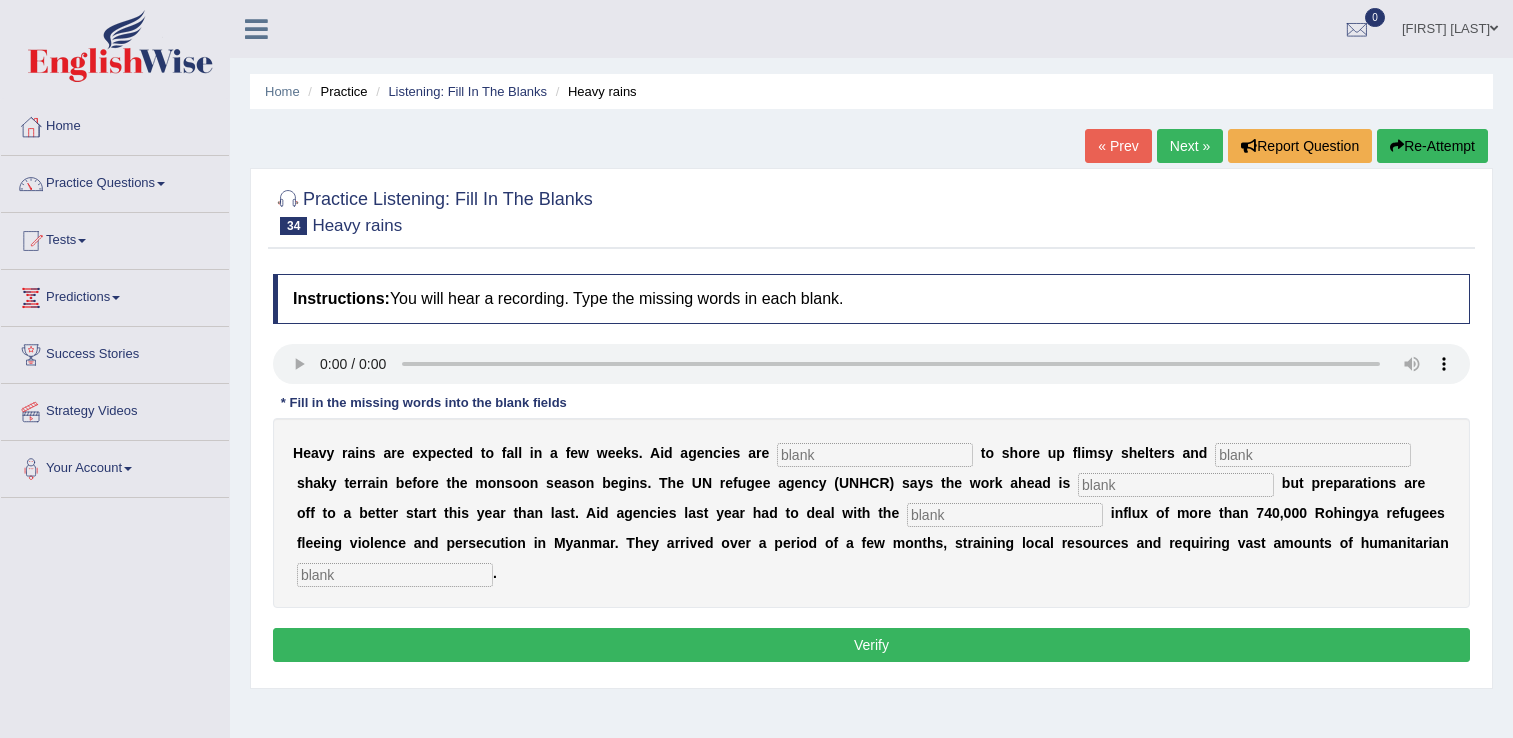 scroll, scrollTop: 0, scrollLeft: 0, axis: both 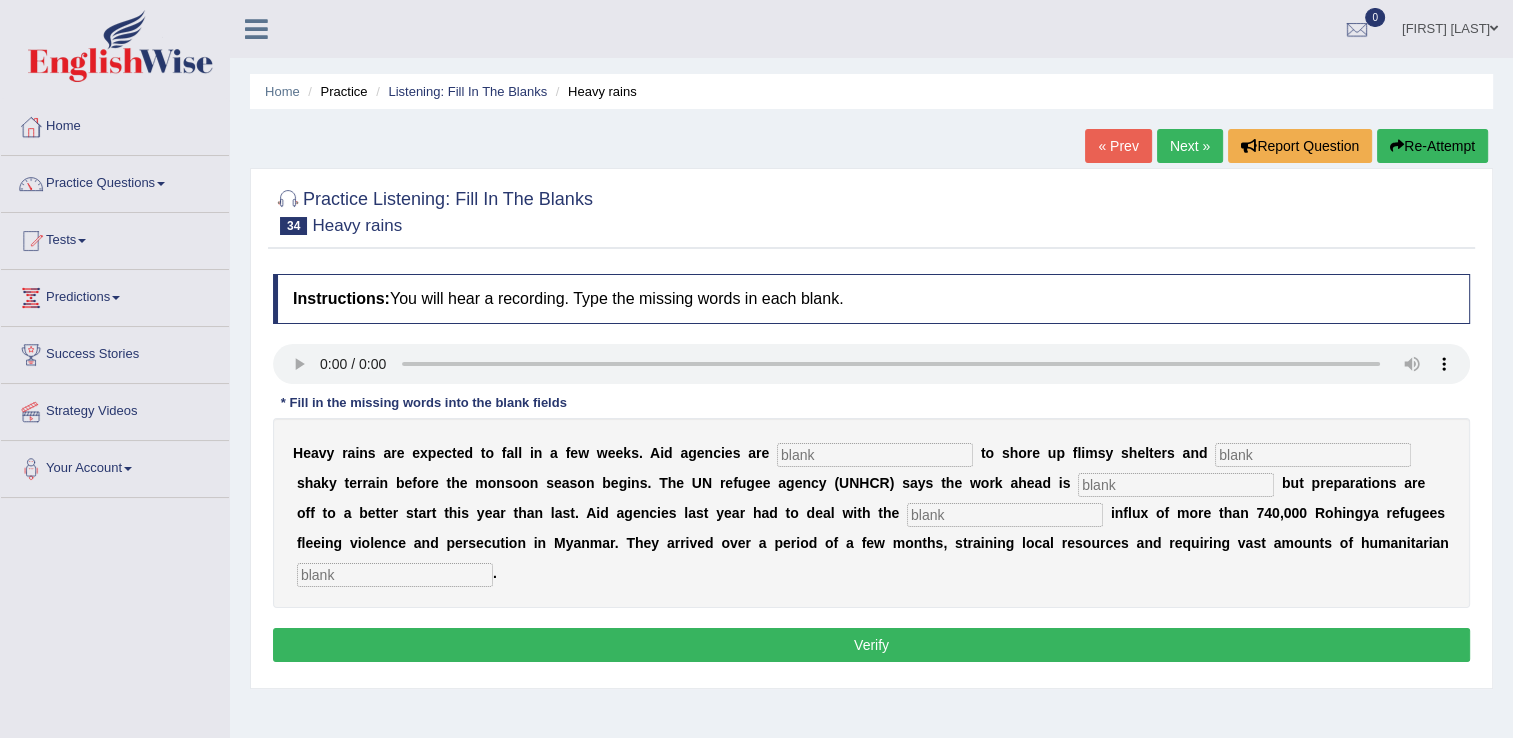 click at bounding box center (875, 455) 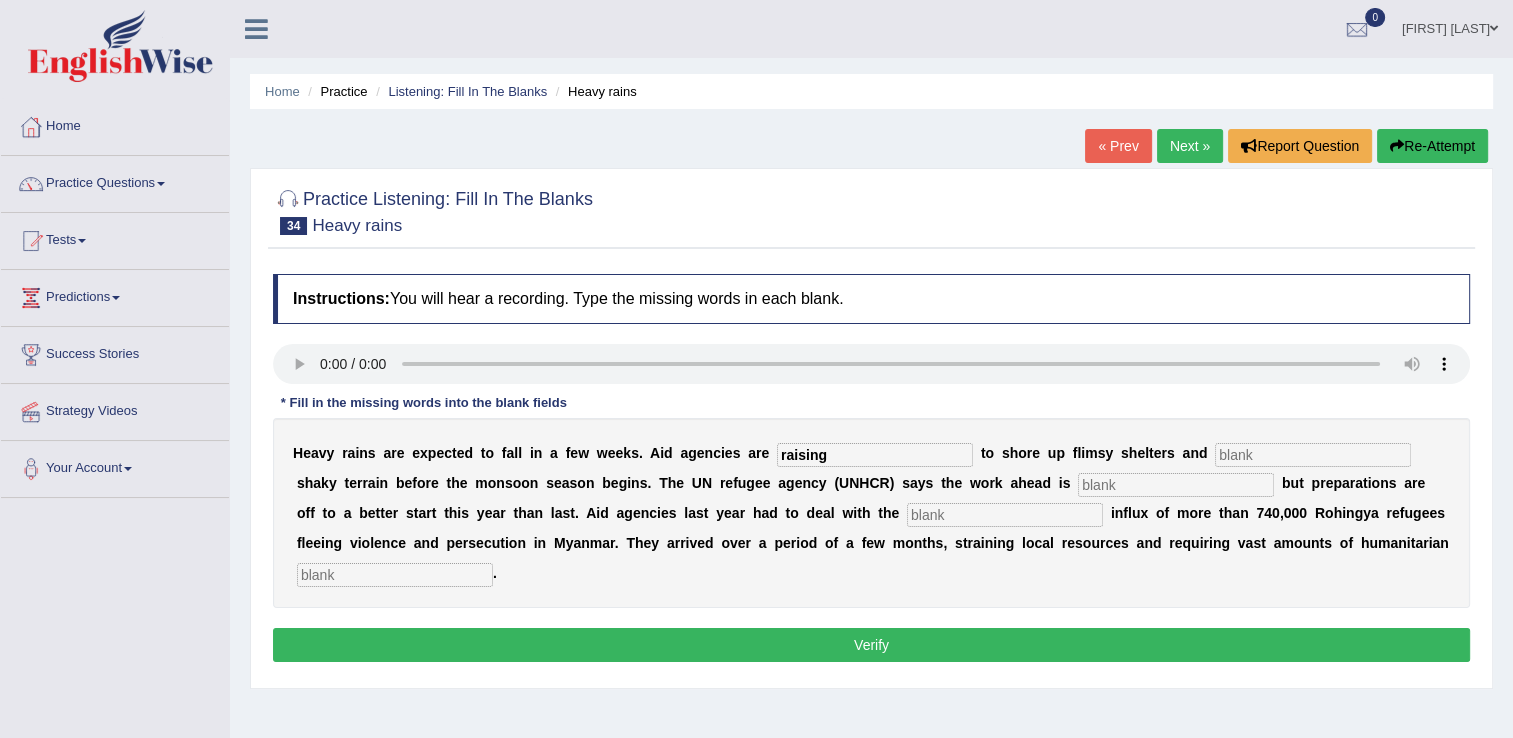 type on "raising" 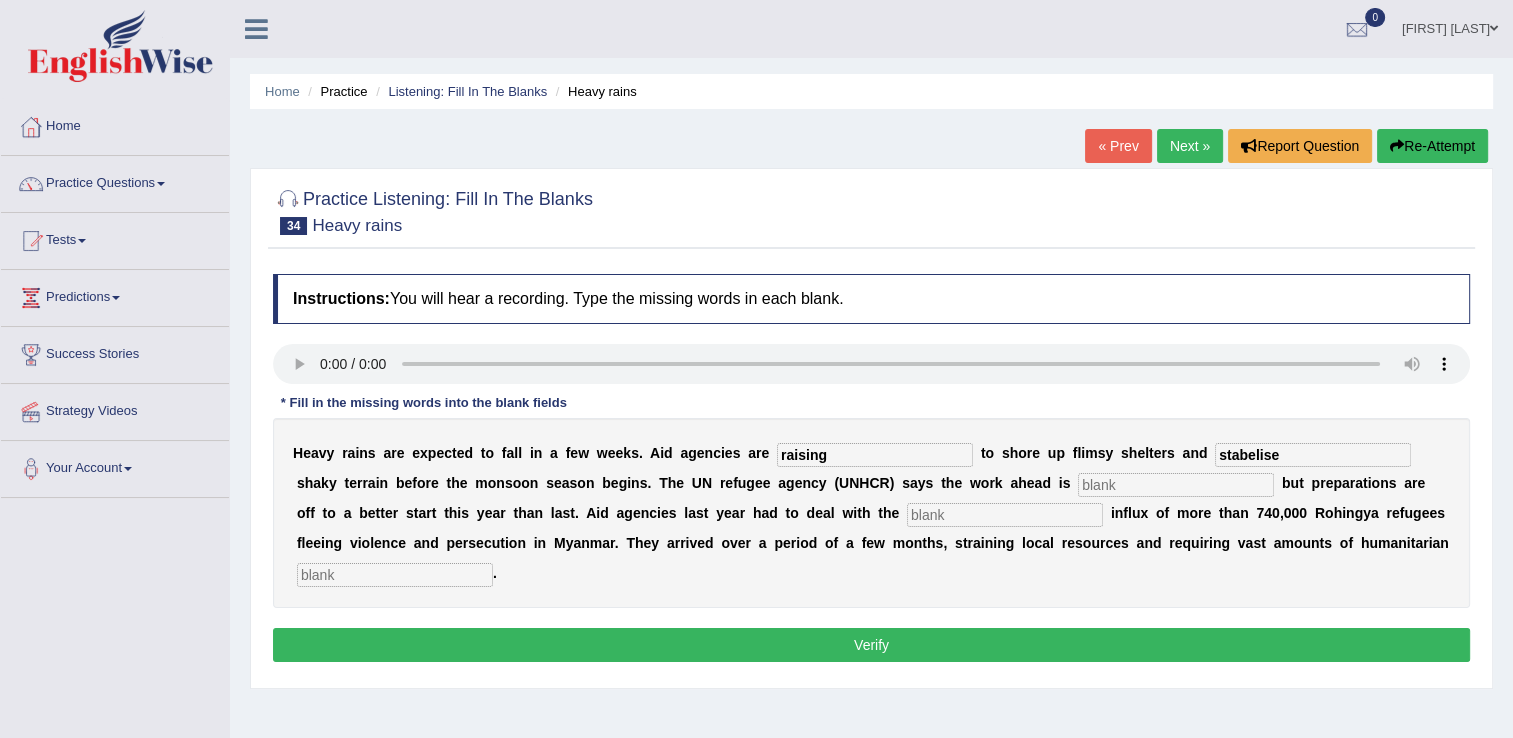 type on "stabelise" 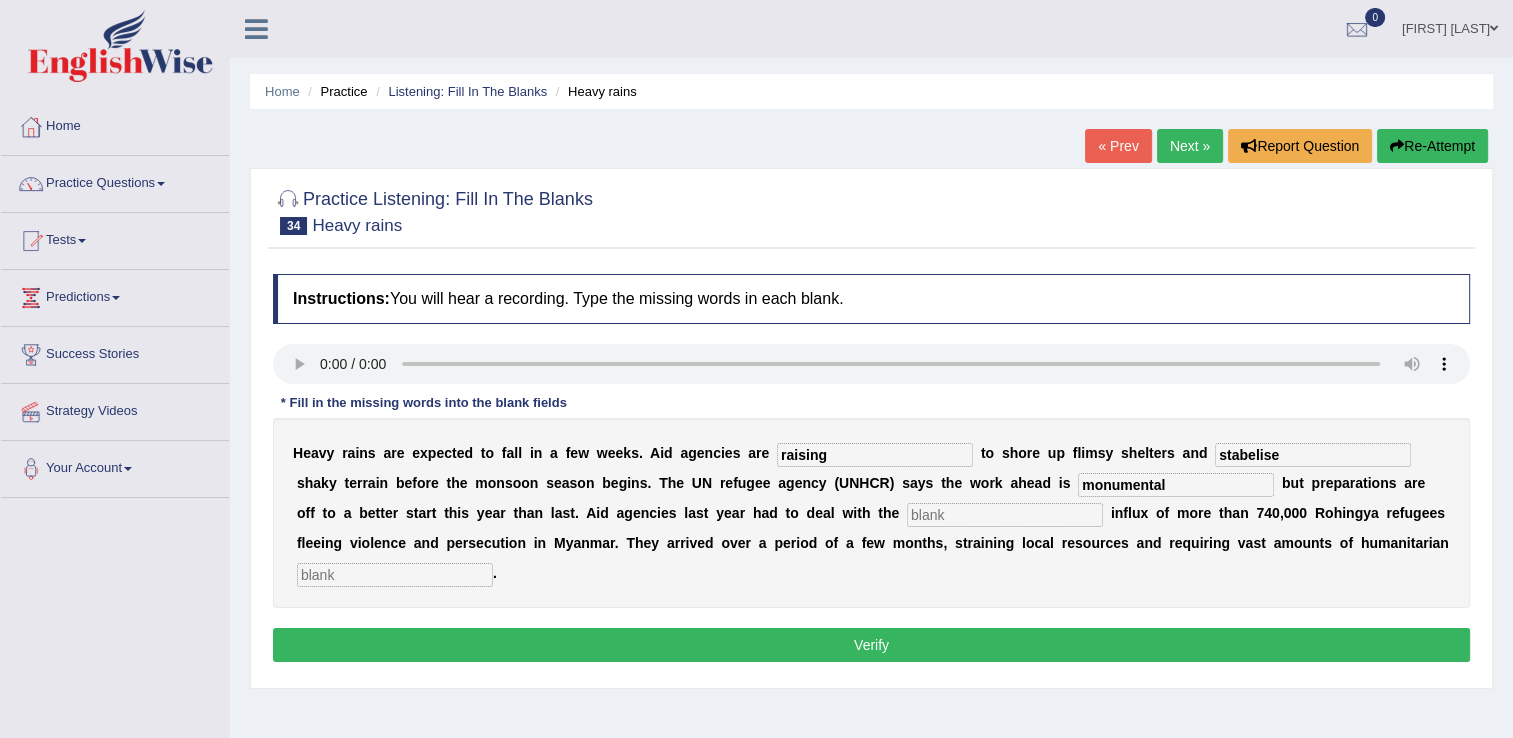 type on "monumental" 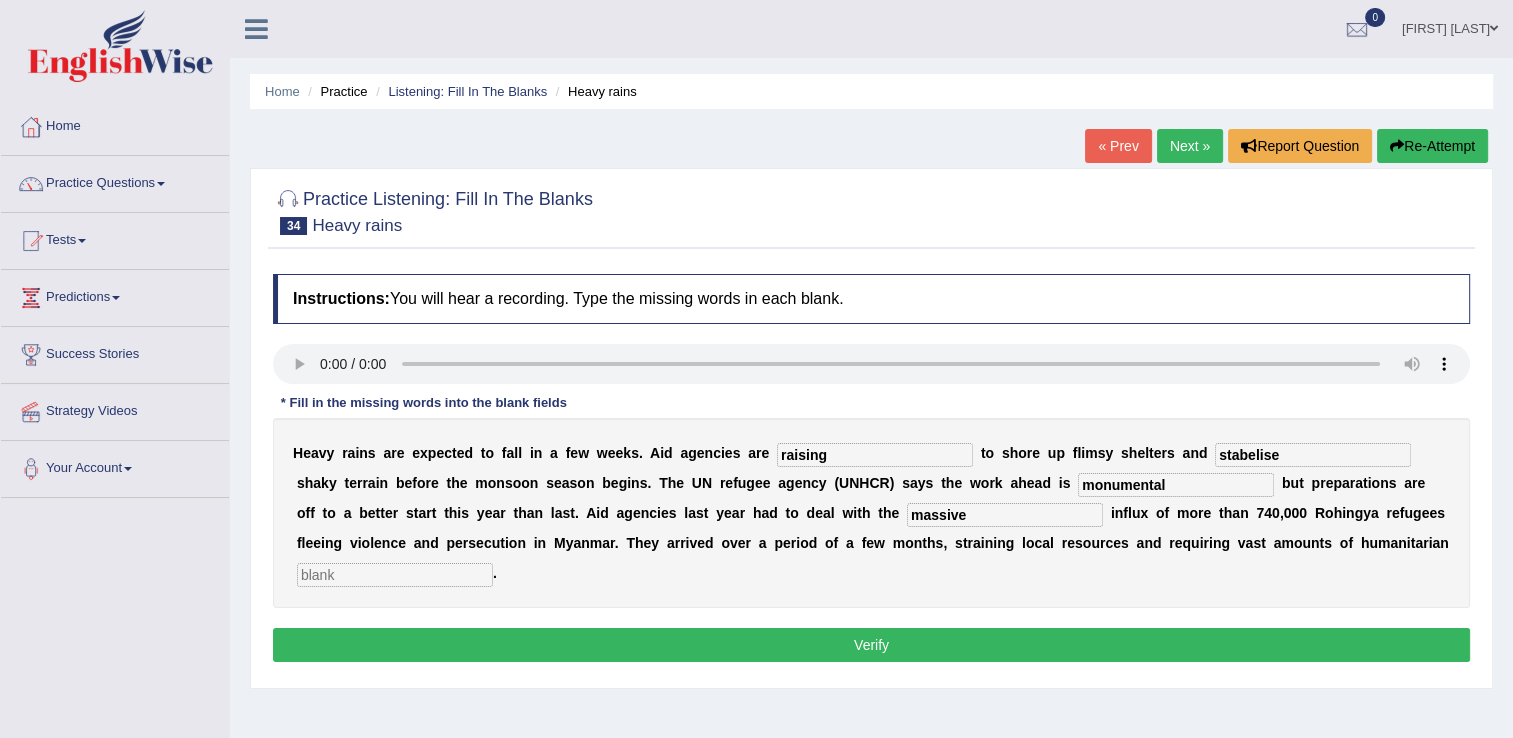 type on "massive" 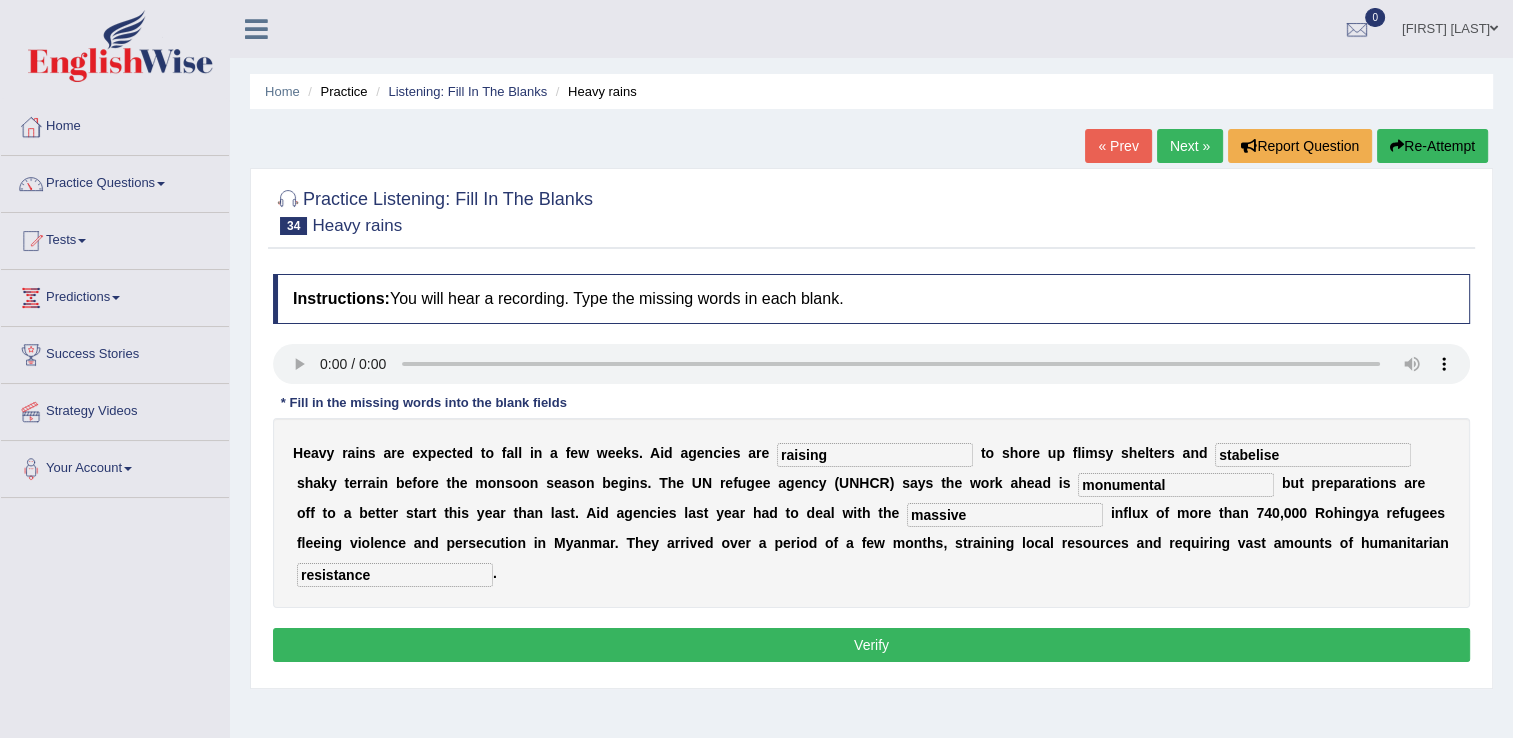 type on "resistance" 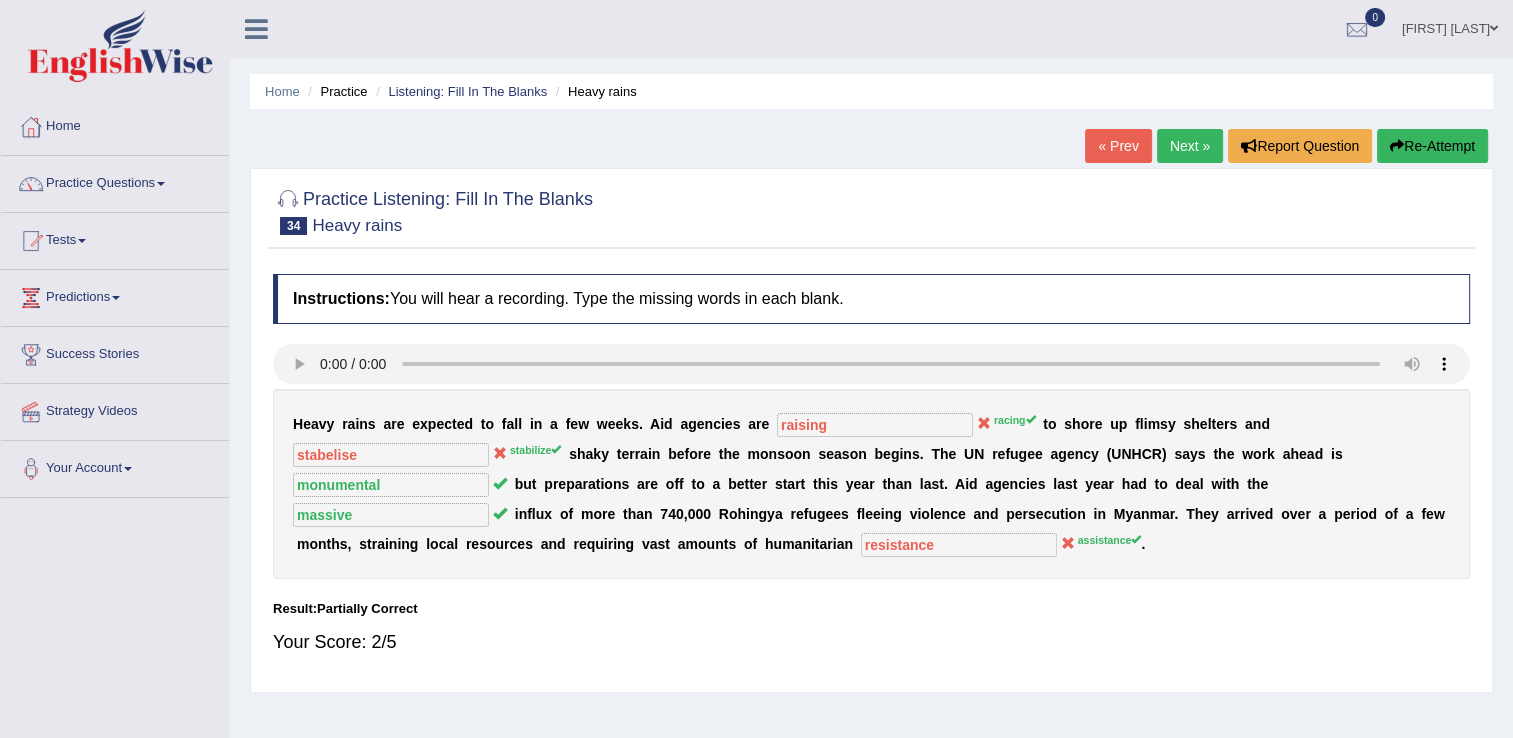 click on "Next »" at bounding box center [1190, 146] 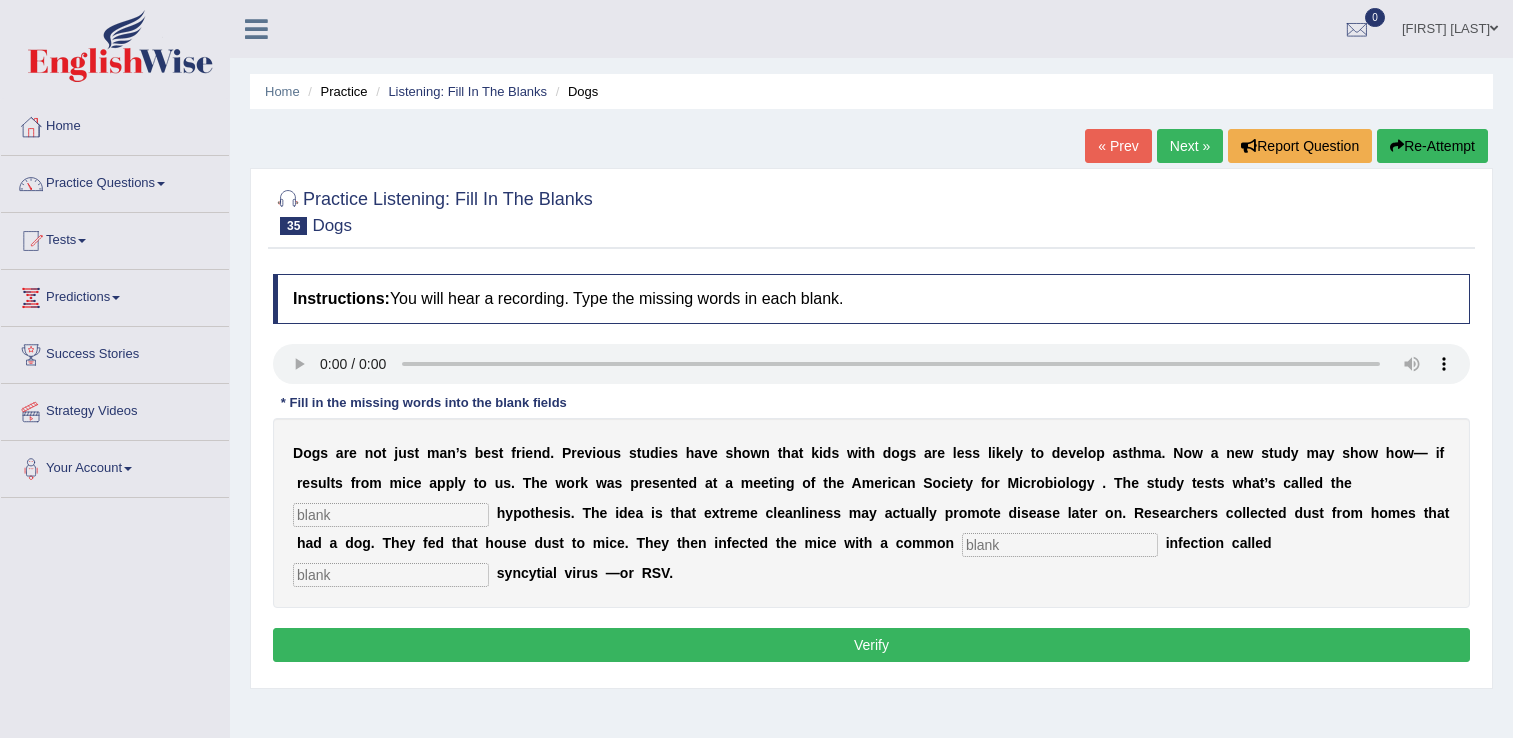 scroll, scrollTop: 0, scrollLeft: 0, axis: both 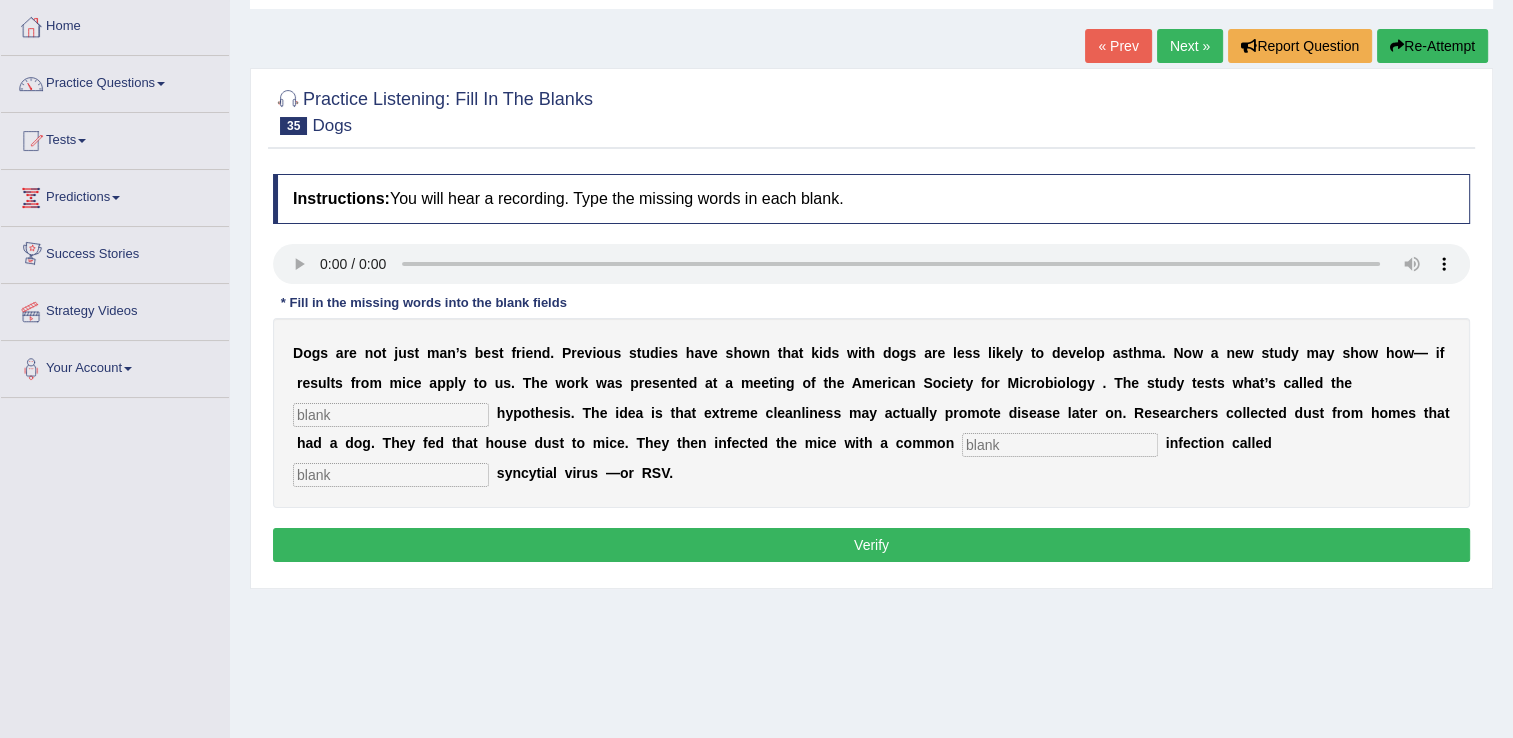 type 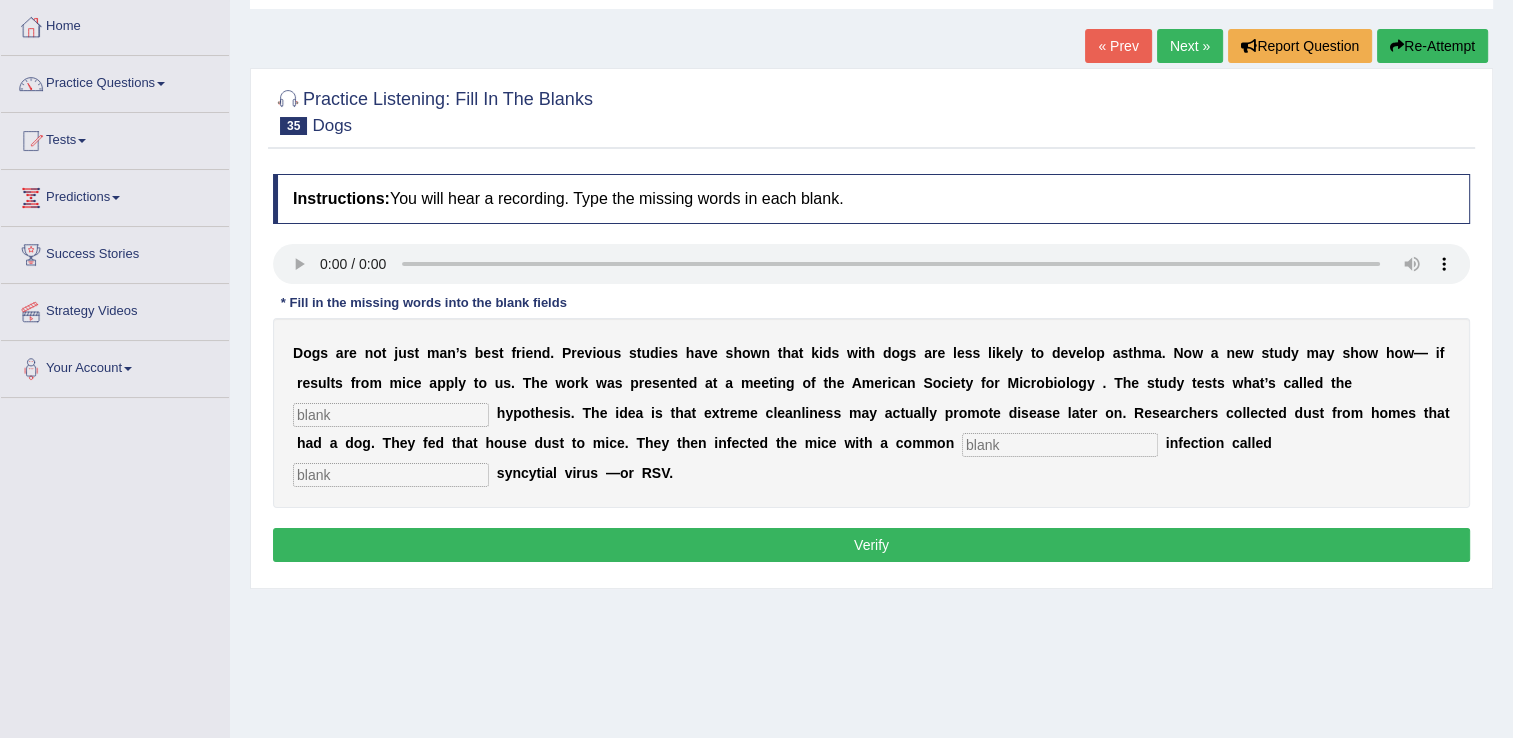 click at bounding box center (1060, 445) 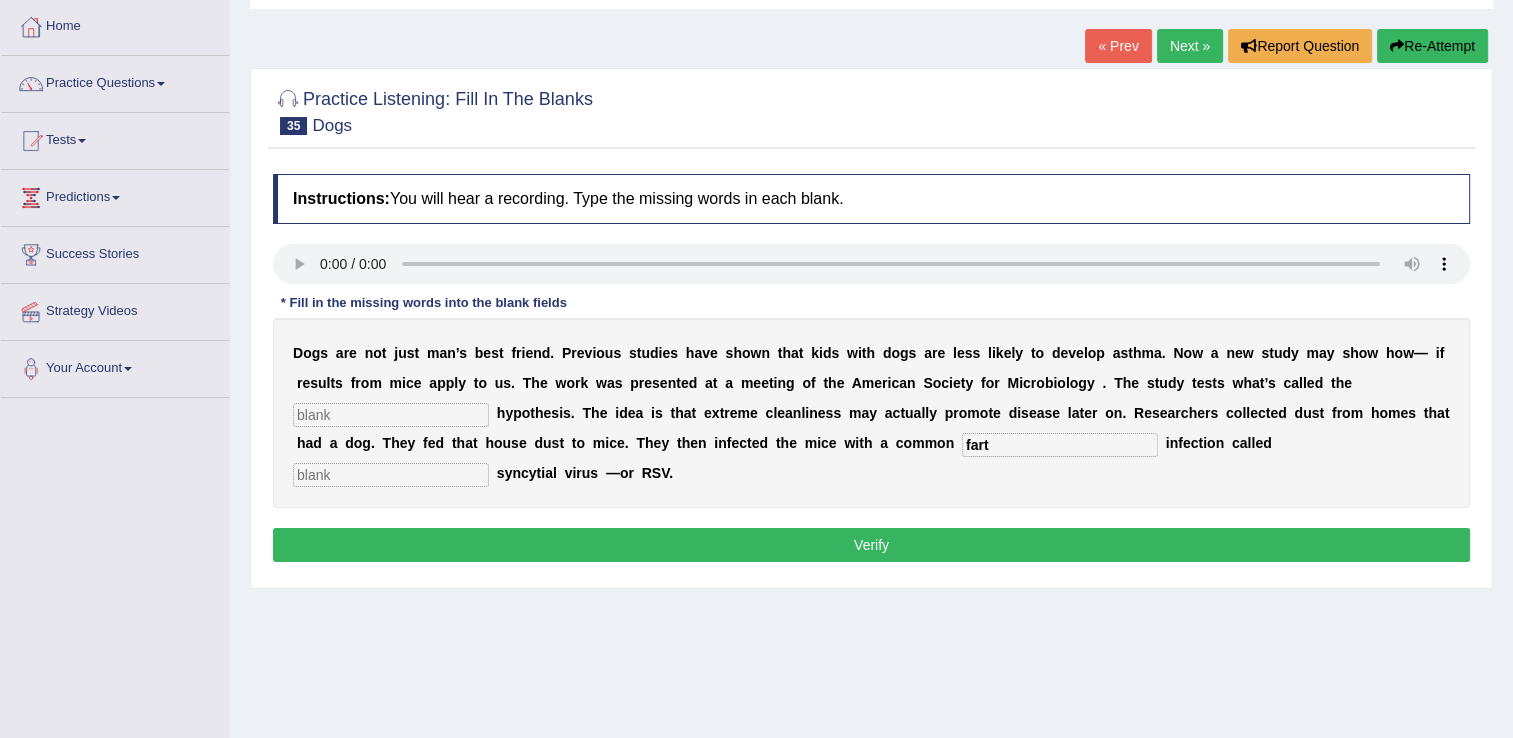 type on "fart" 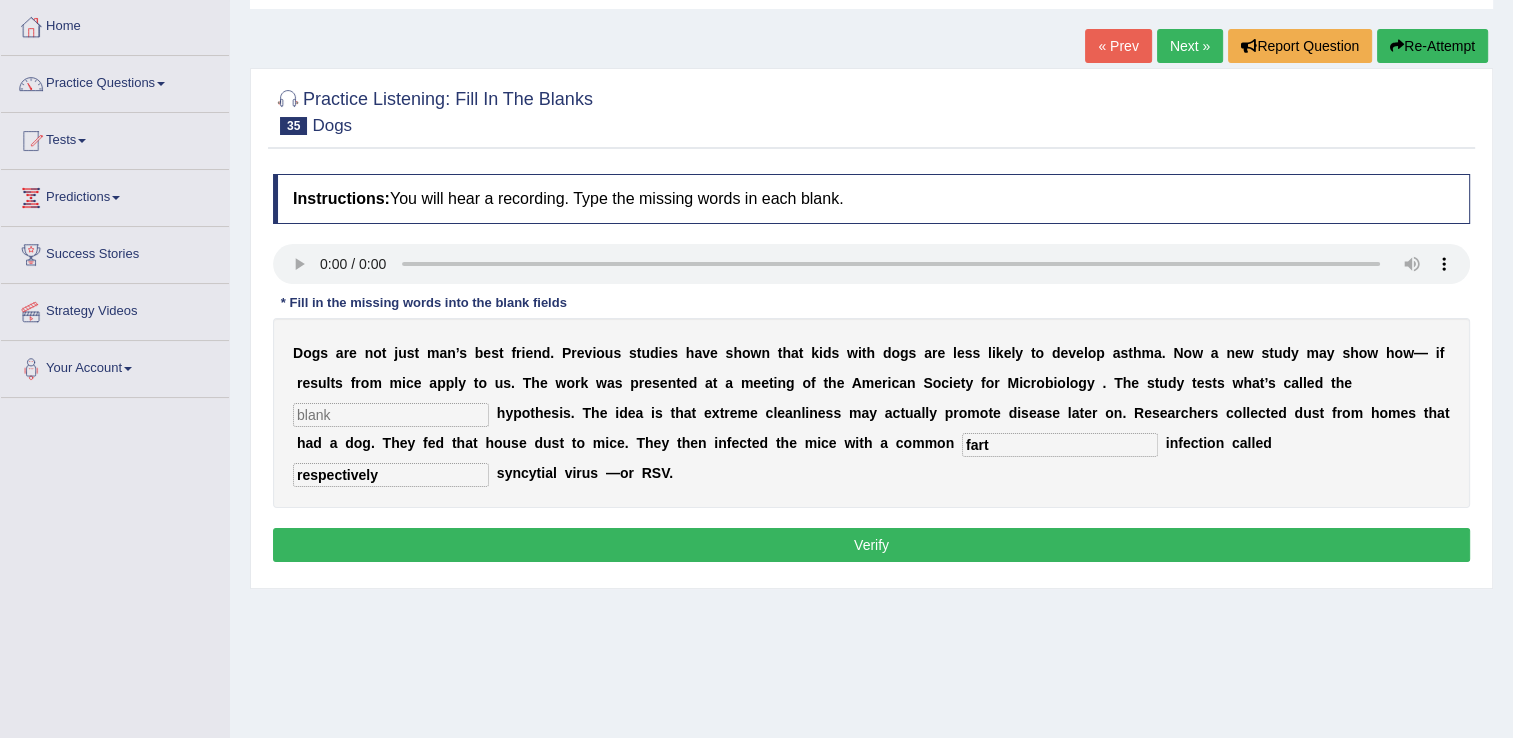 type on "respectively" 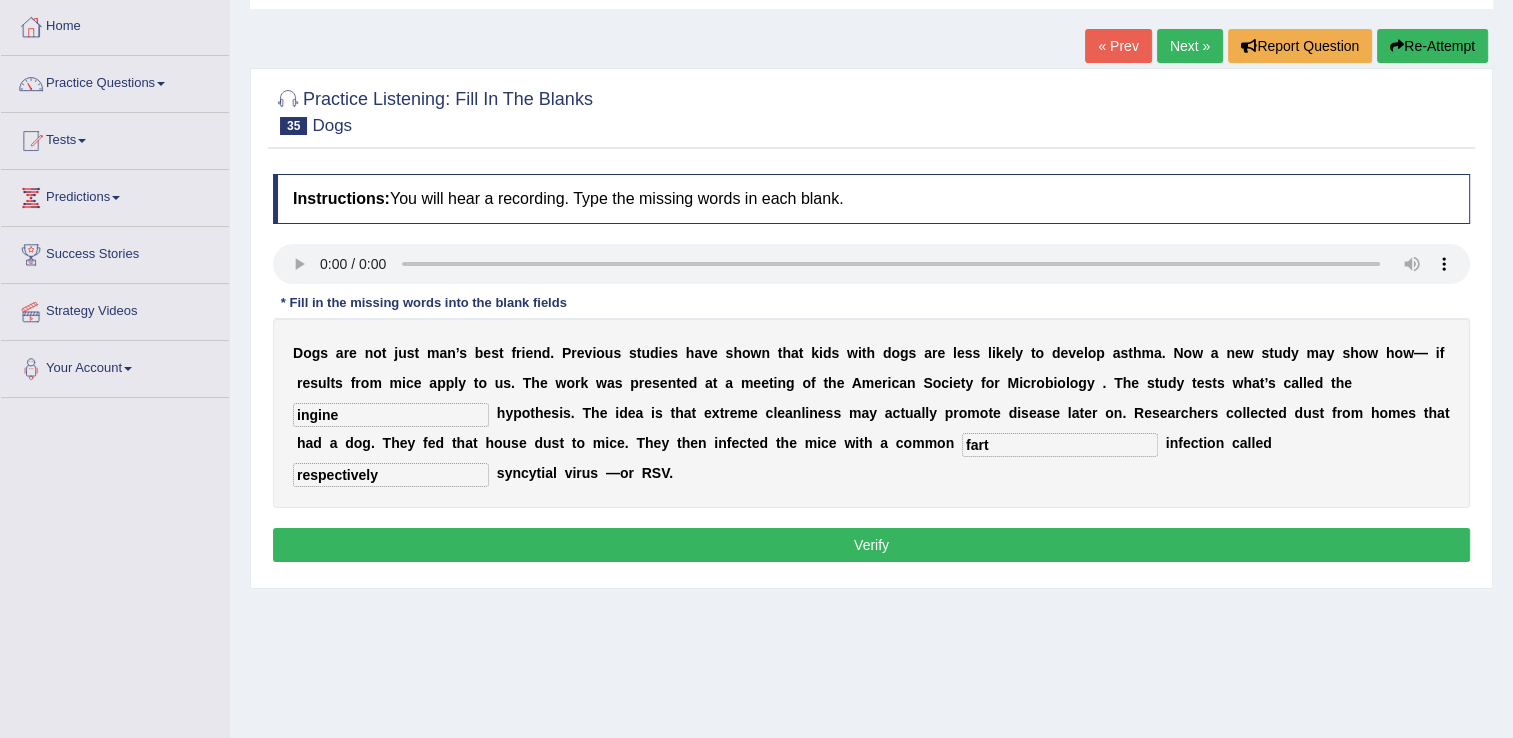 type on "ingine" 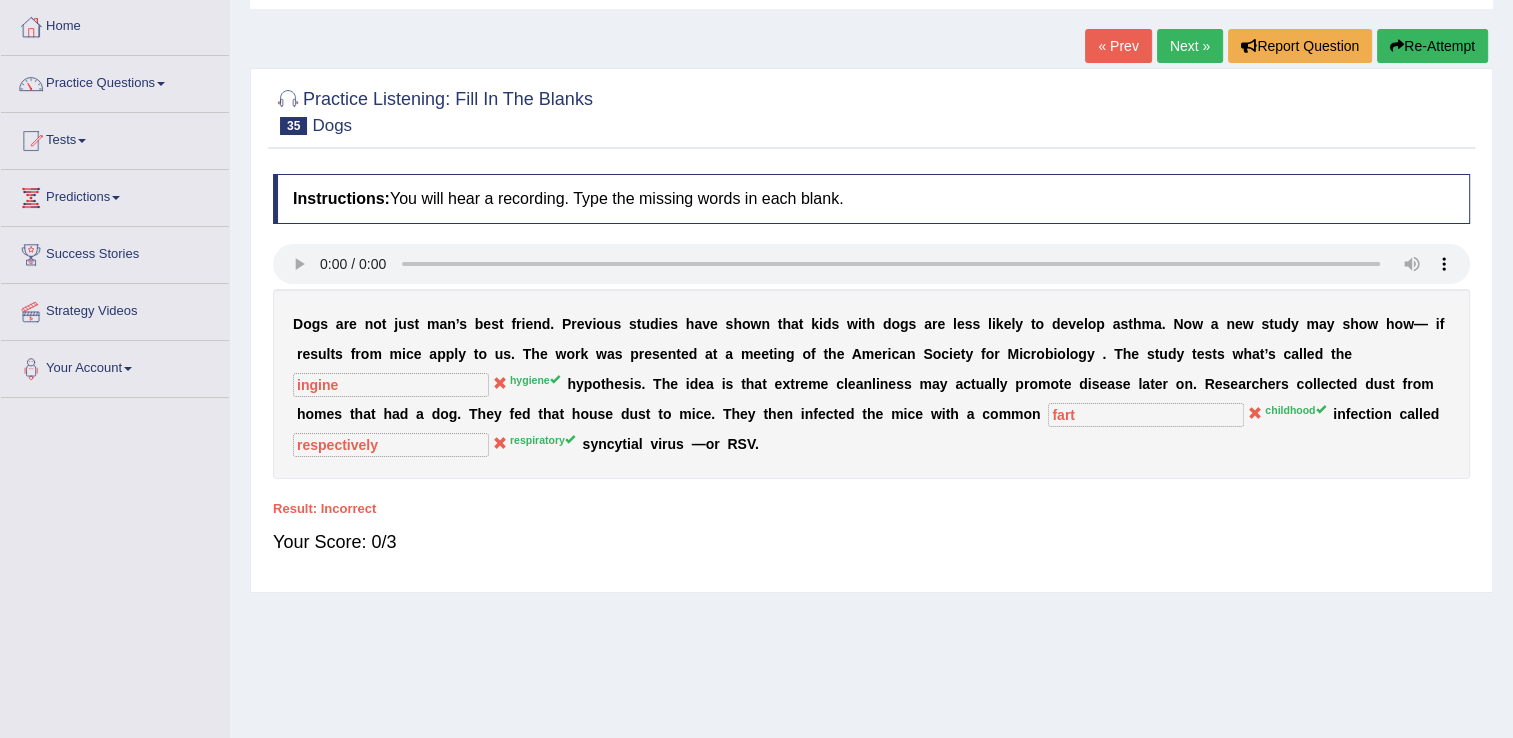 click on "Next »" at bounding box center [1190, 46] 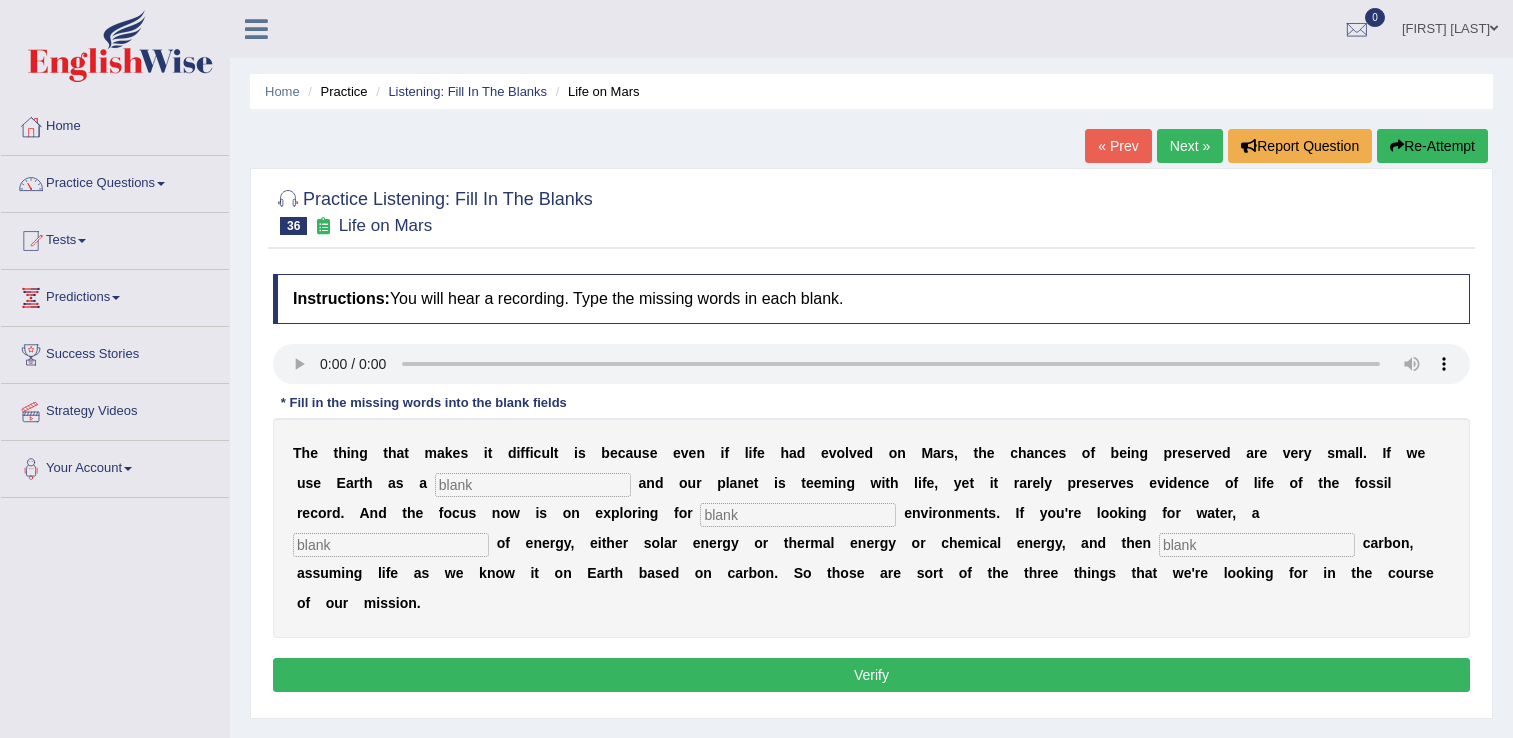 scroll, scrollTop: 0, scrollLeft: 0, axis: both 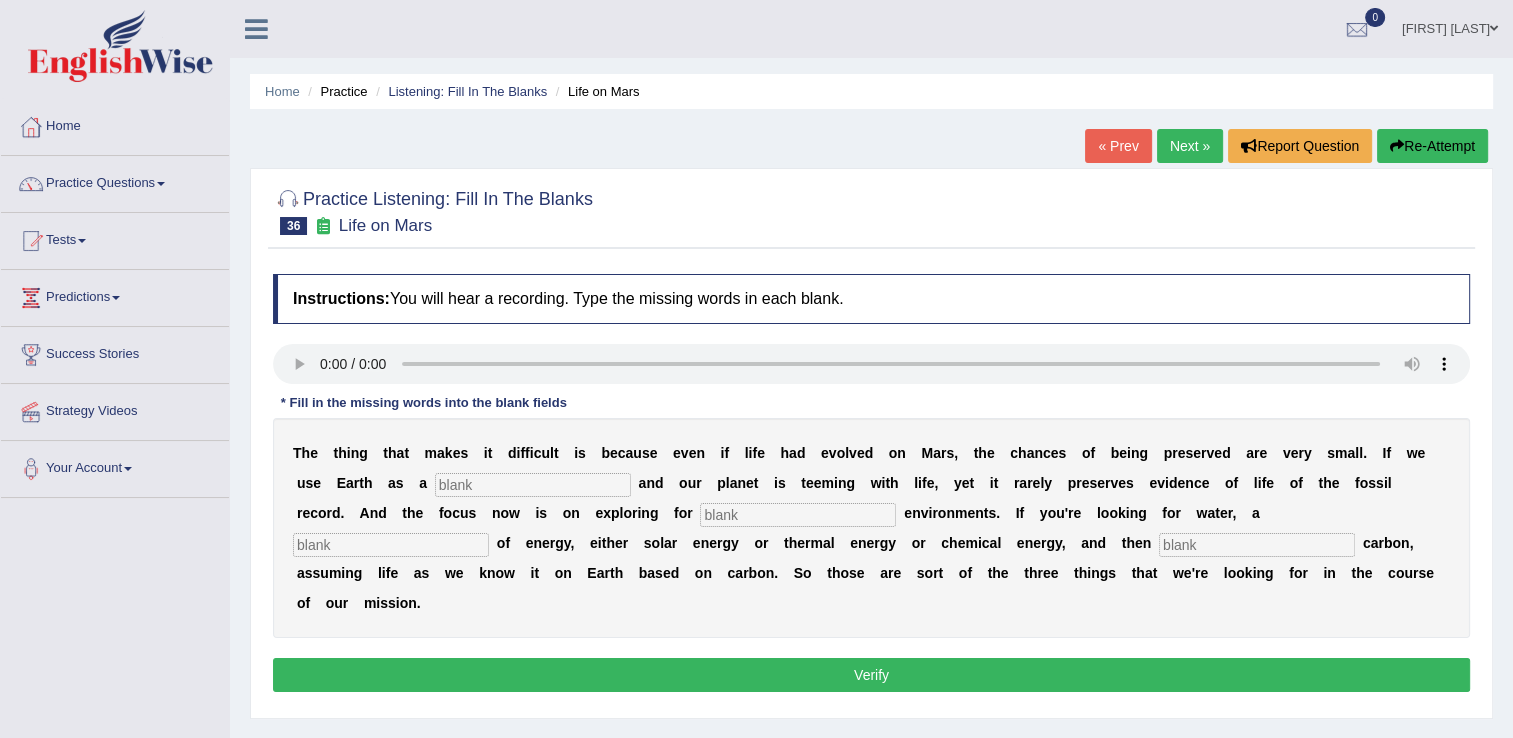 click at bounding box center [1257, 545] 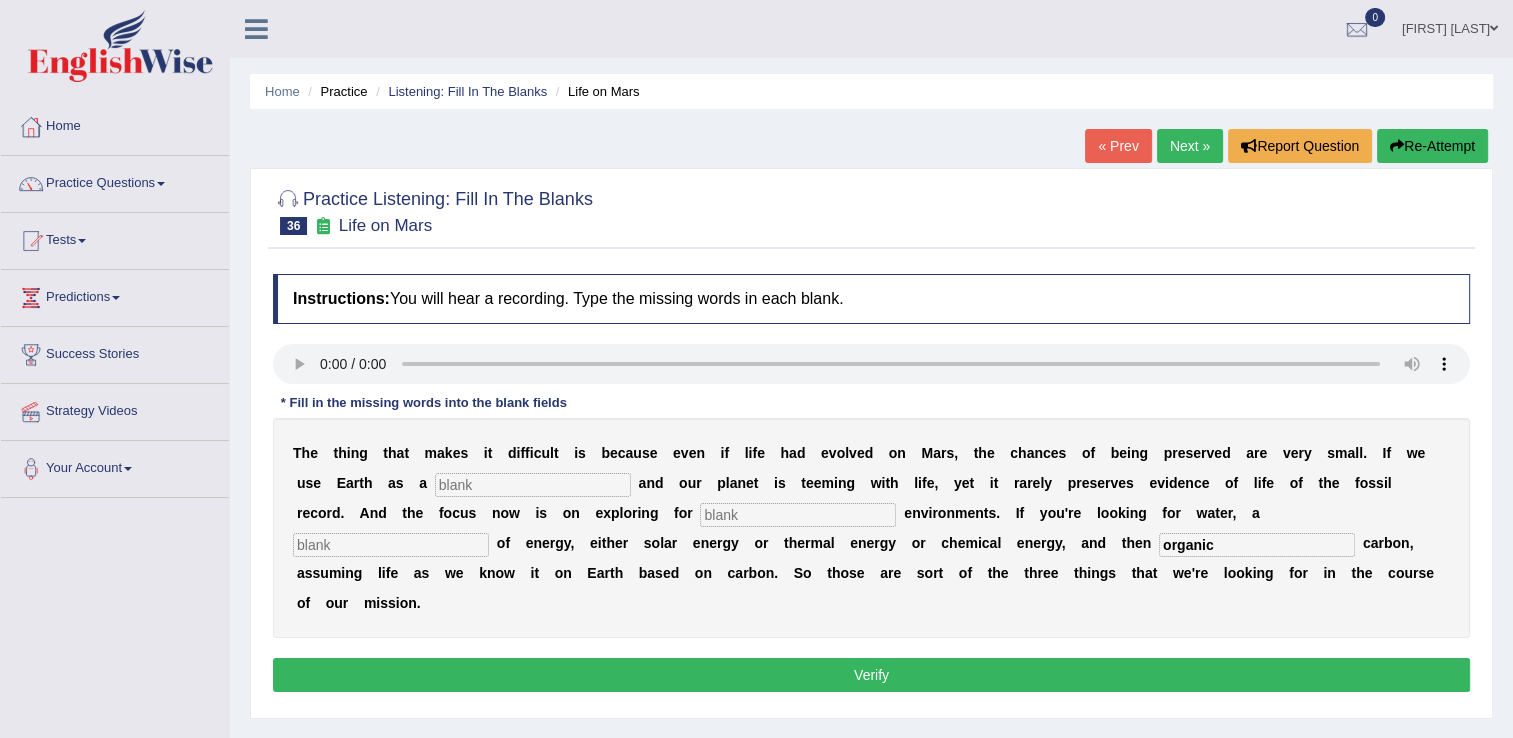 type on "organic" 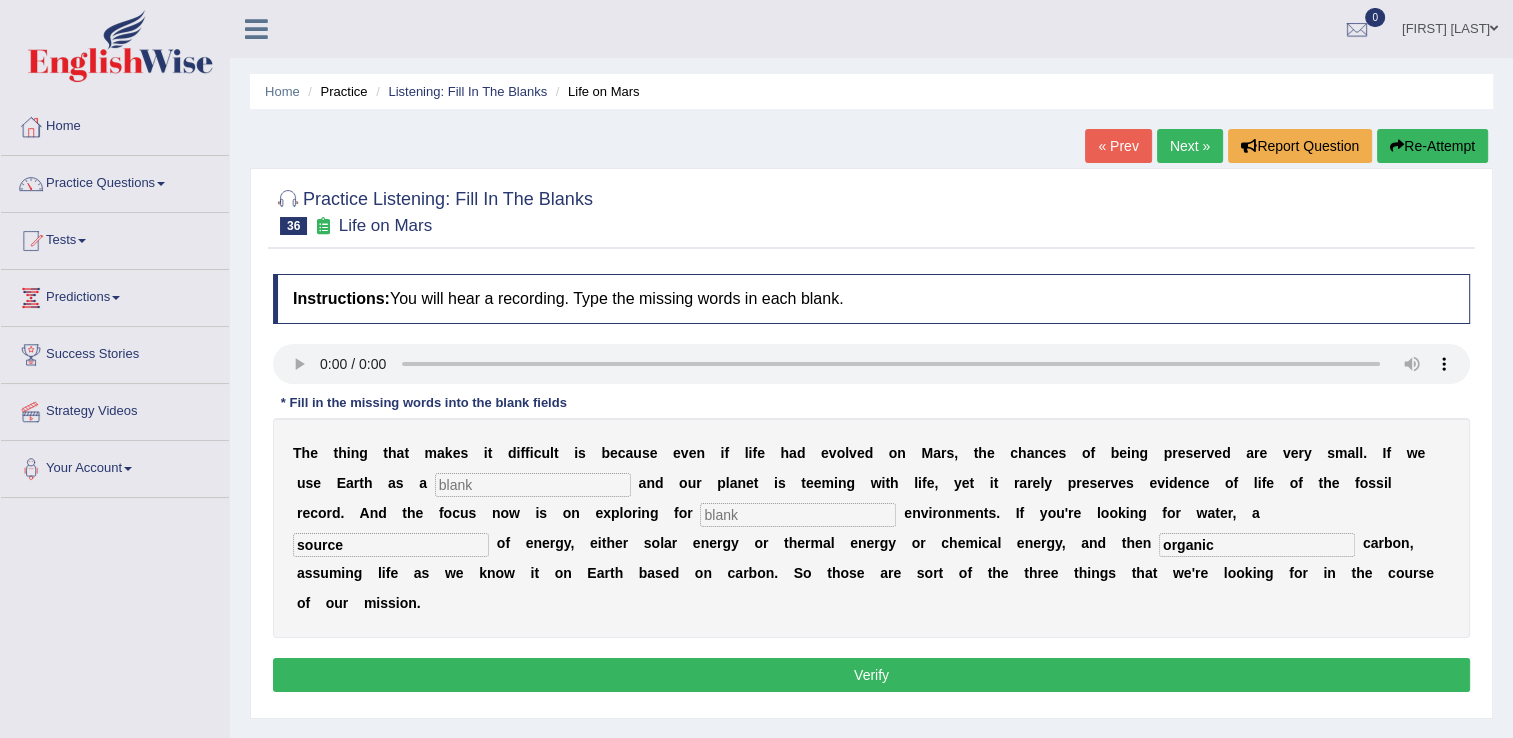 type on "source" 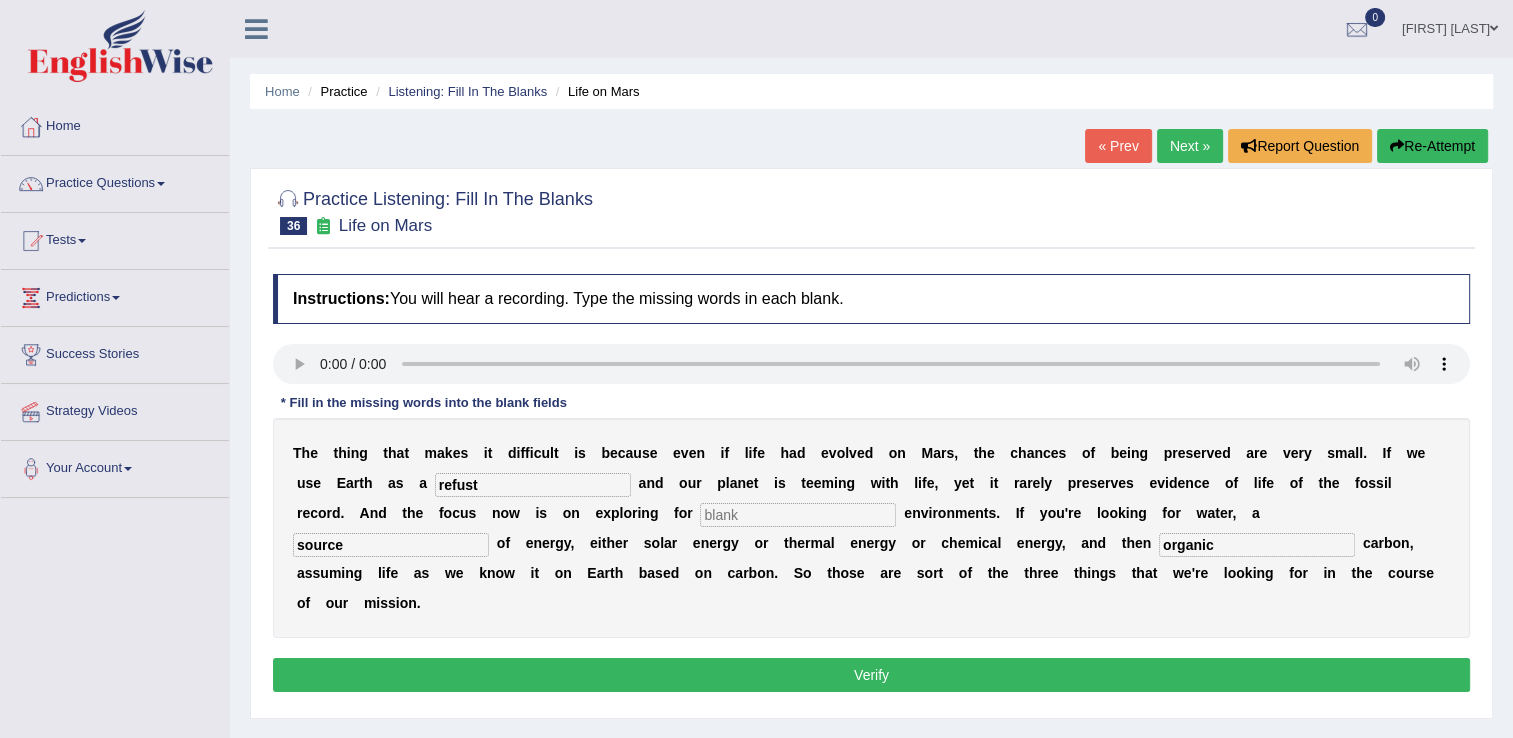 type on "refust" 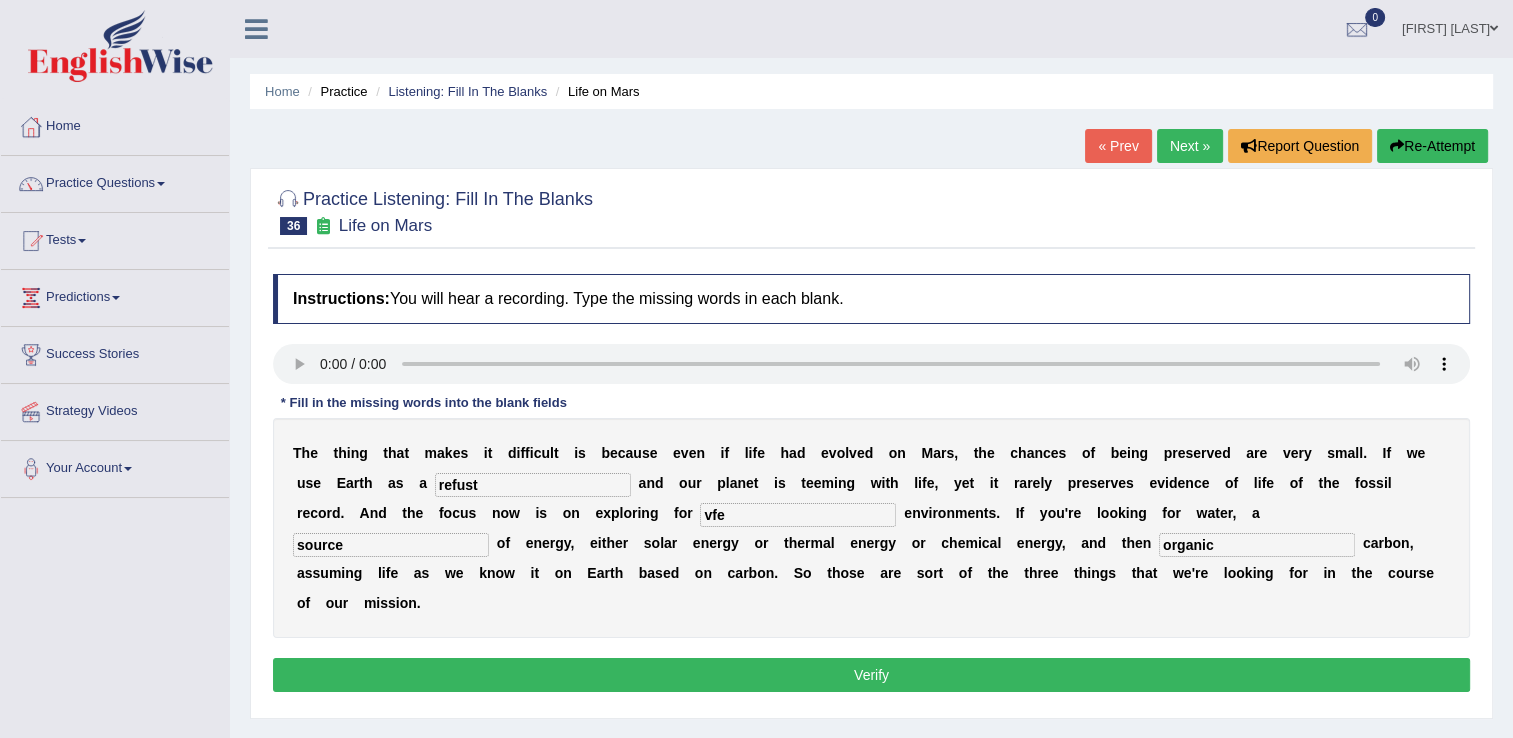 type on "vfe" 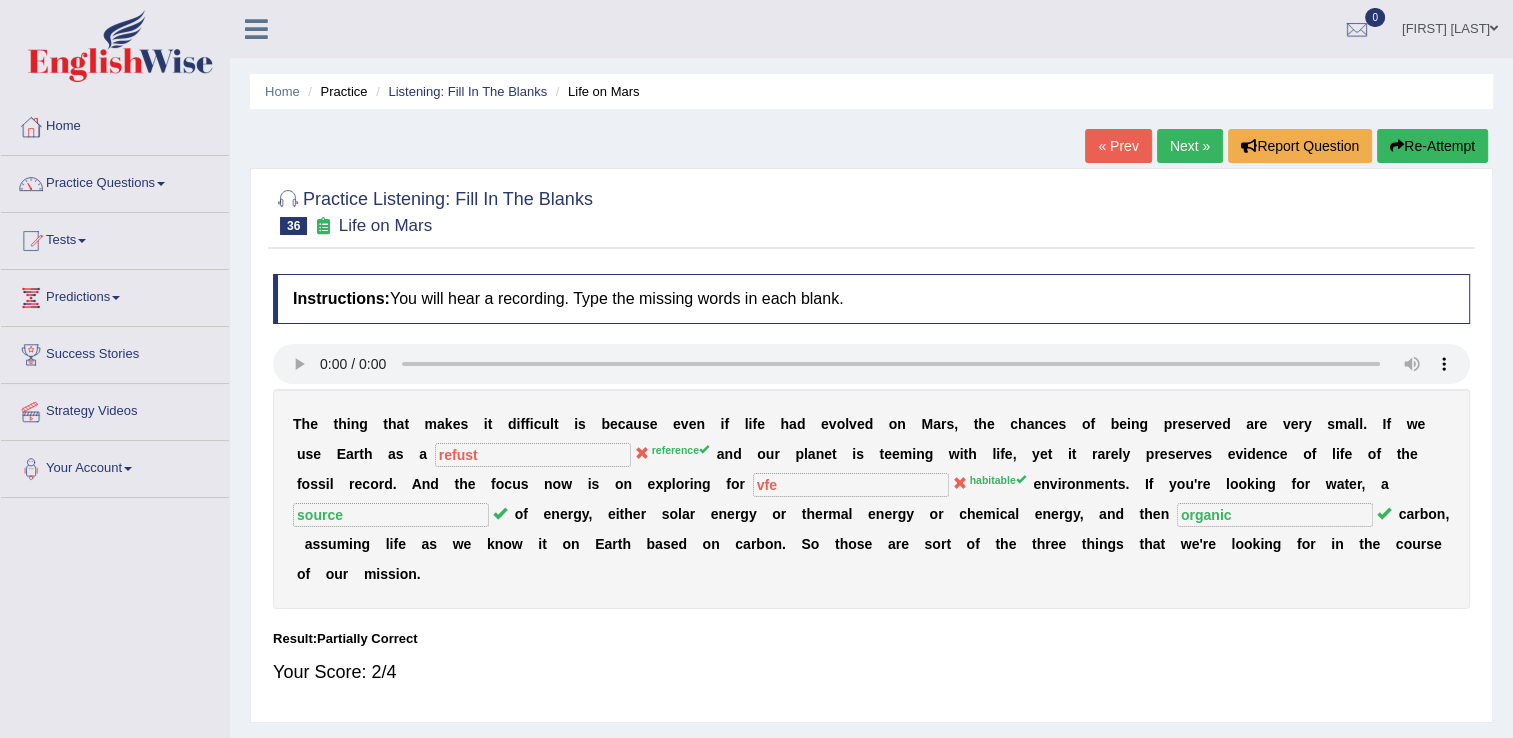 click on "Next »" at bounding box center (1190, 146) 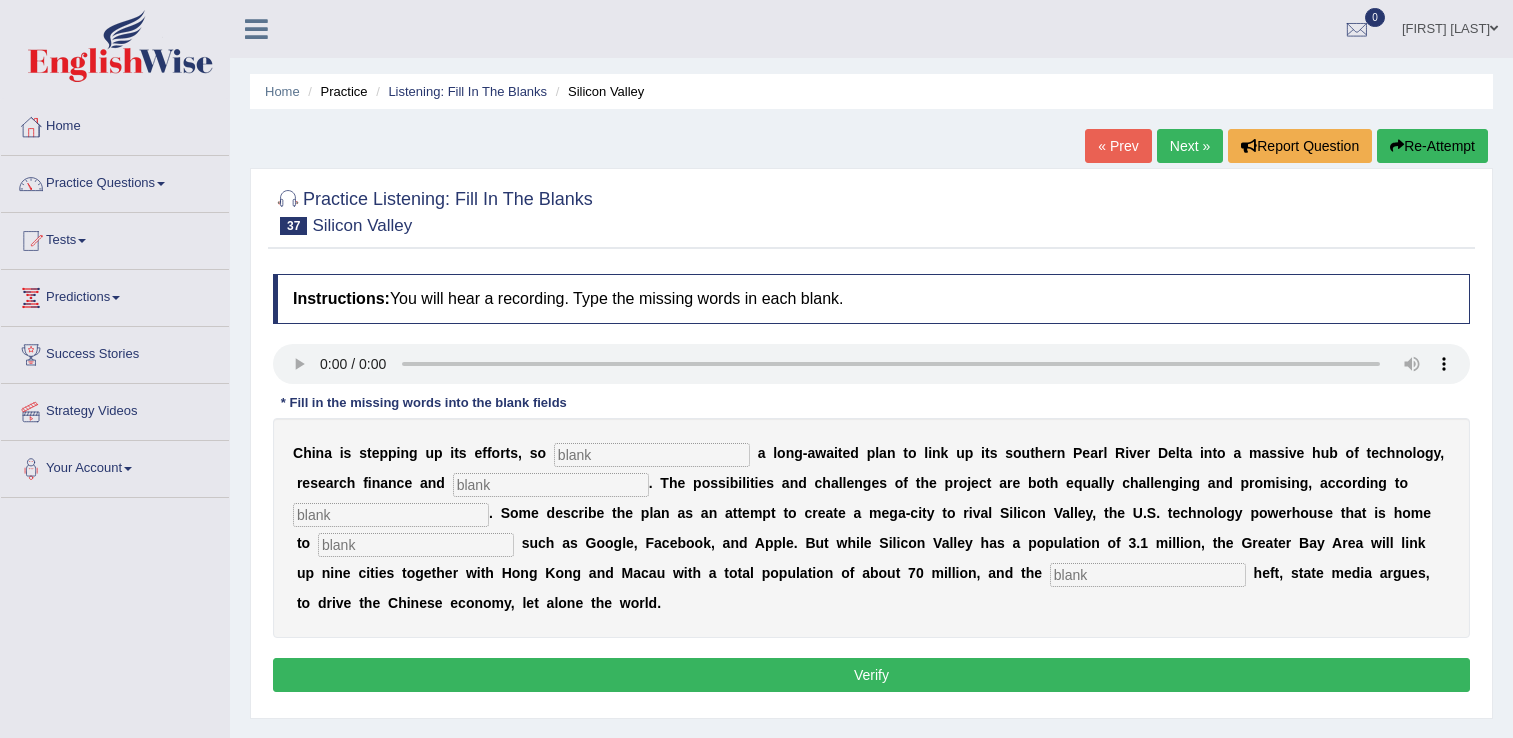 scroll, scrollTop: 0, scrollLeft: 0, axis: both 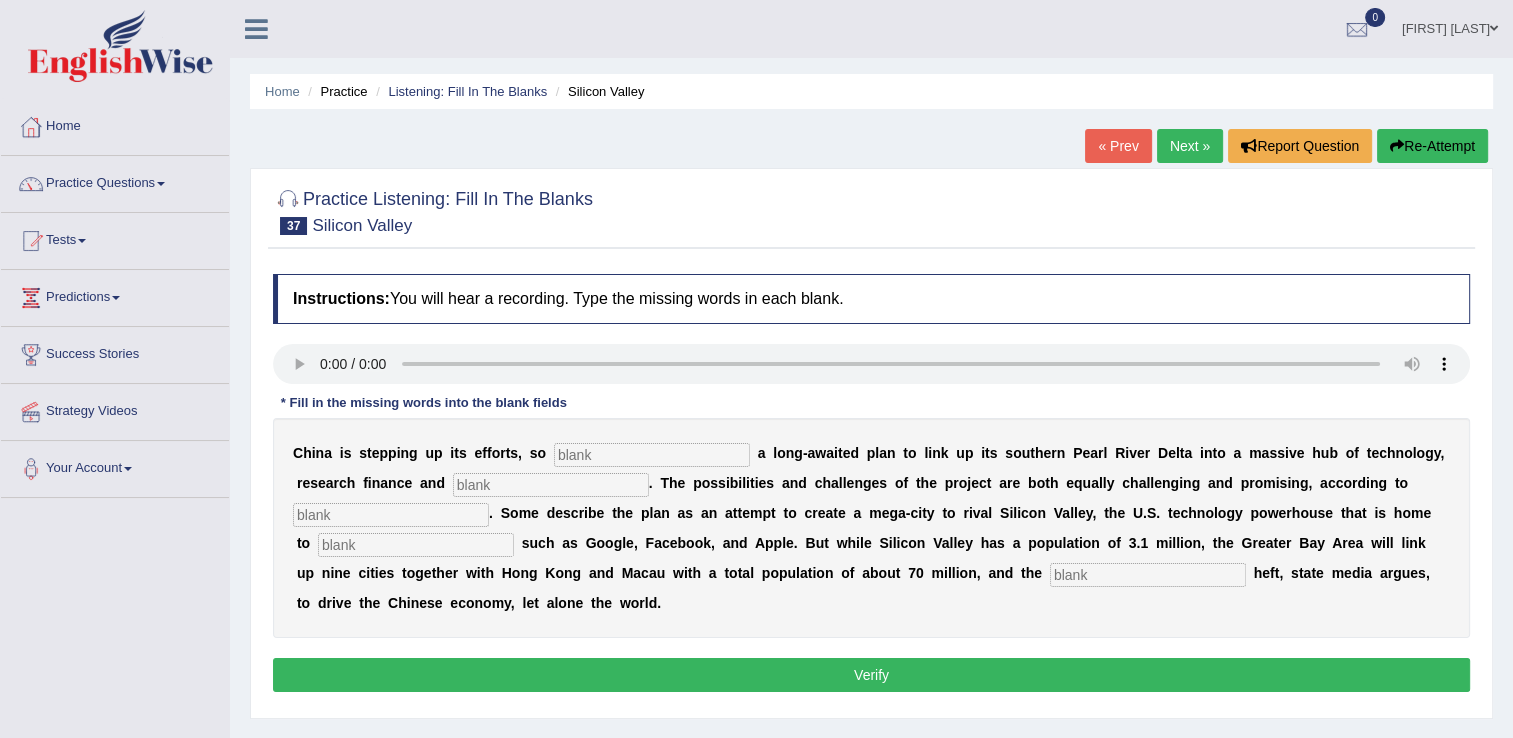 click at bounding box center (652, 455) 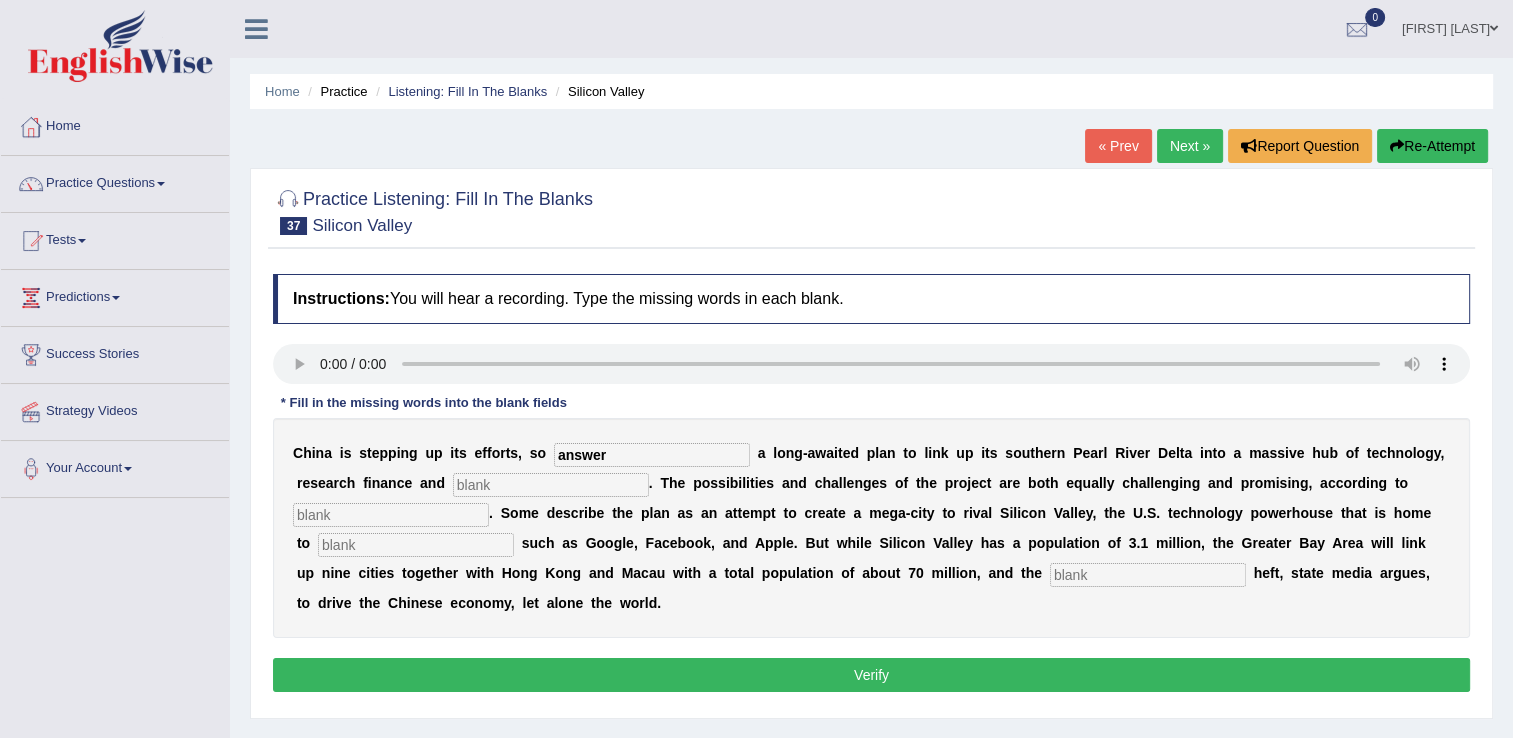 type on "answer" 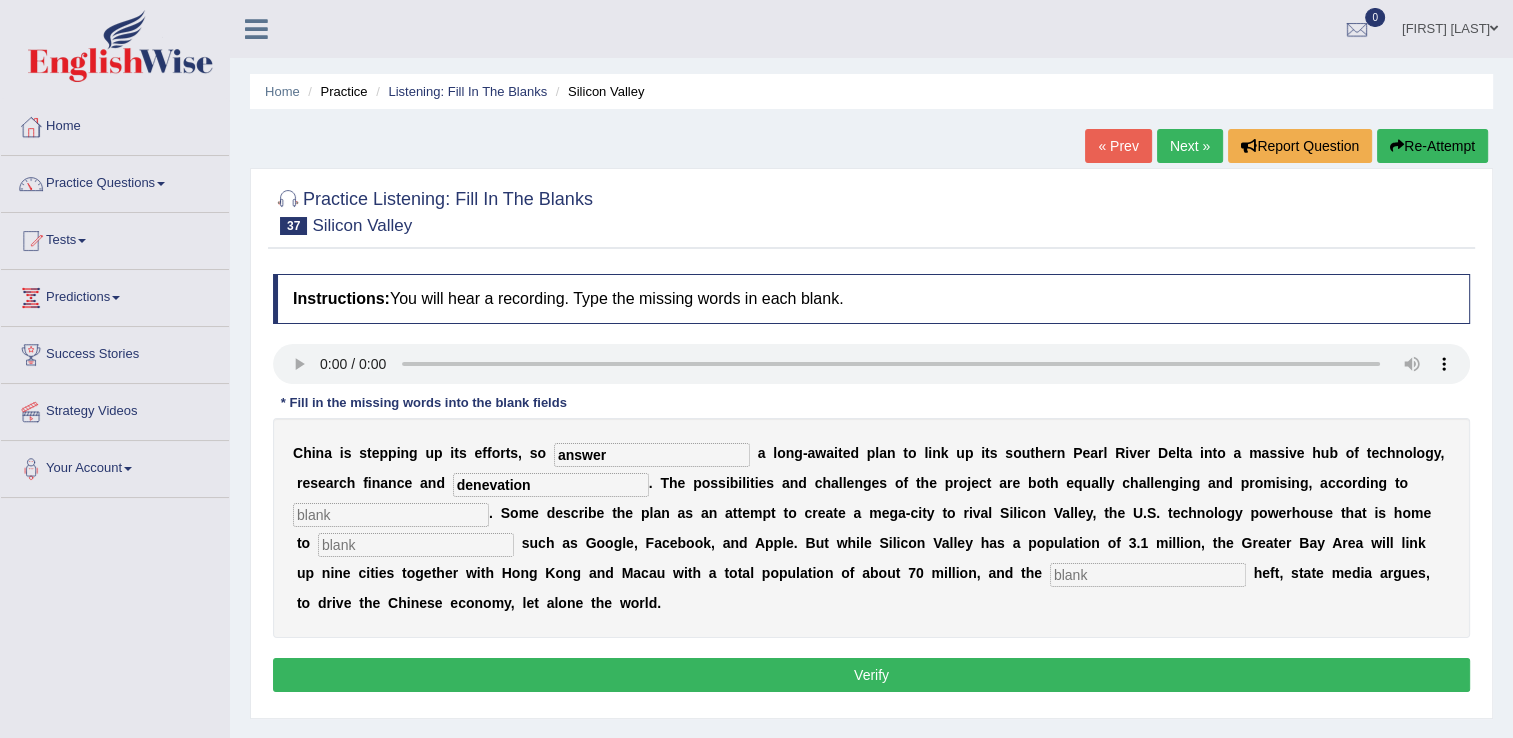 type on "denevation" 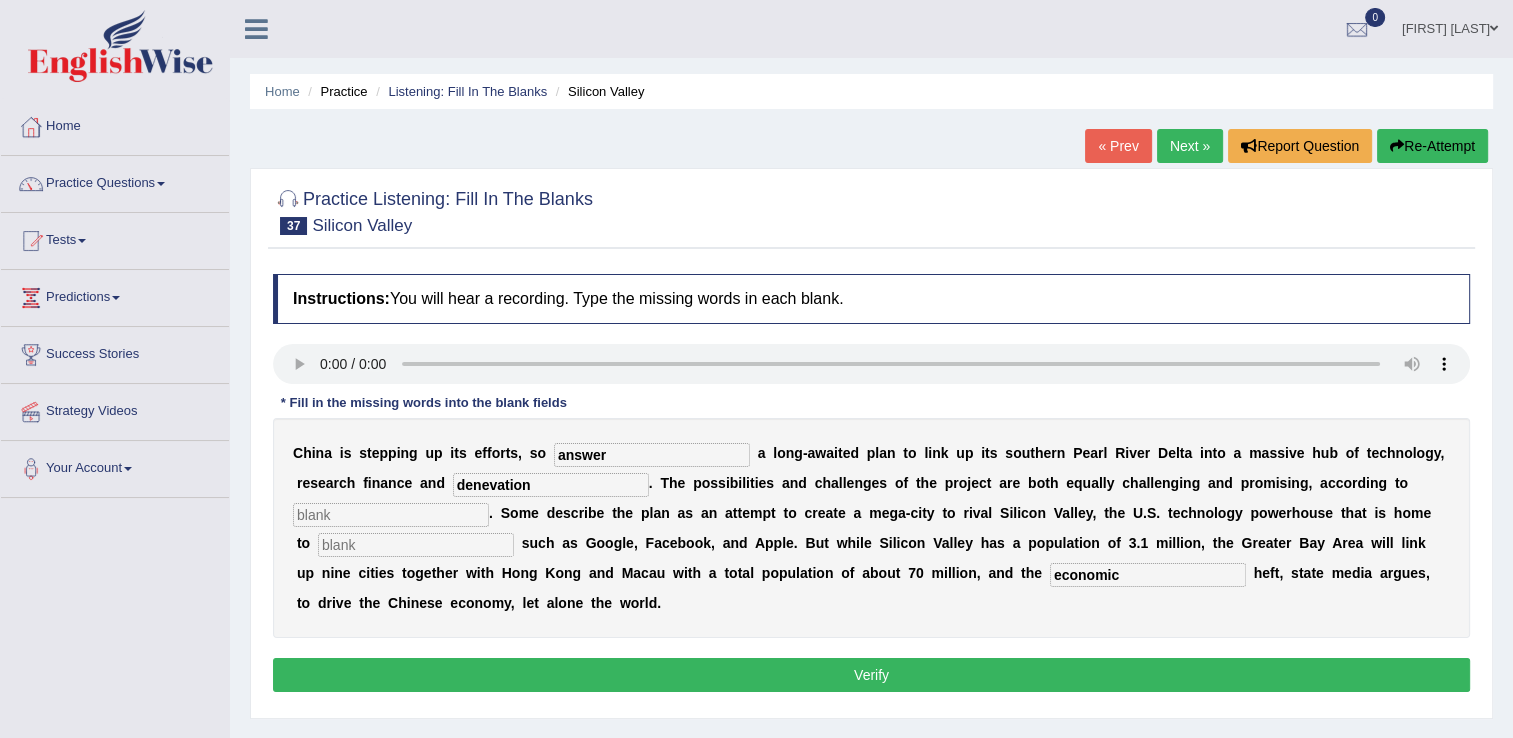 type on "economic" 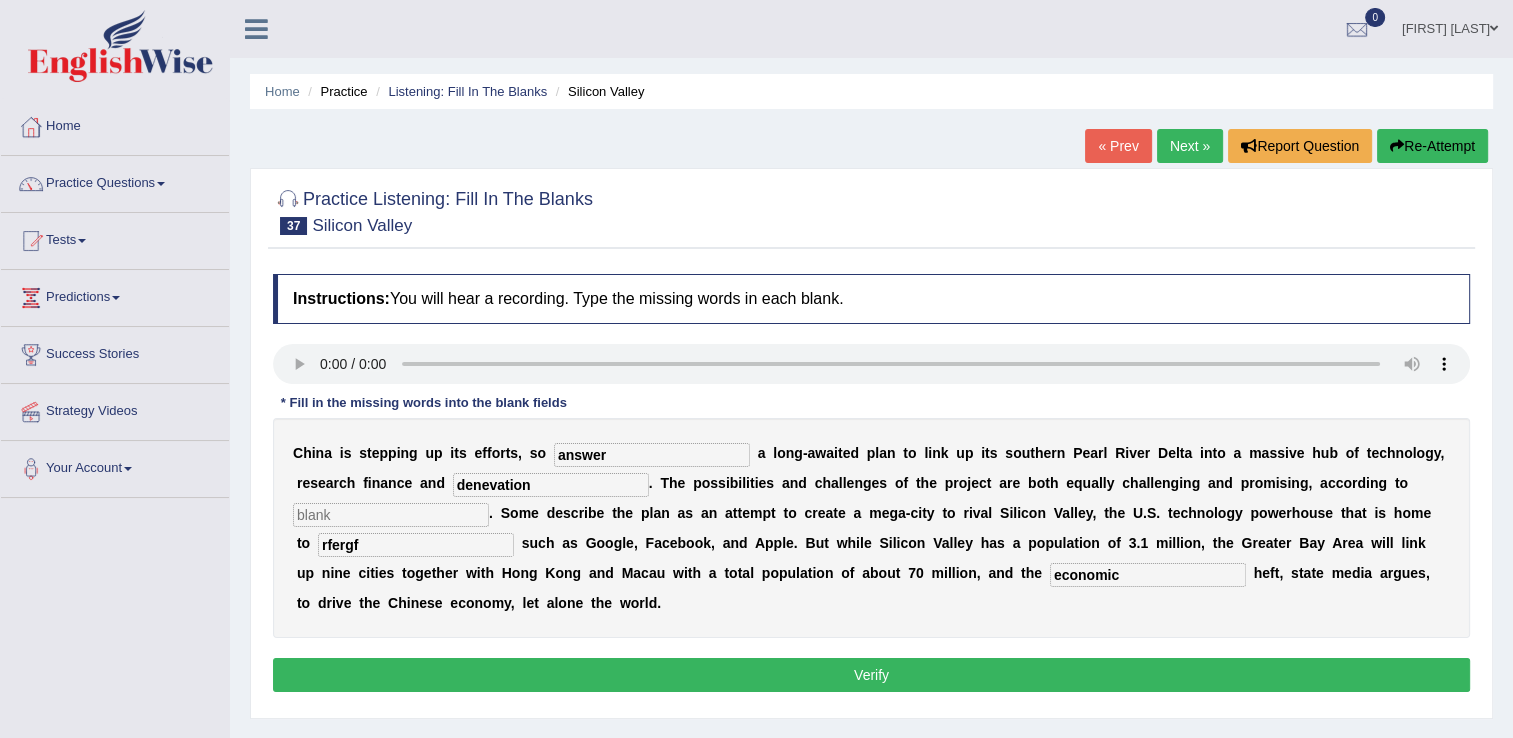 type on "rfergf" 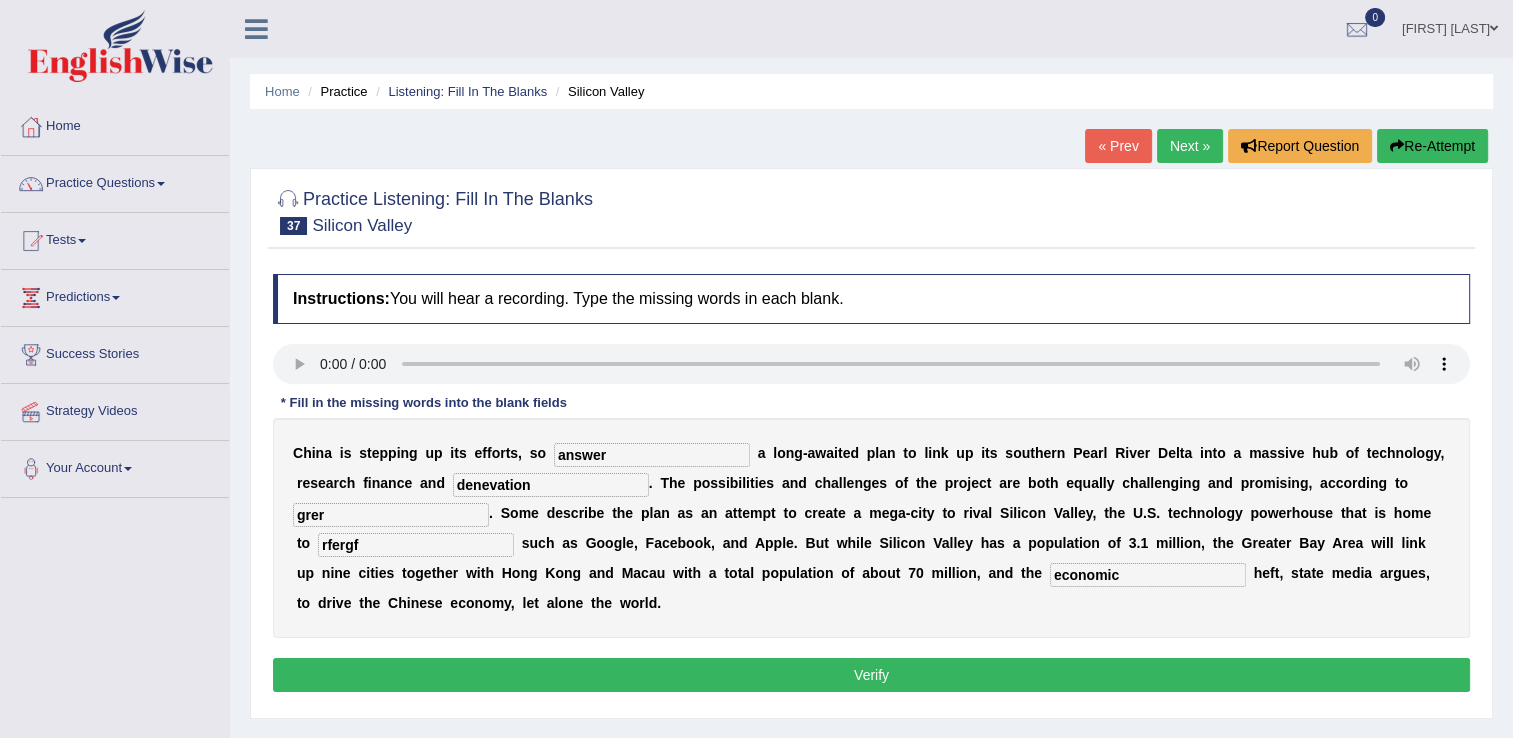 type on "grer" 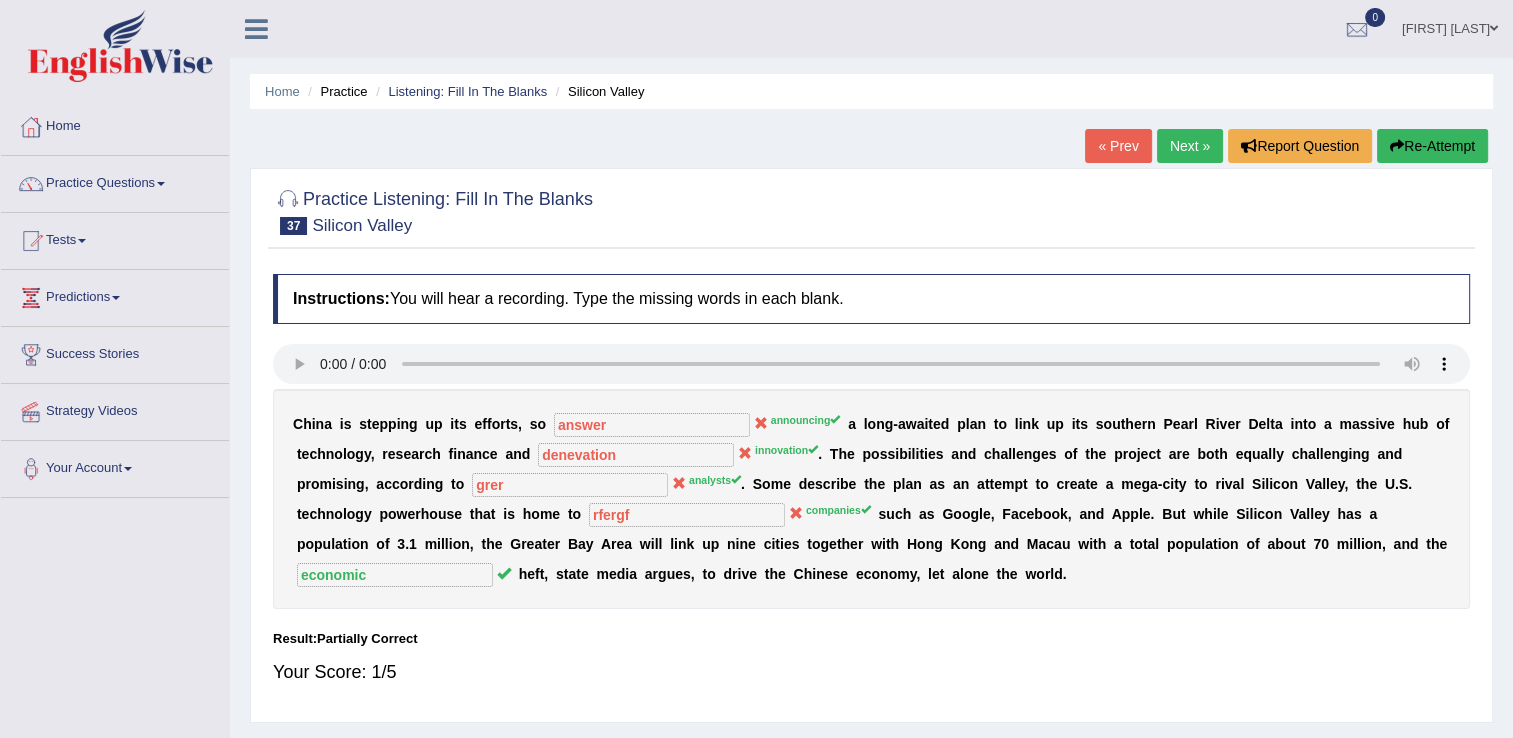 click on "Next »" at bounding box center (1190, 146) 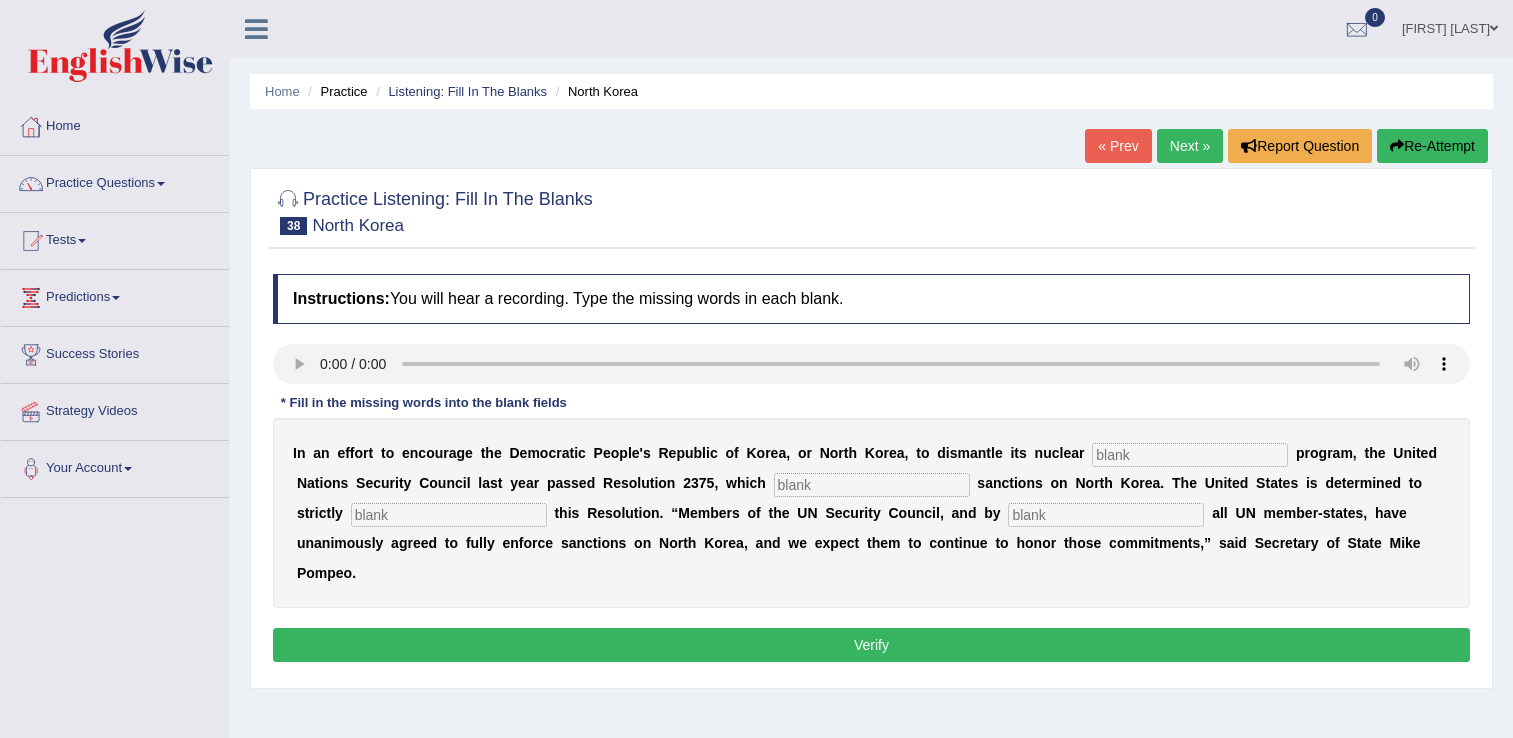scroll, scrollTop: 0, scrollLeft: 0, axis: both 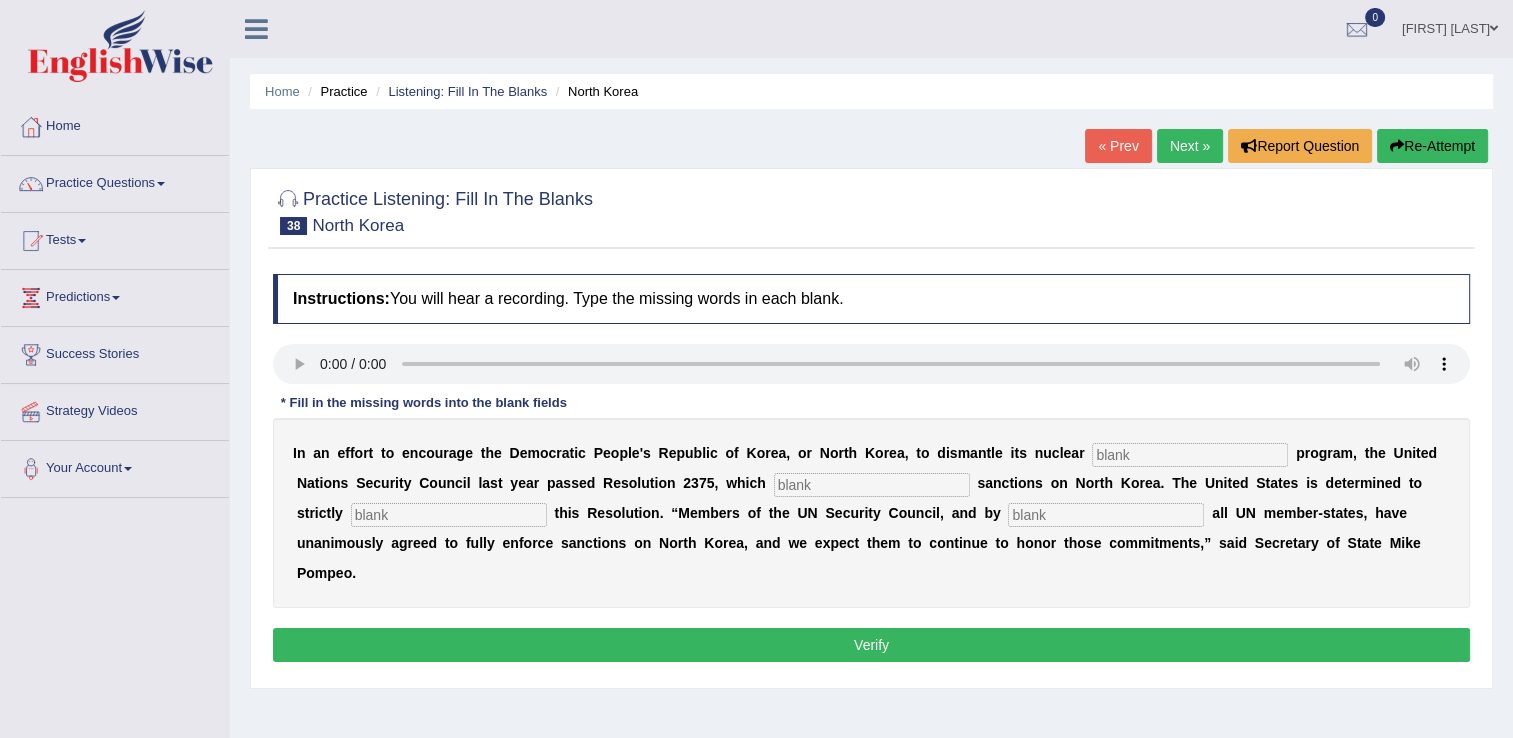 click at bounding box center (1190, 455) 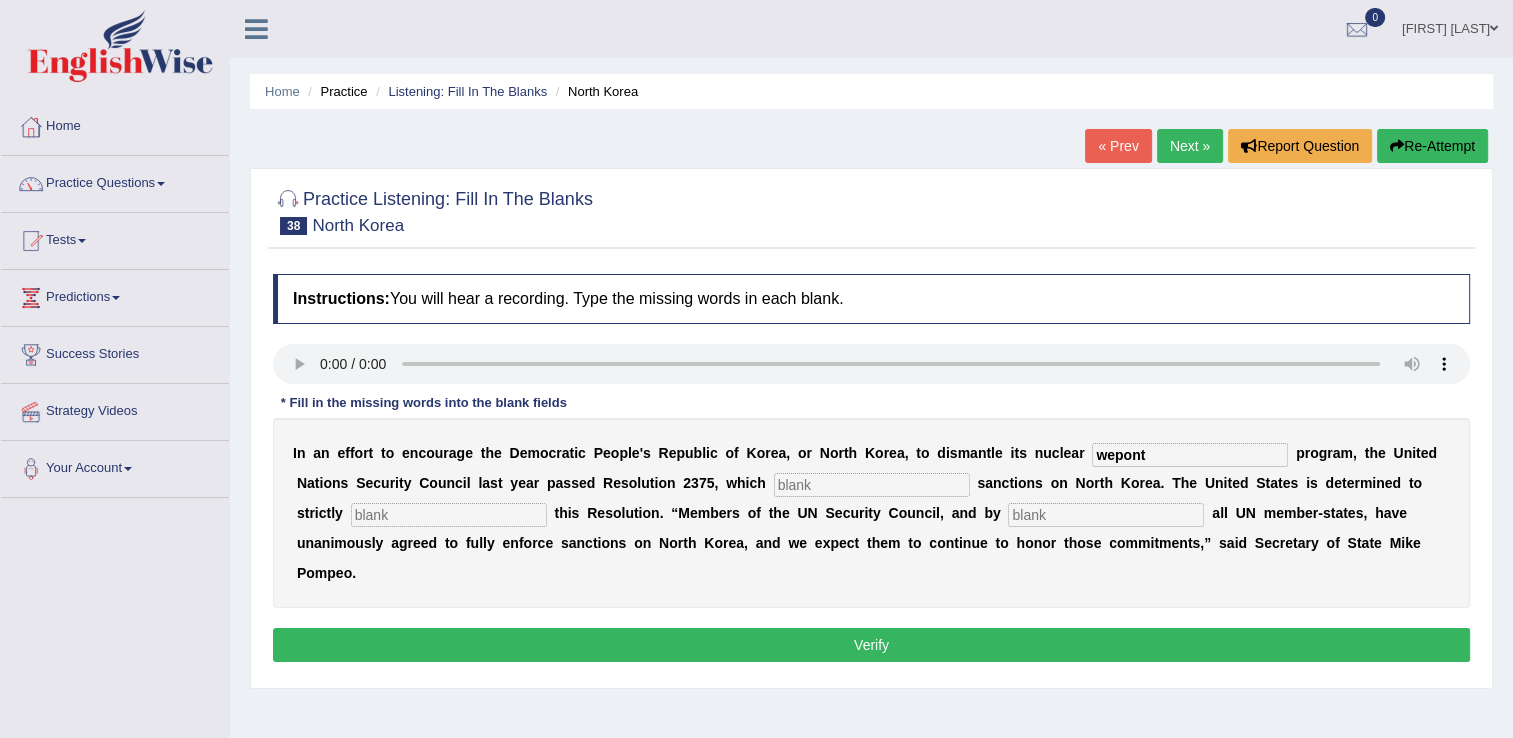 click on "wepont" at bounding box center [1190, 455] 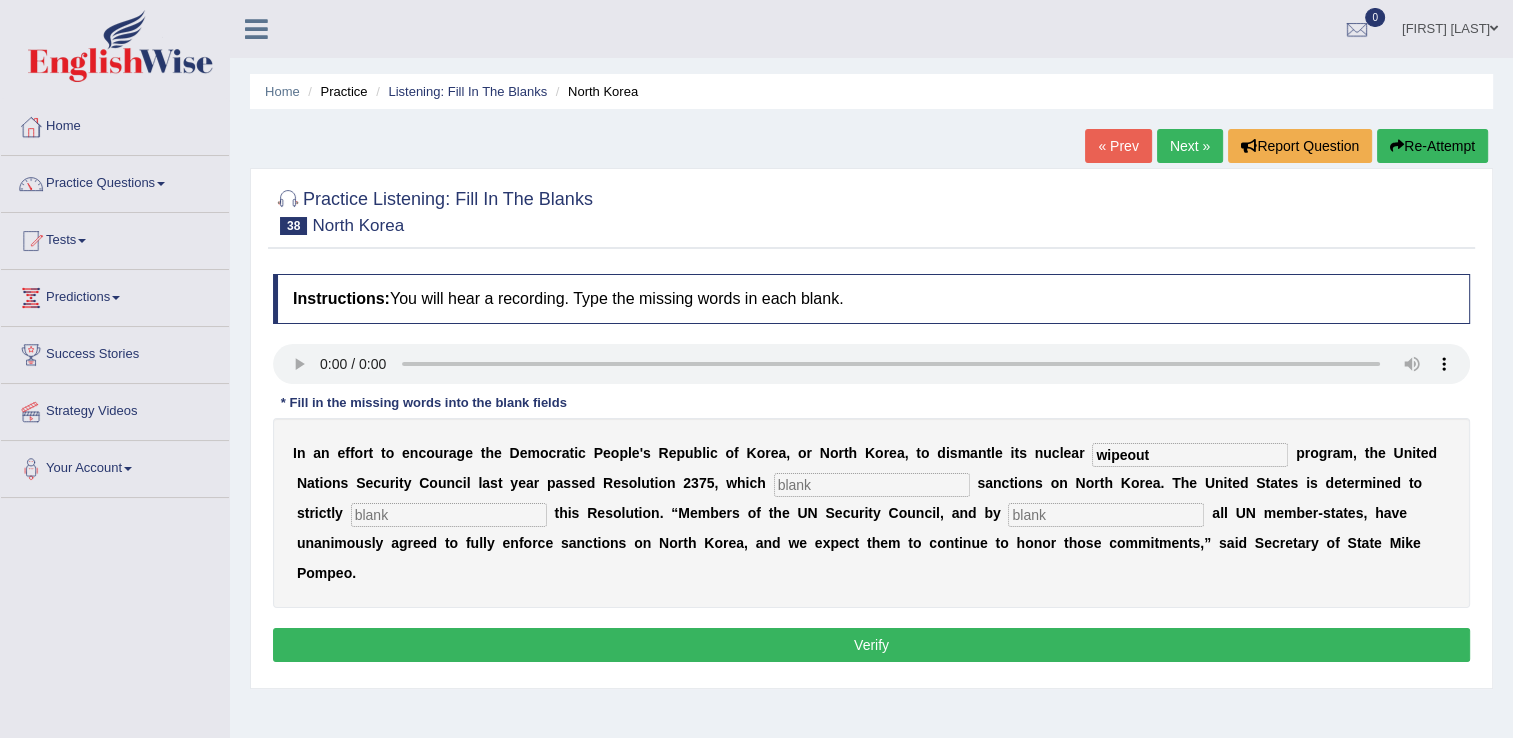 type on "wipeout" 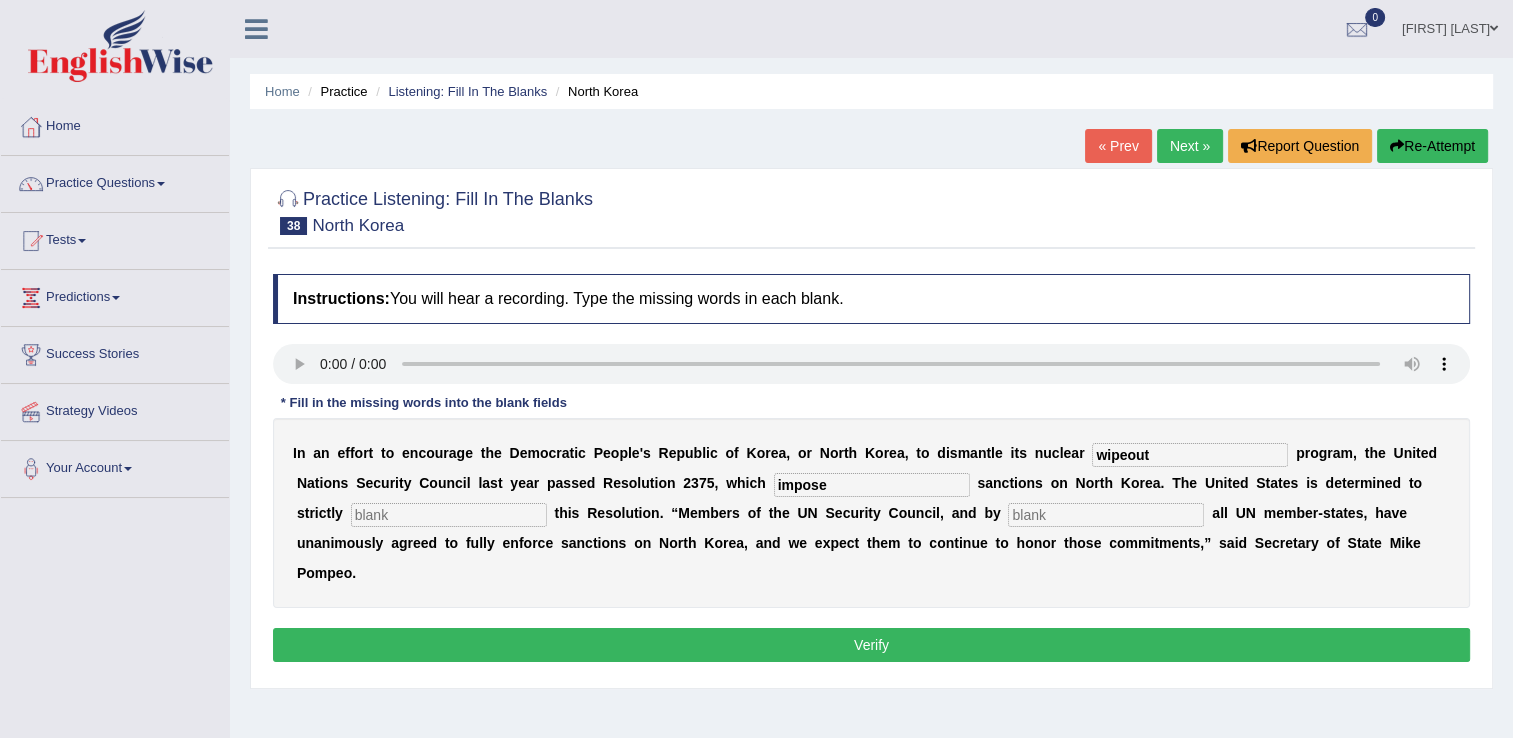 type on "impose" 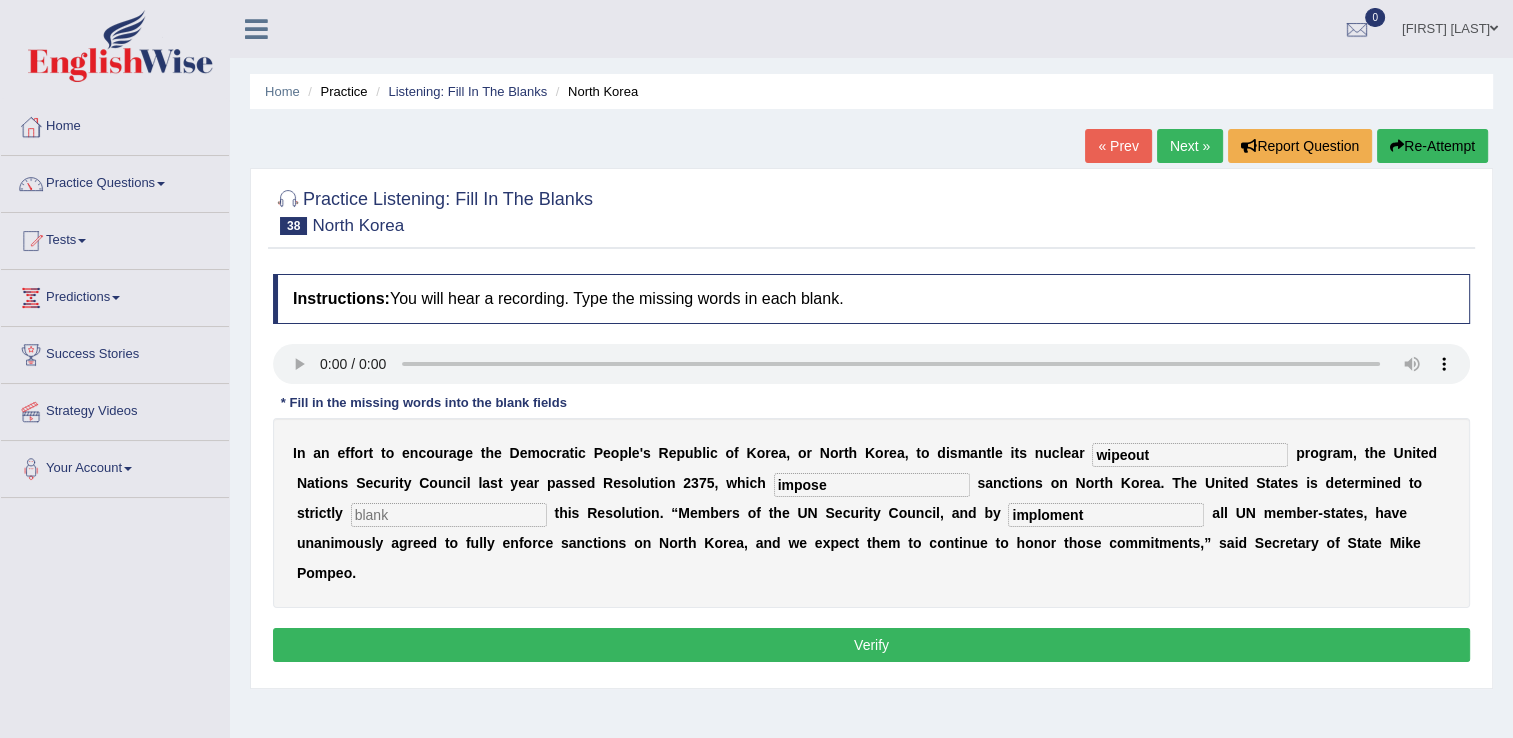 type on "imploment" 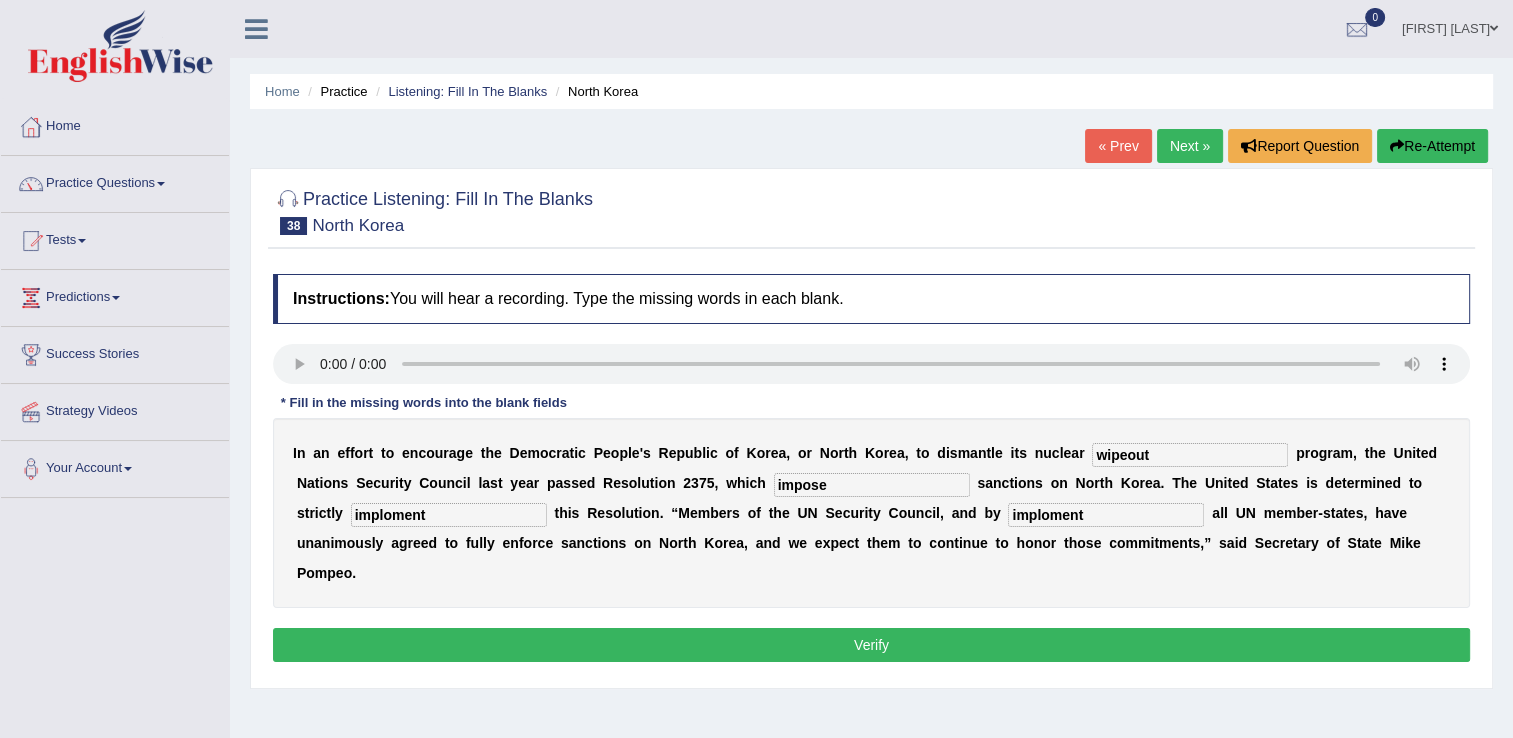 type on "imploment" 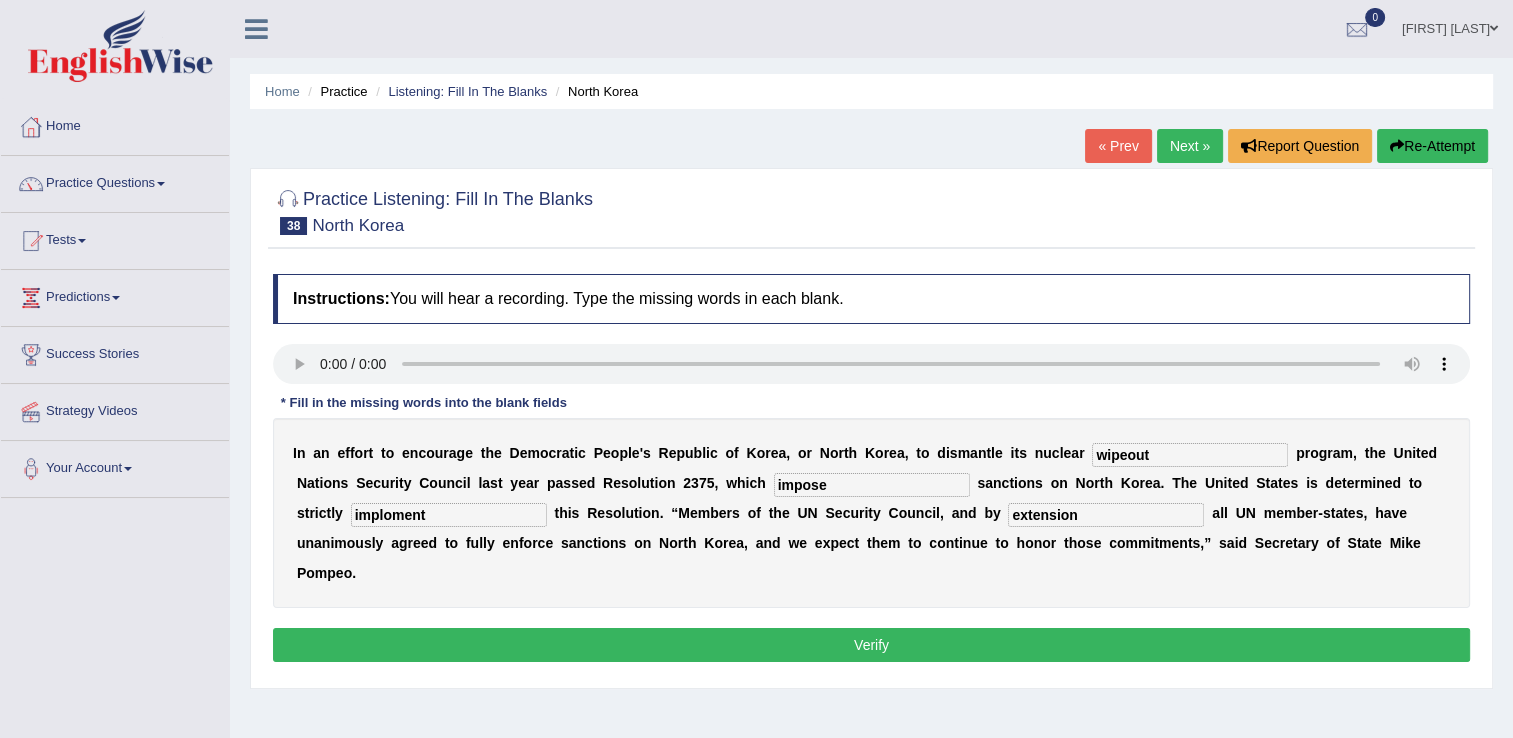 type on "extension" 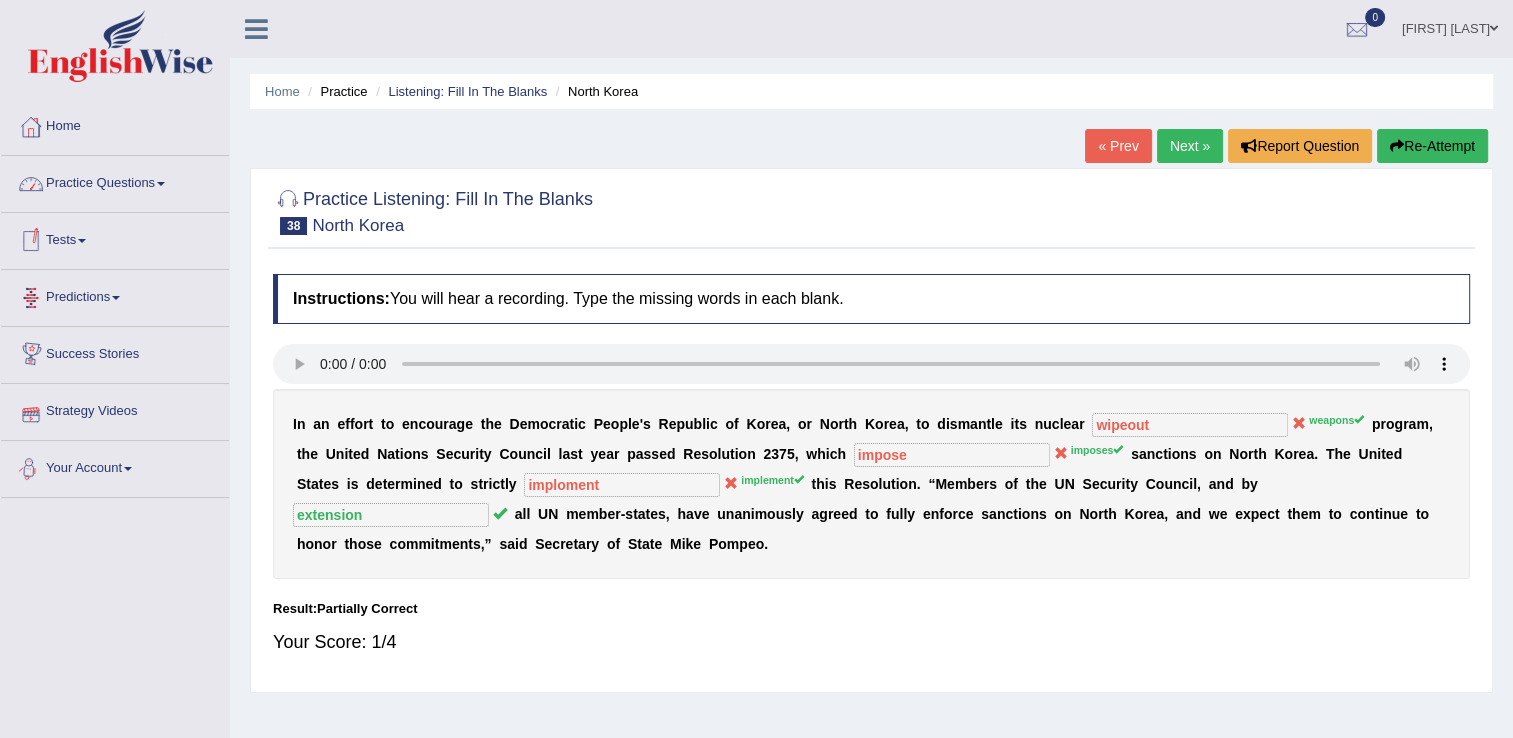 click on "Practice Questions" at bounding box center [115, 181] 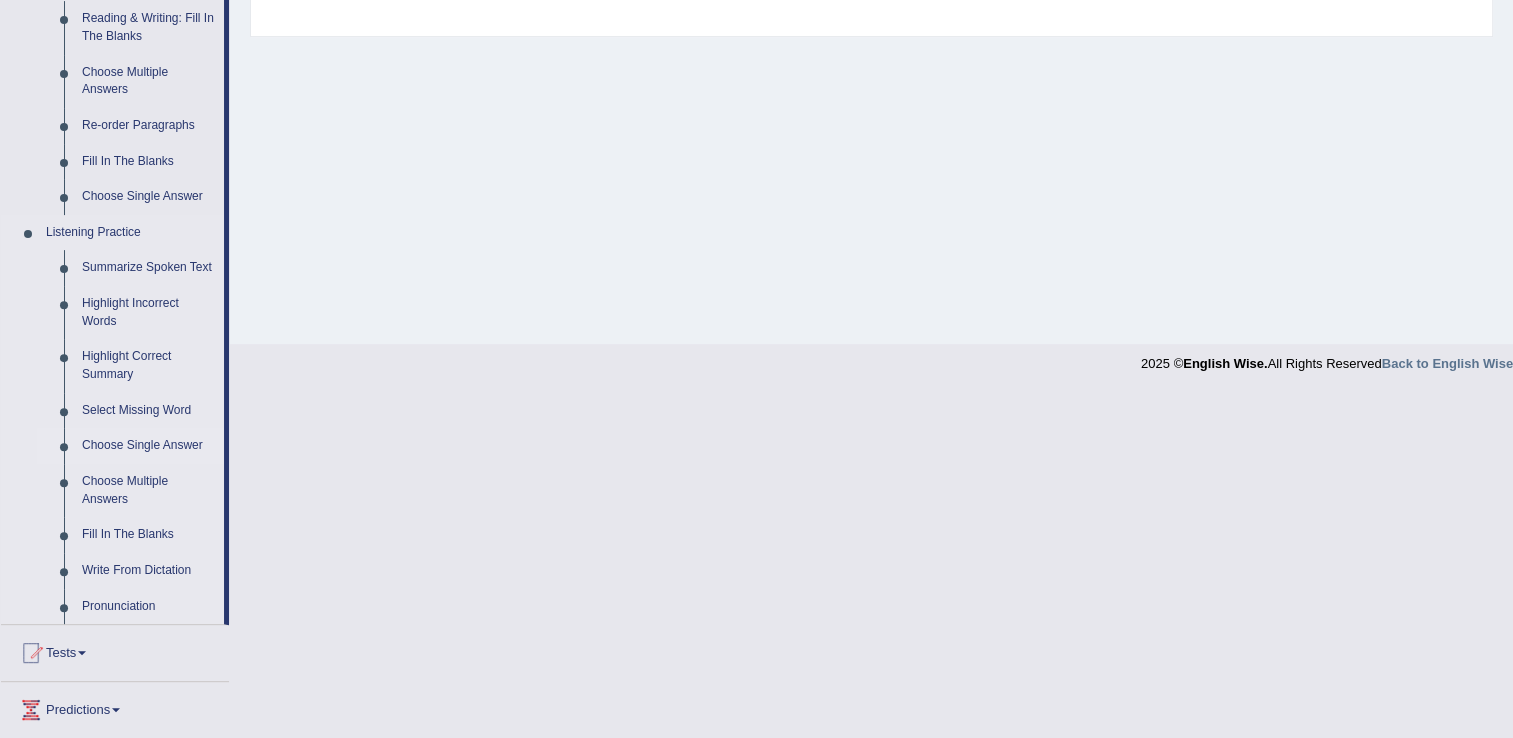 scroll, scrollTop: 700, scrollLeft: 0, axis: vertical 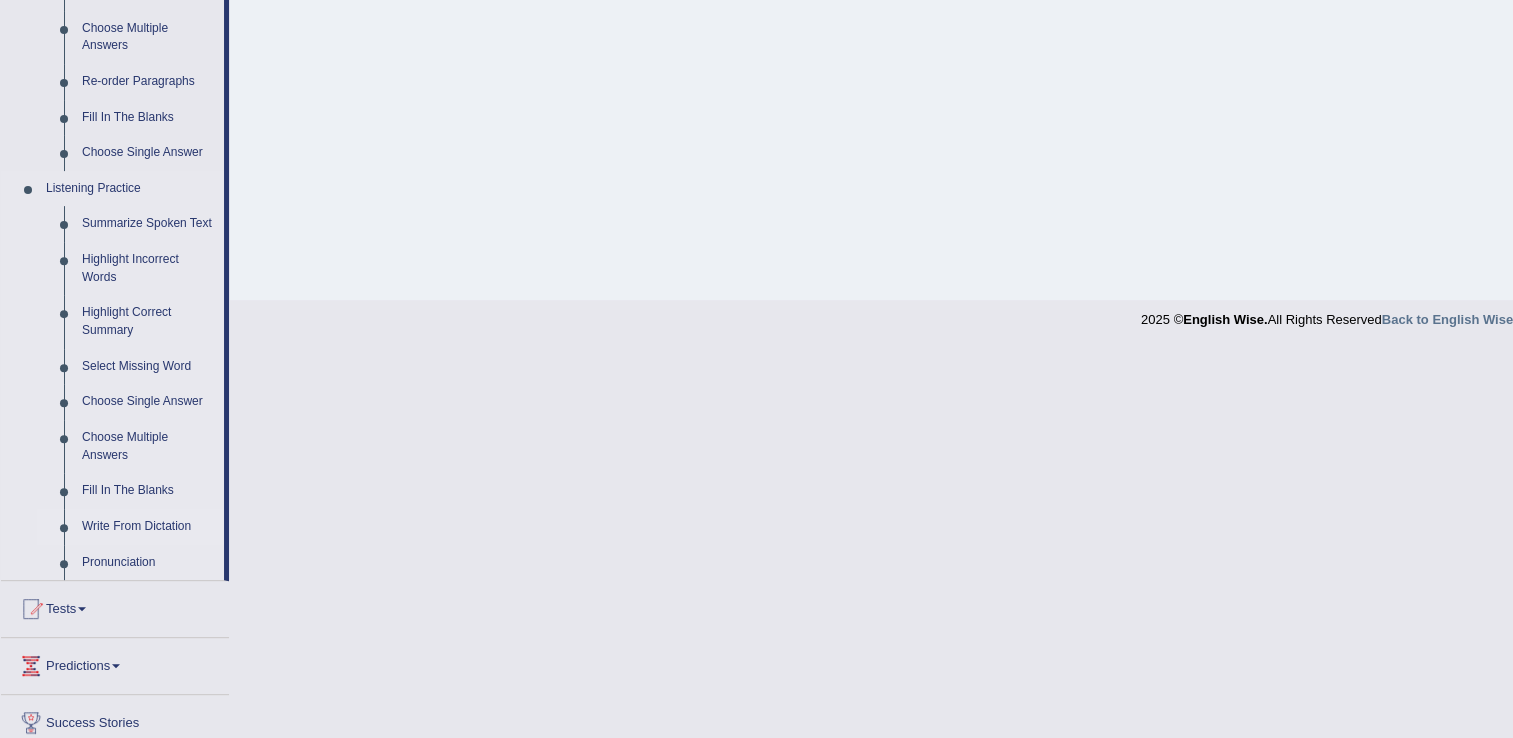 click on "Write From Dictation" at bounding box center (148, 527) 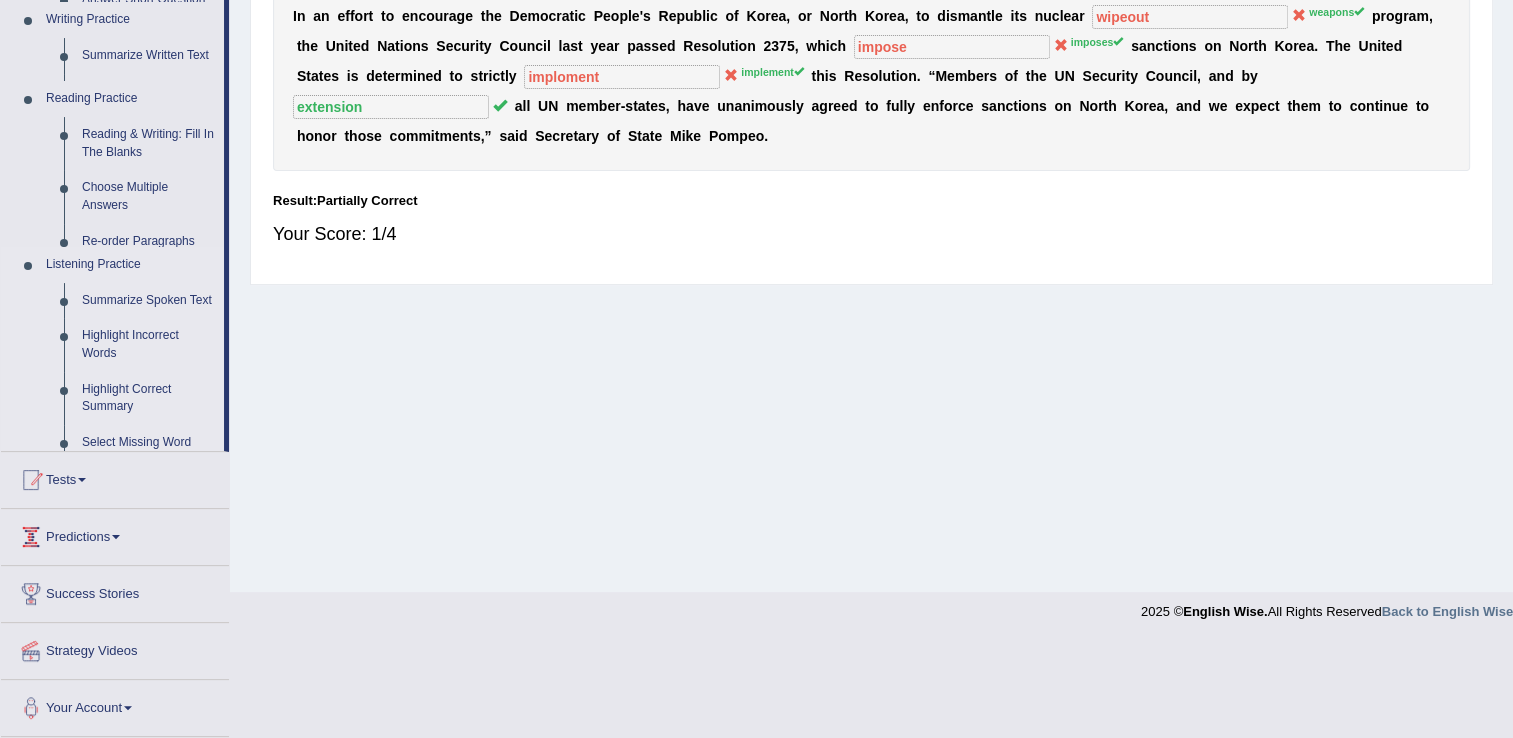 scroll, scrollTop: 312, scrollLeft: 0, axis: vertical 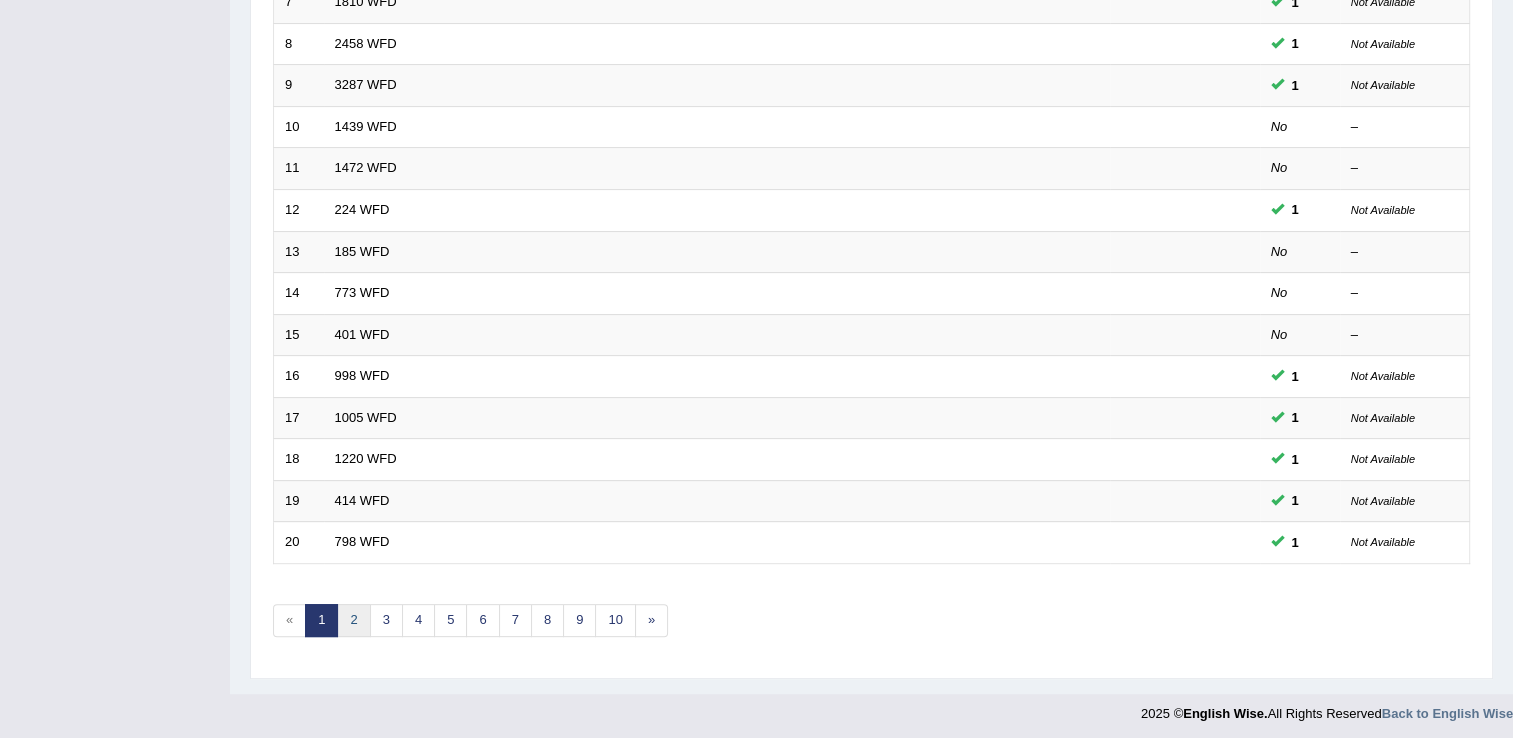 click on "2" at bounding box center [353, 620] 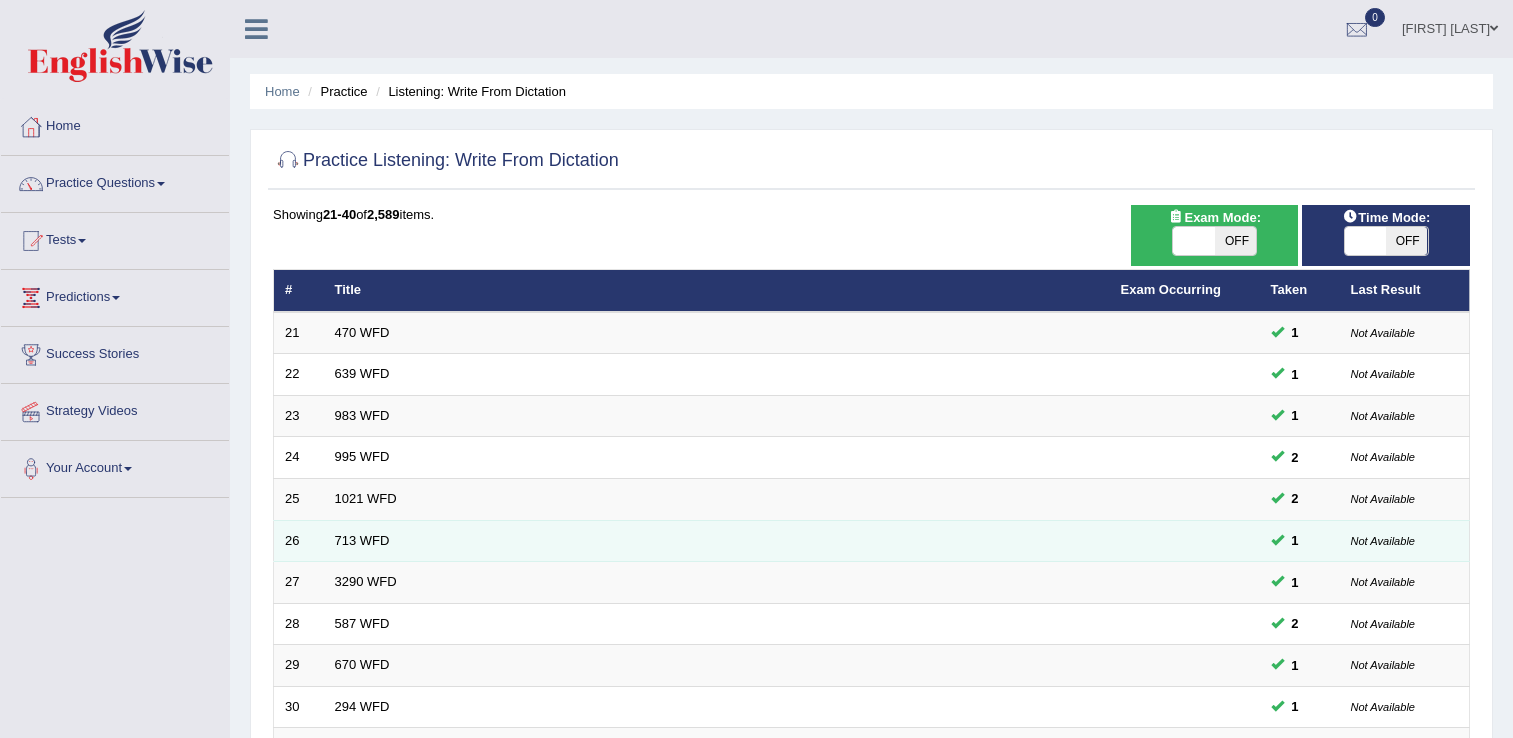 scroll, scrollTop: 88, scrollLeft: 0, axis: vertical 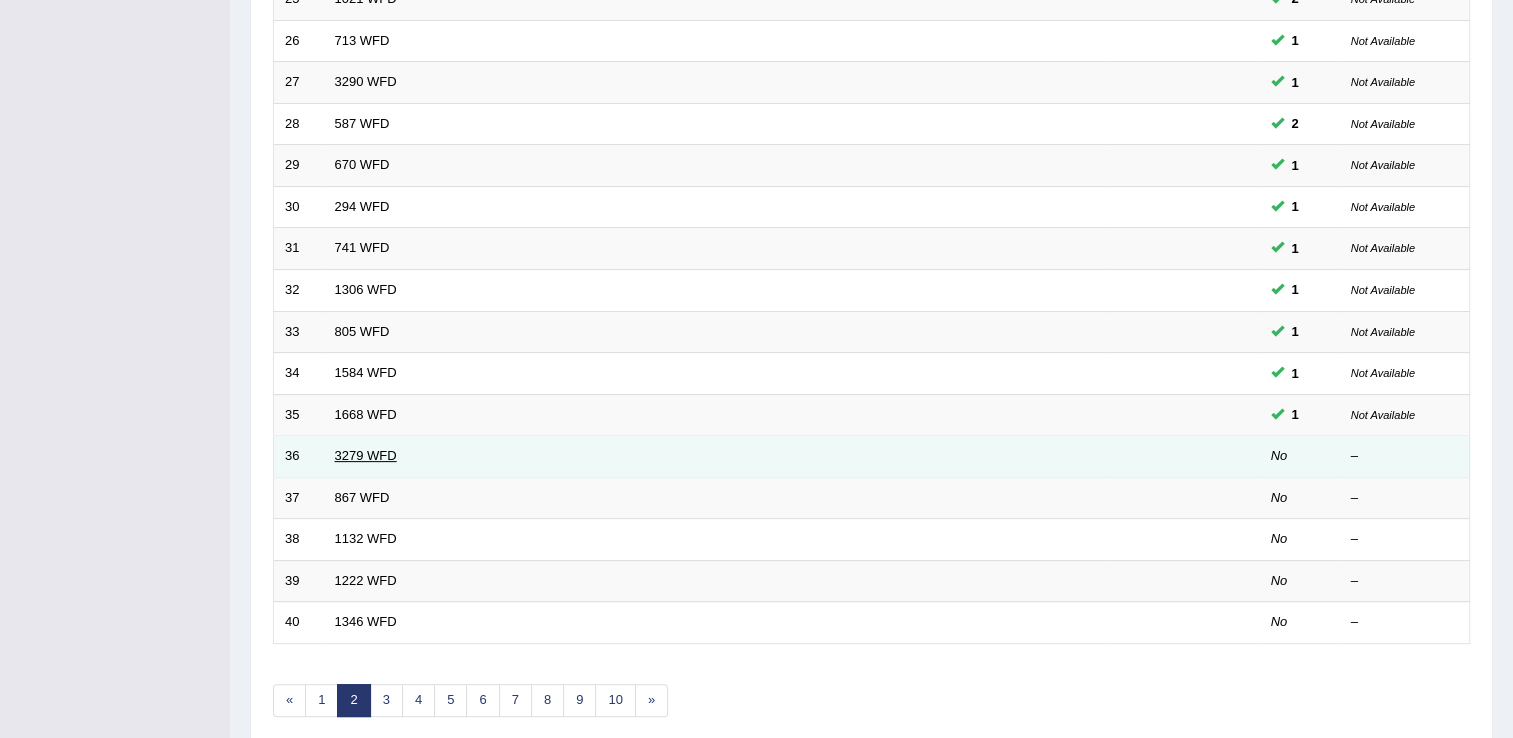 click on "3279 WFD" at bounding box center [366, 455] 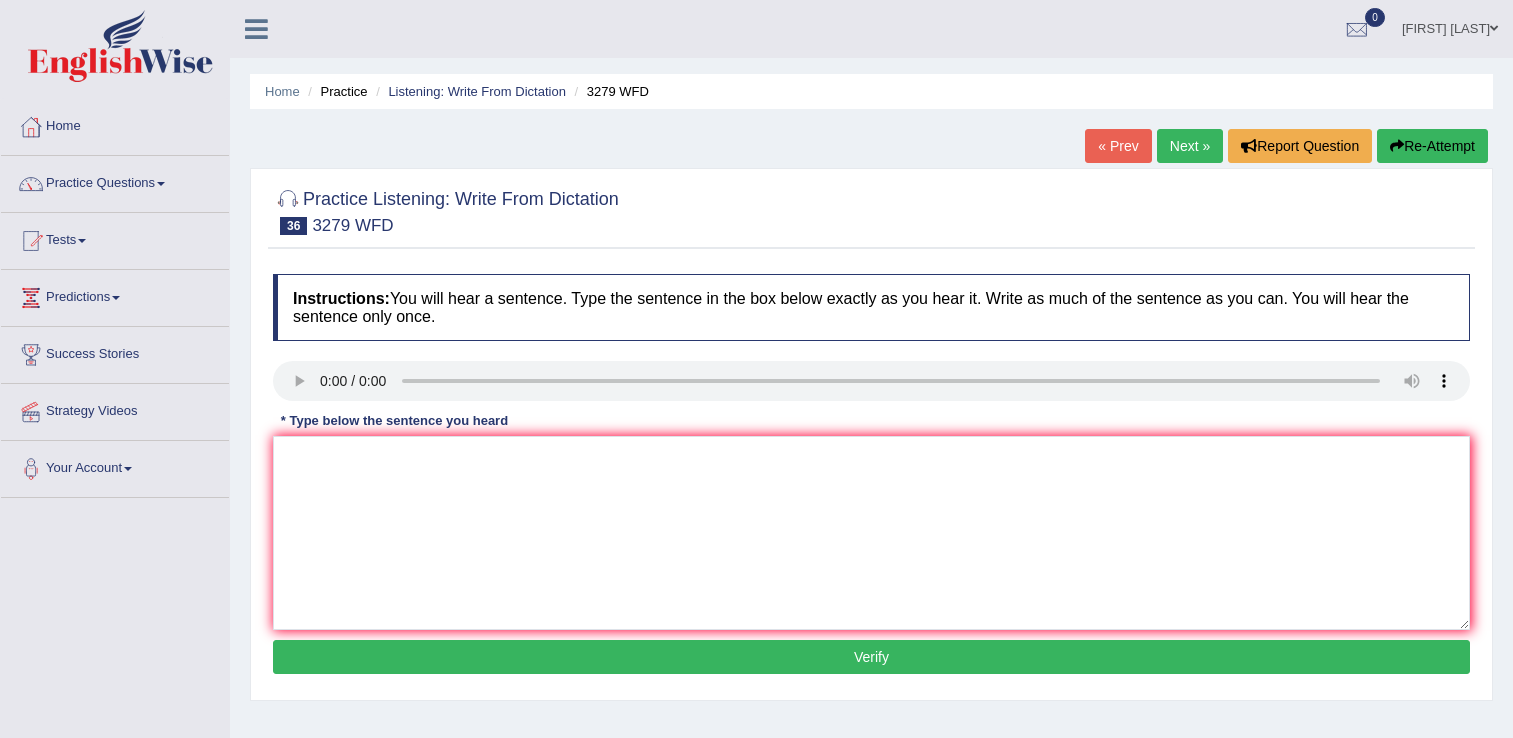 scroll, scrollTop: 0, scrollLeft: 0, axis: both 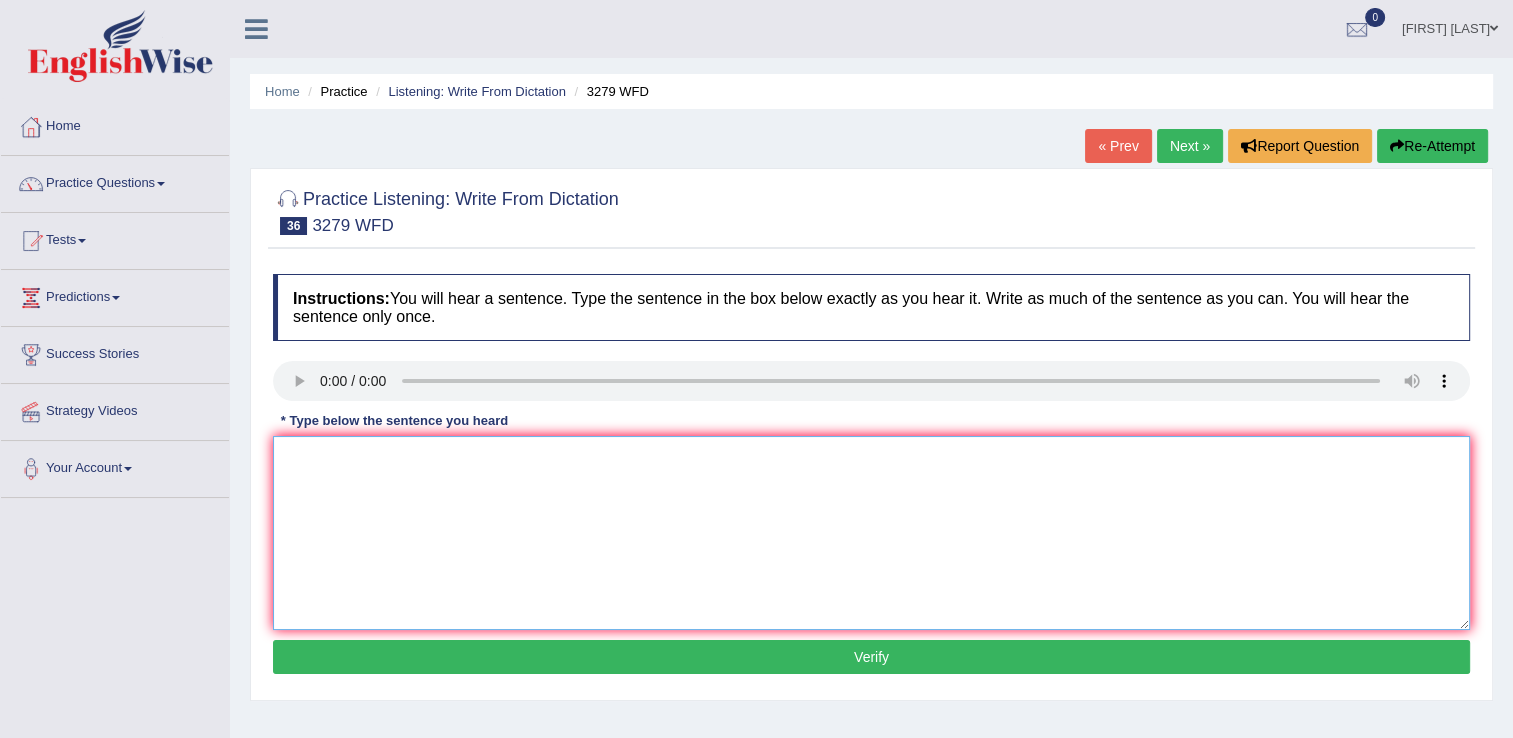 click at bounding box center [871, 533] 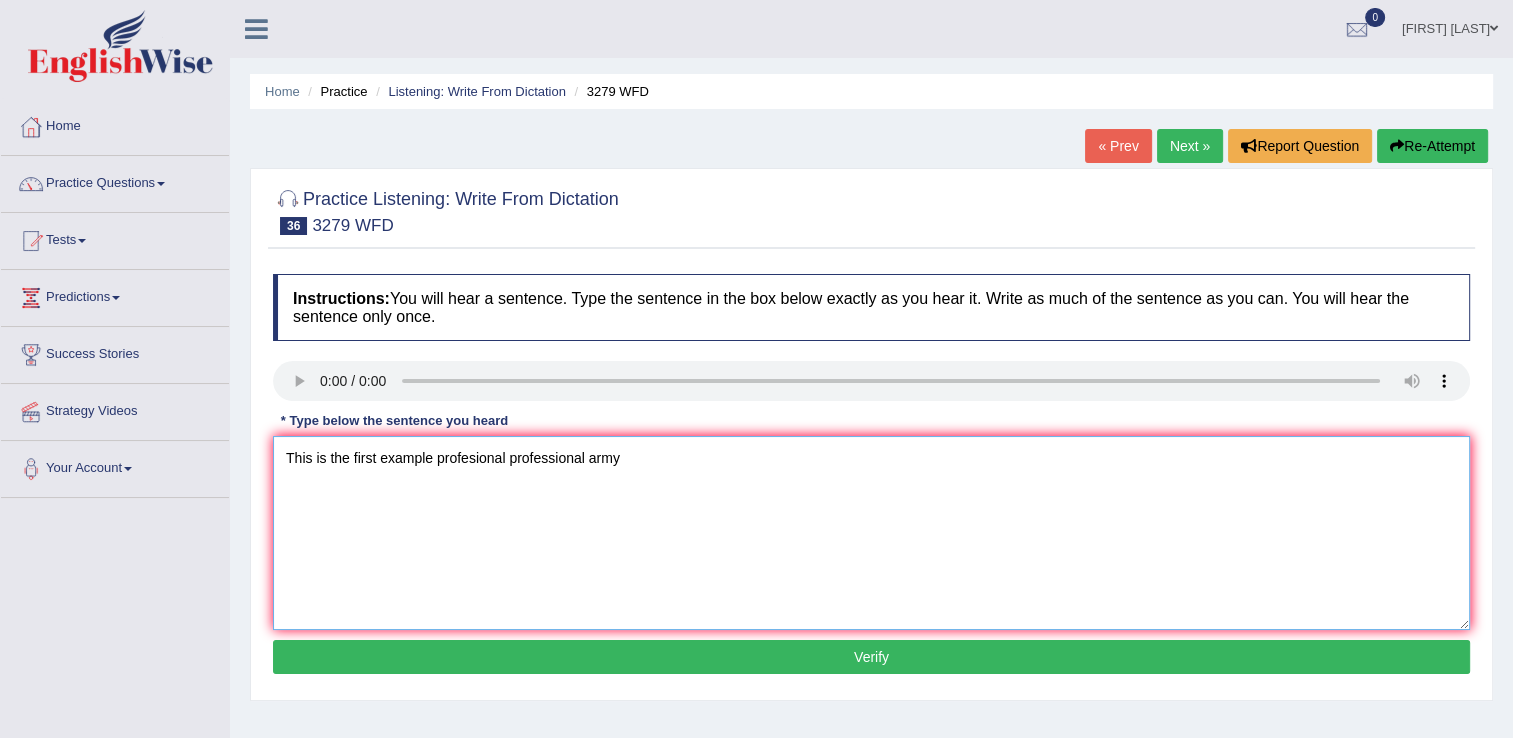 click on "This is the first example profesional professional army" at bounding box center (871, 533) 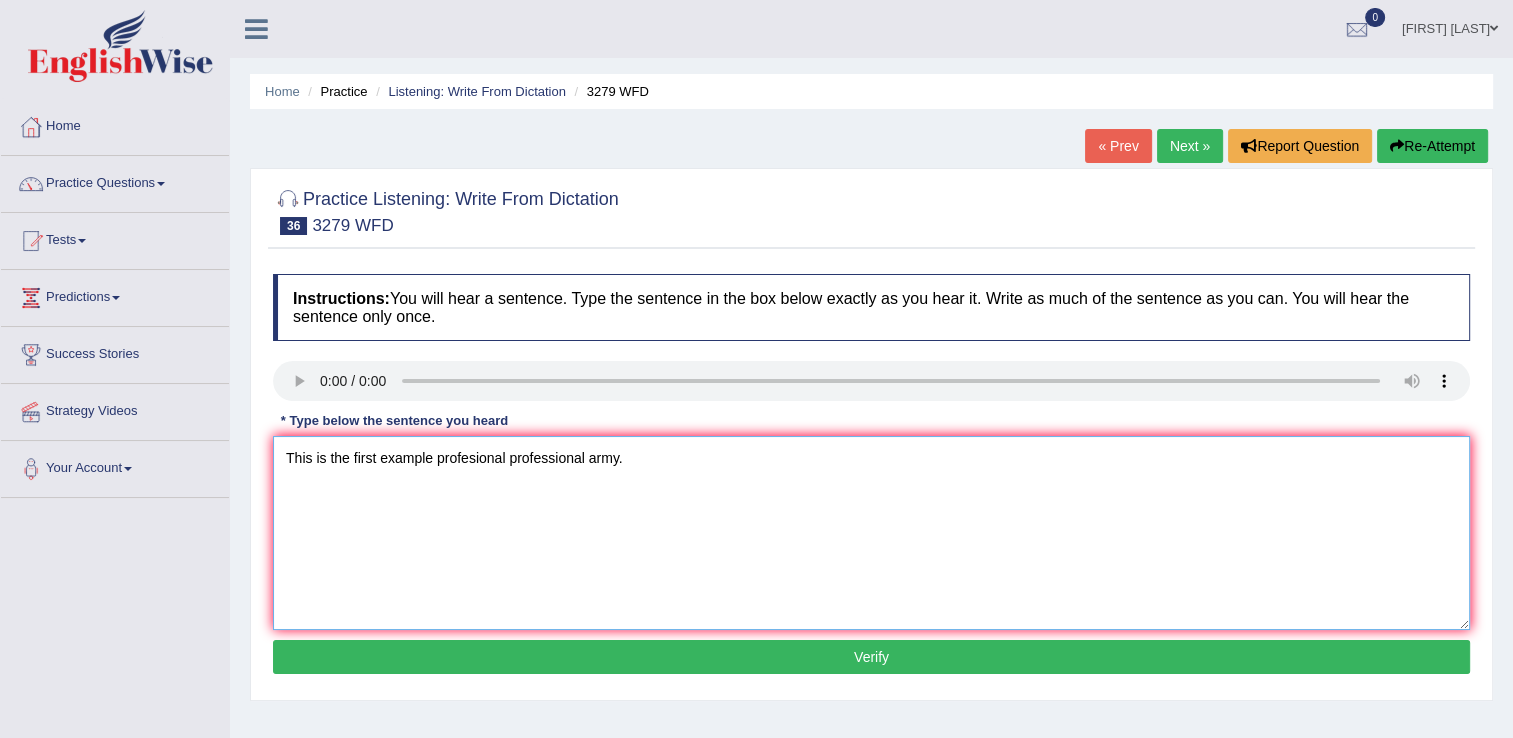 type on "This is the first example profesional professional army." 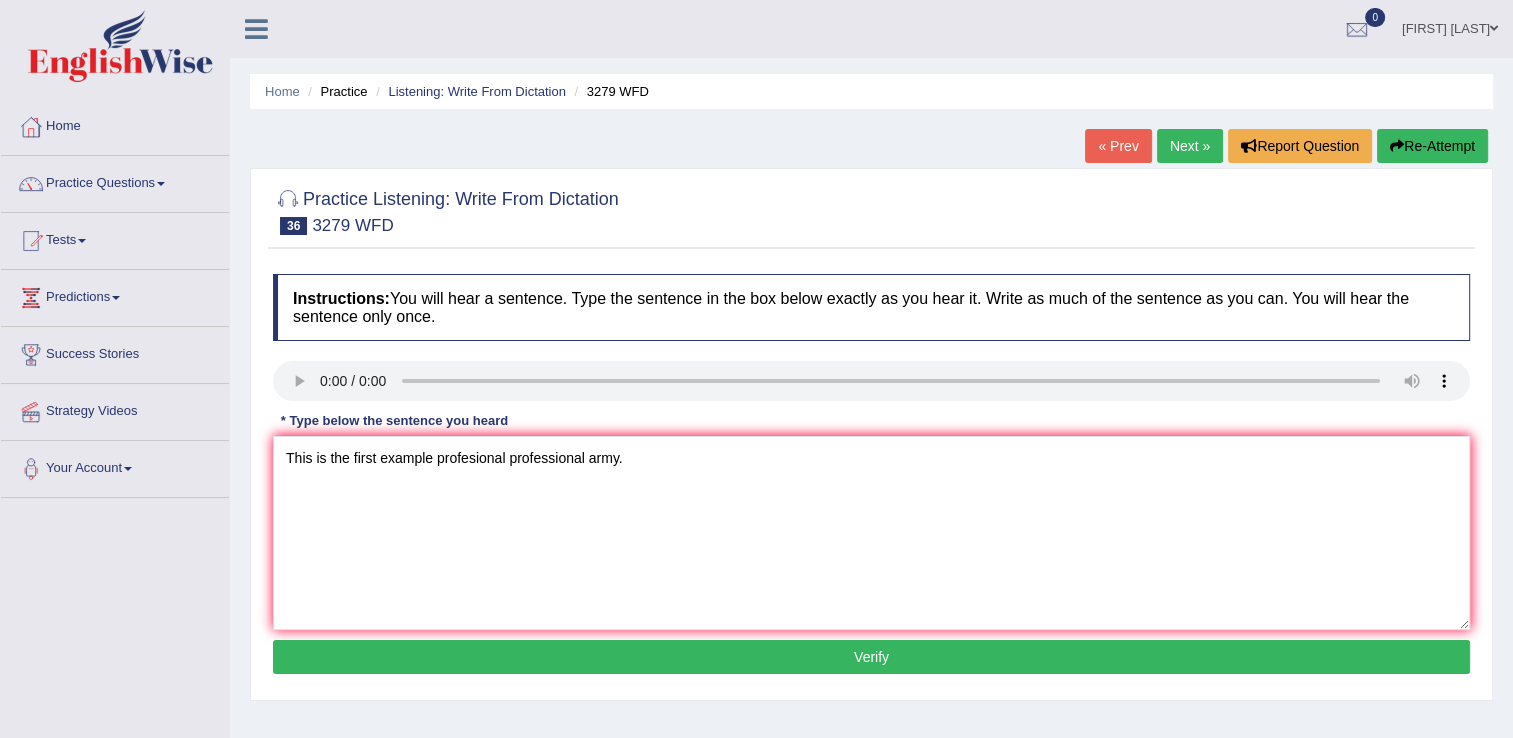 click on "Verify" at bounding box center [871, 657] 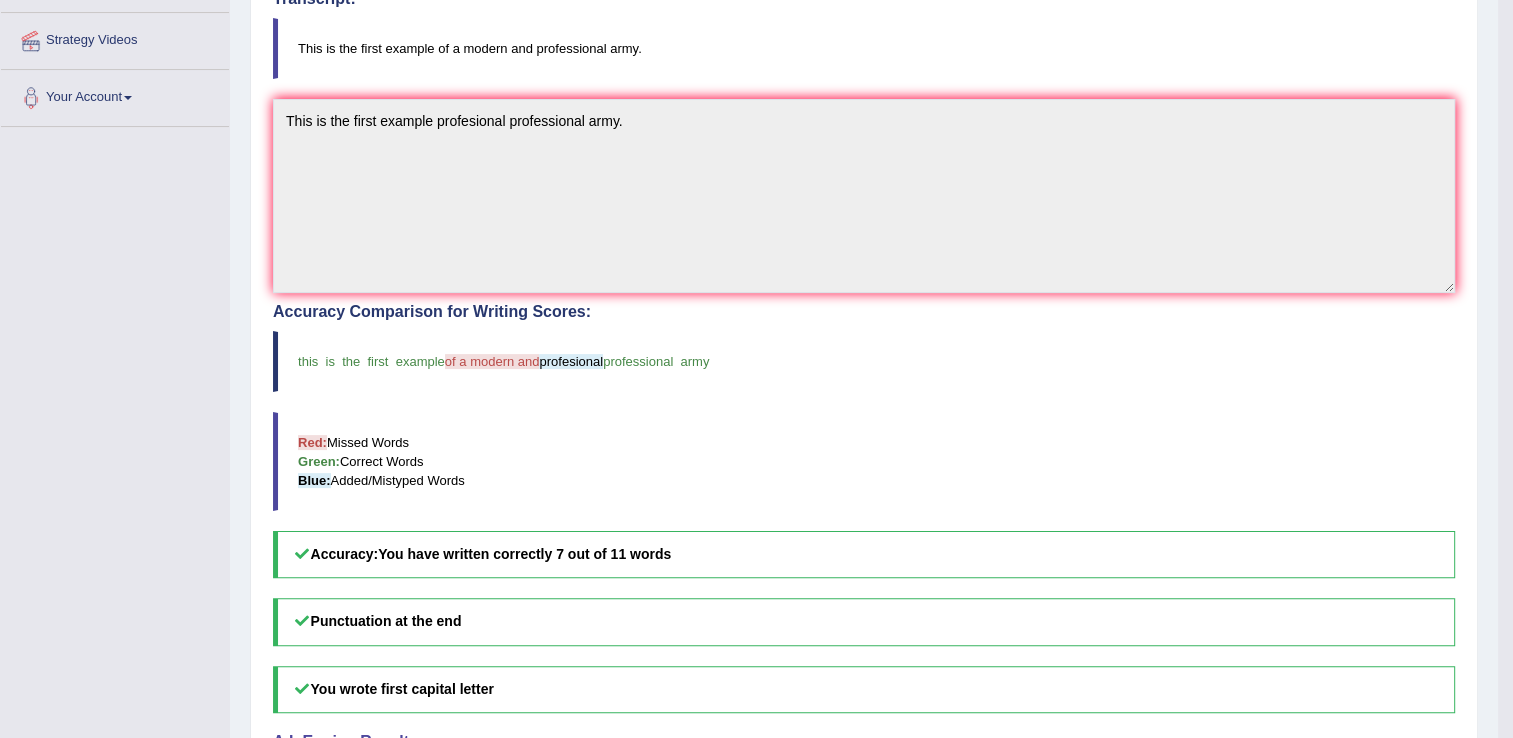 scroll, scrollTop: 0, scrollLeft: 0, axis: both 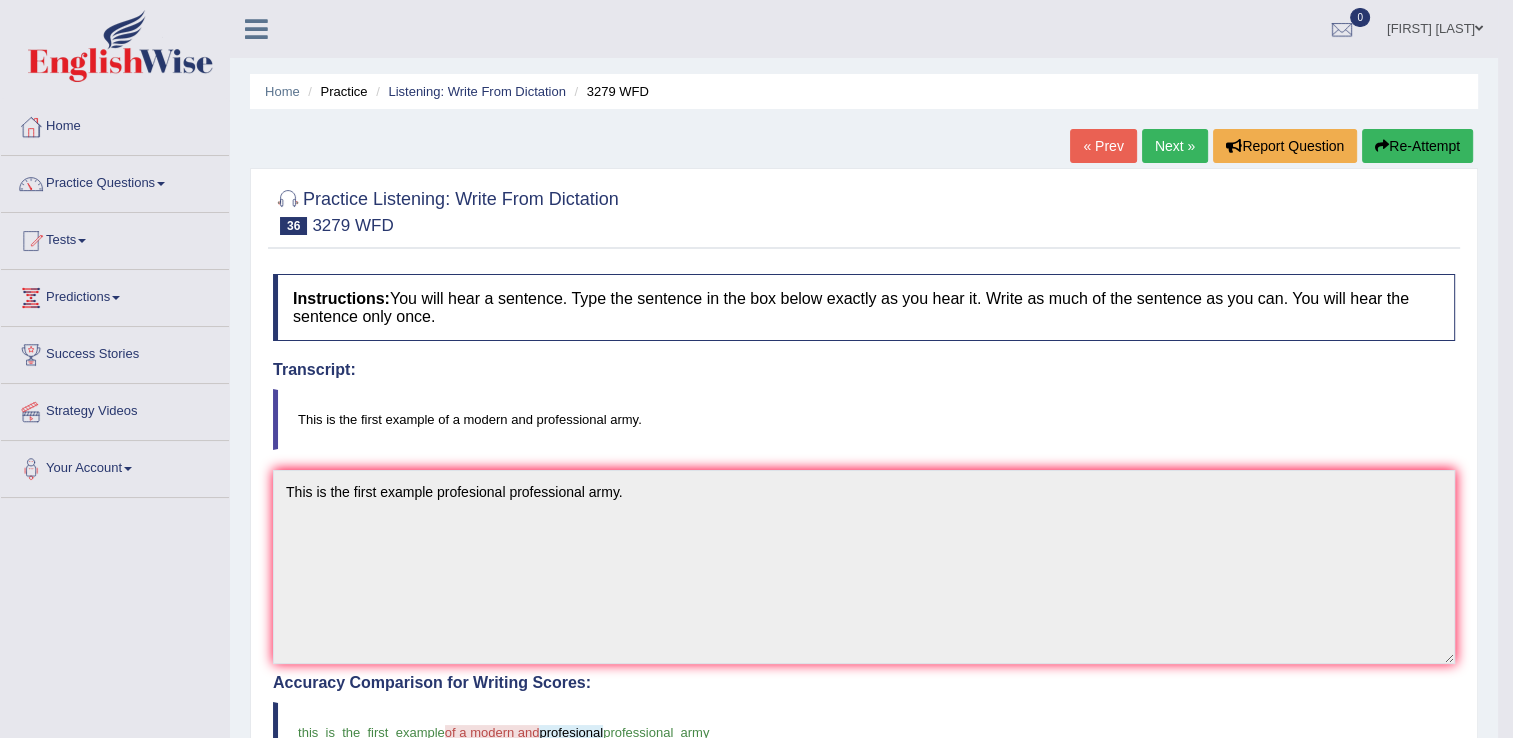 click on "Next »" at bounding box center [1175, 146] 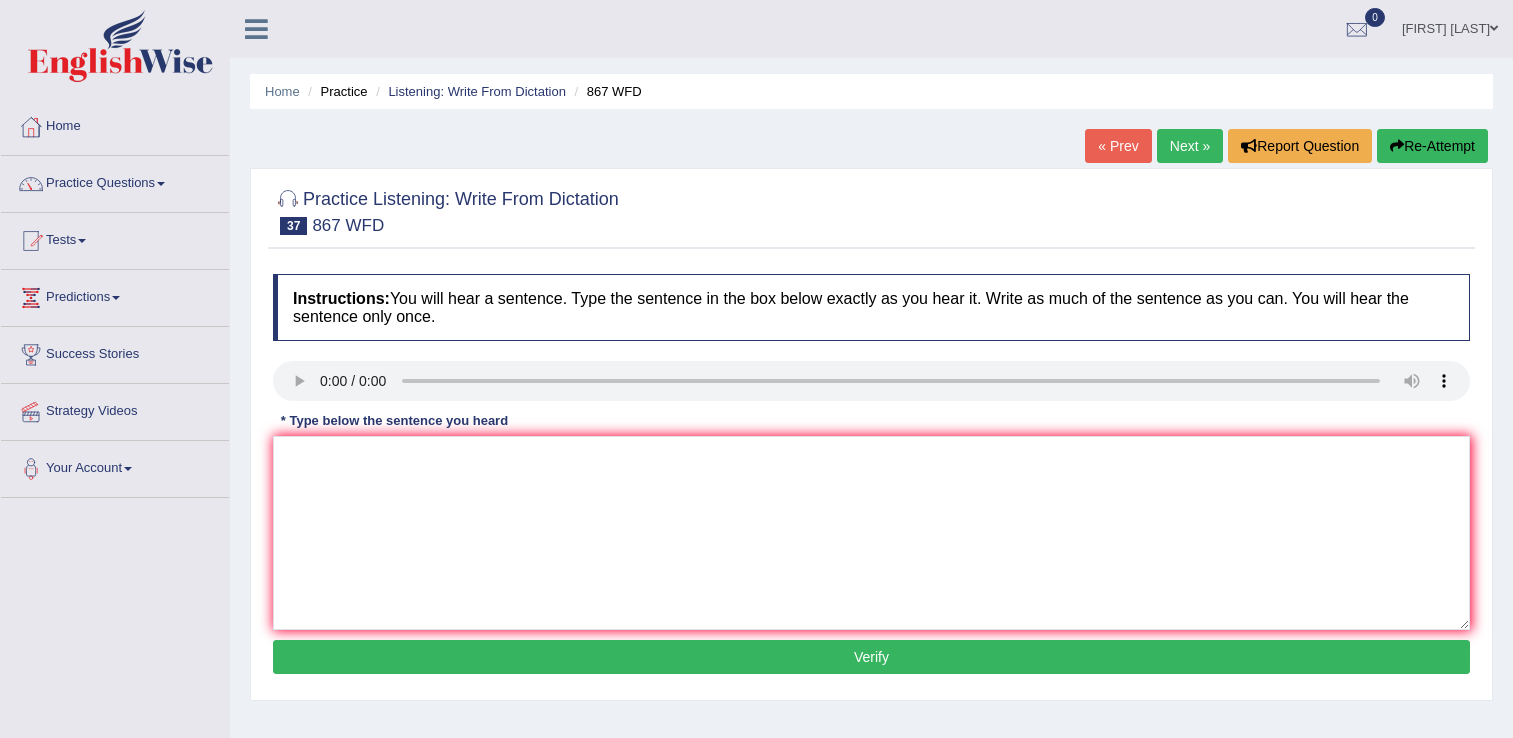 scroll, scrollTop: 0, scrollLeft: 0, axis: both 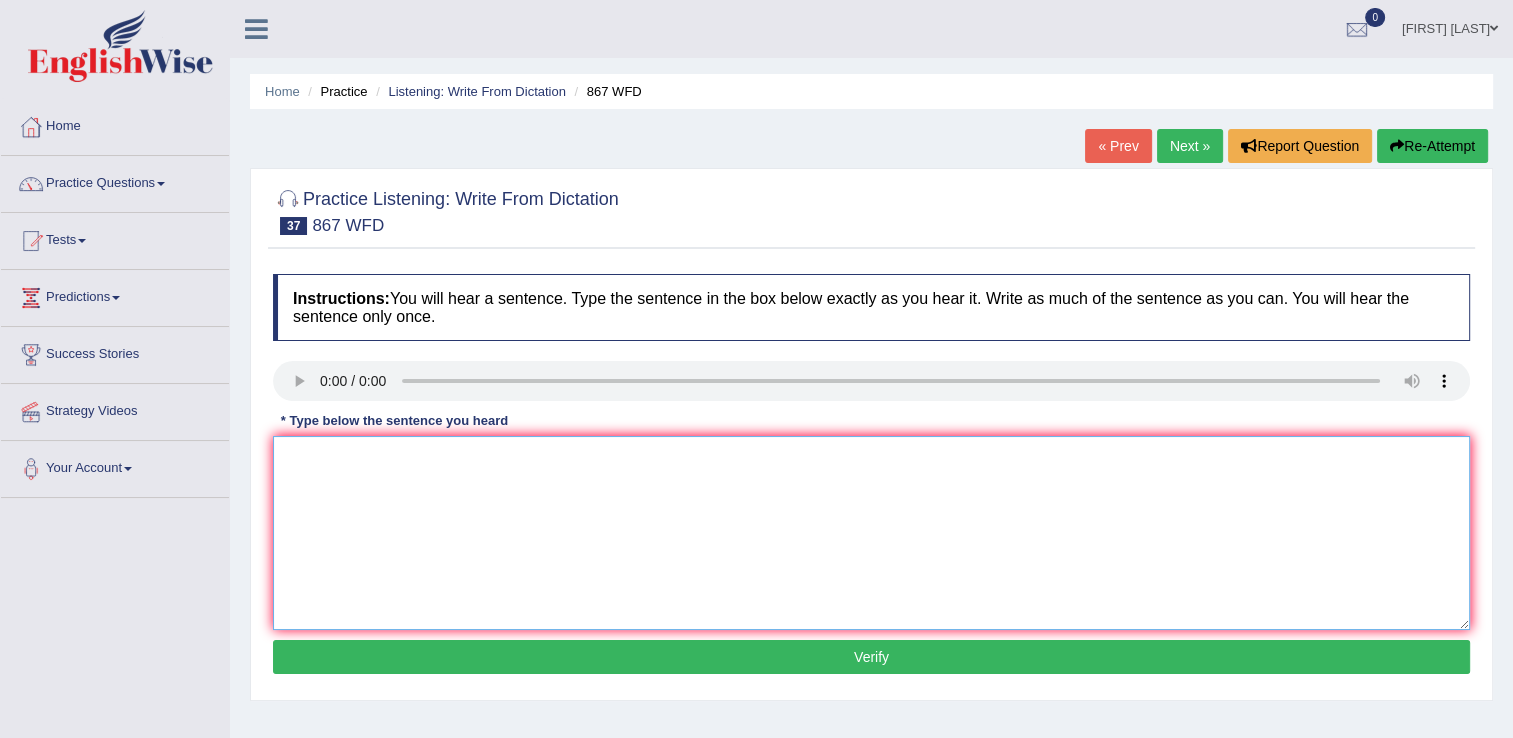 click at bounding box center [871, 533] 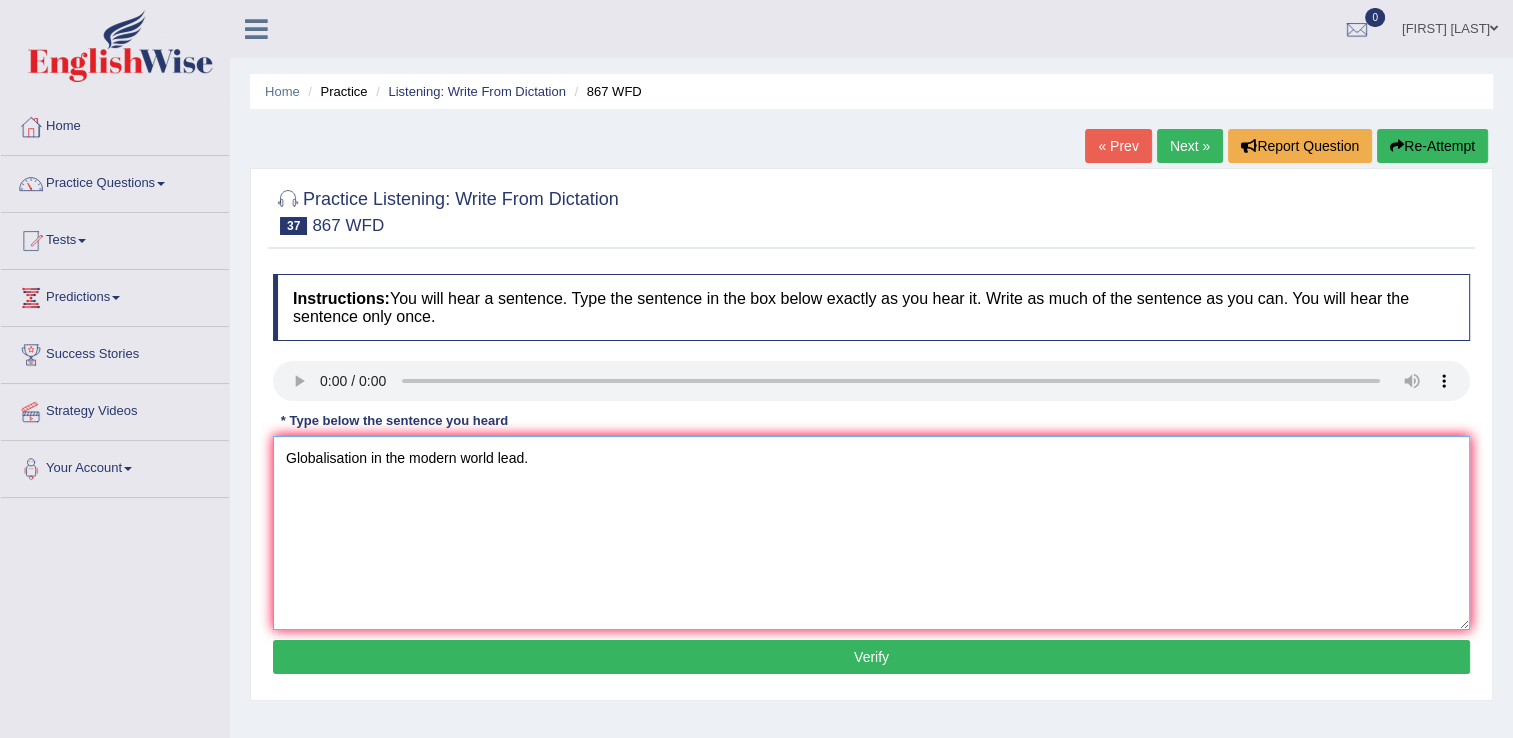 type on "Globalisation in the modern world lead." 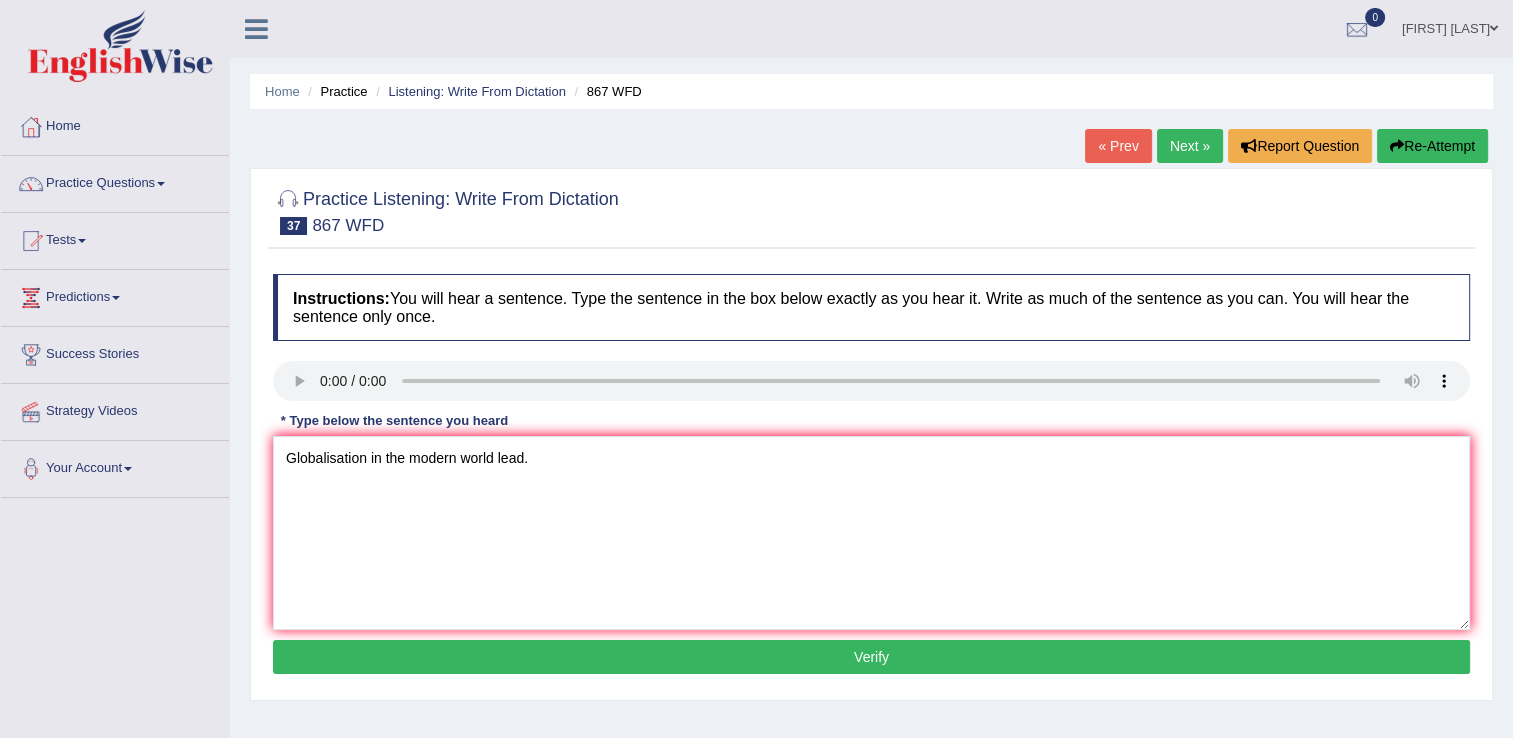 click on "Verify" at bounding box center [871, 657] 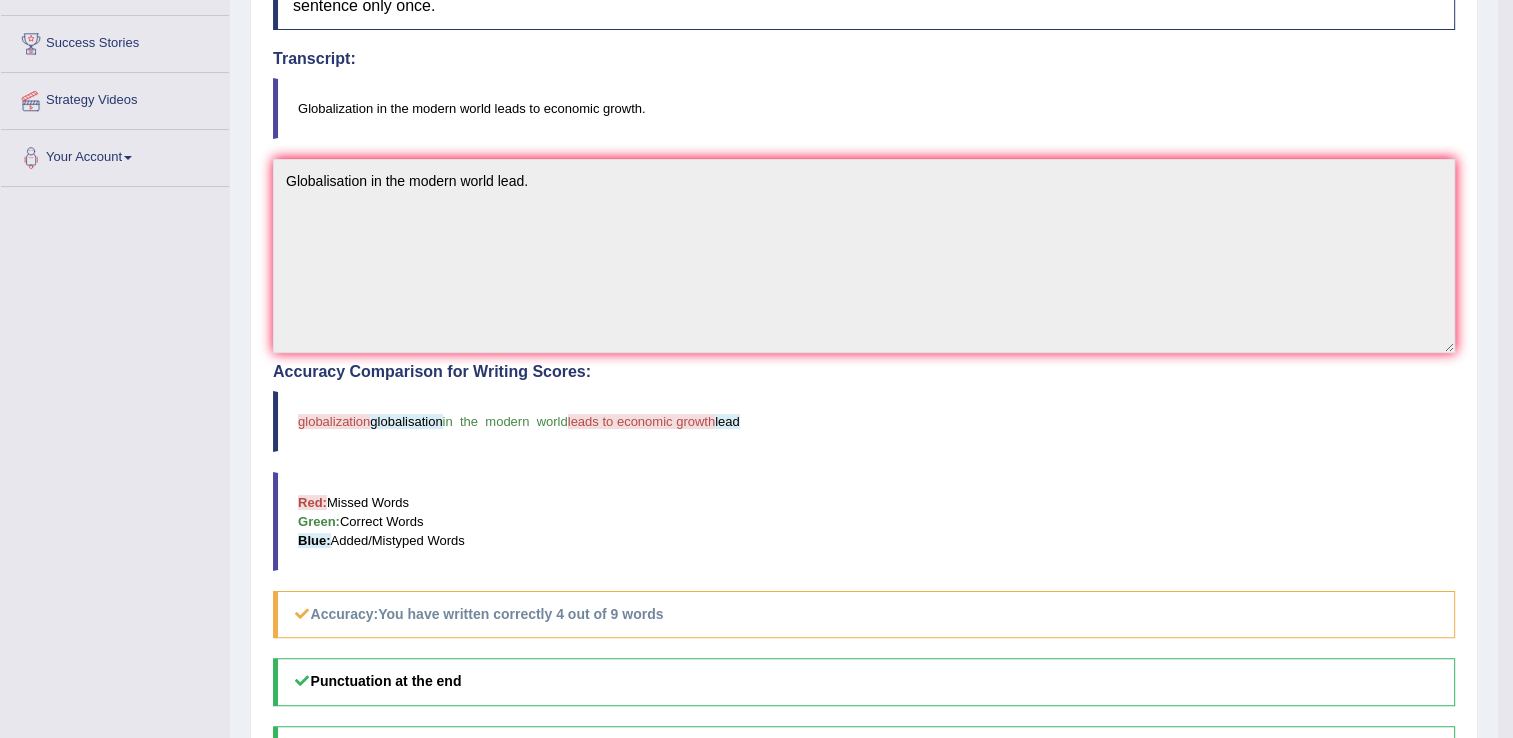 scroll, scrollTop: 100, scrollLeft: 0, axis: vertical 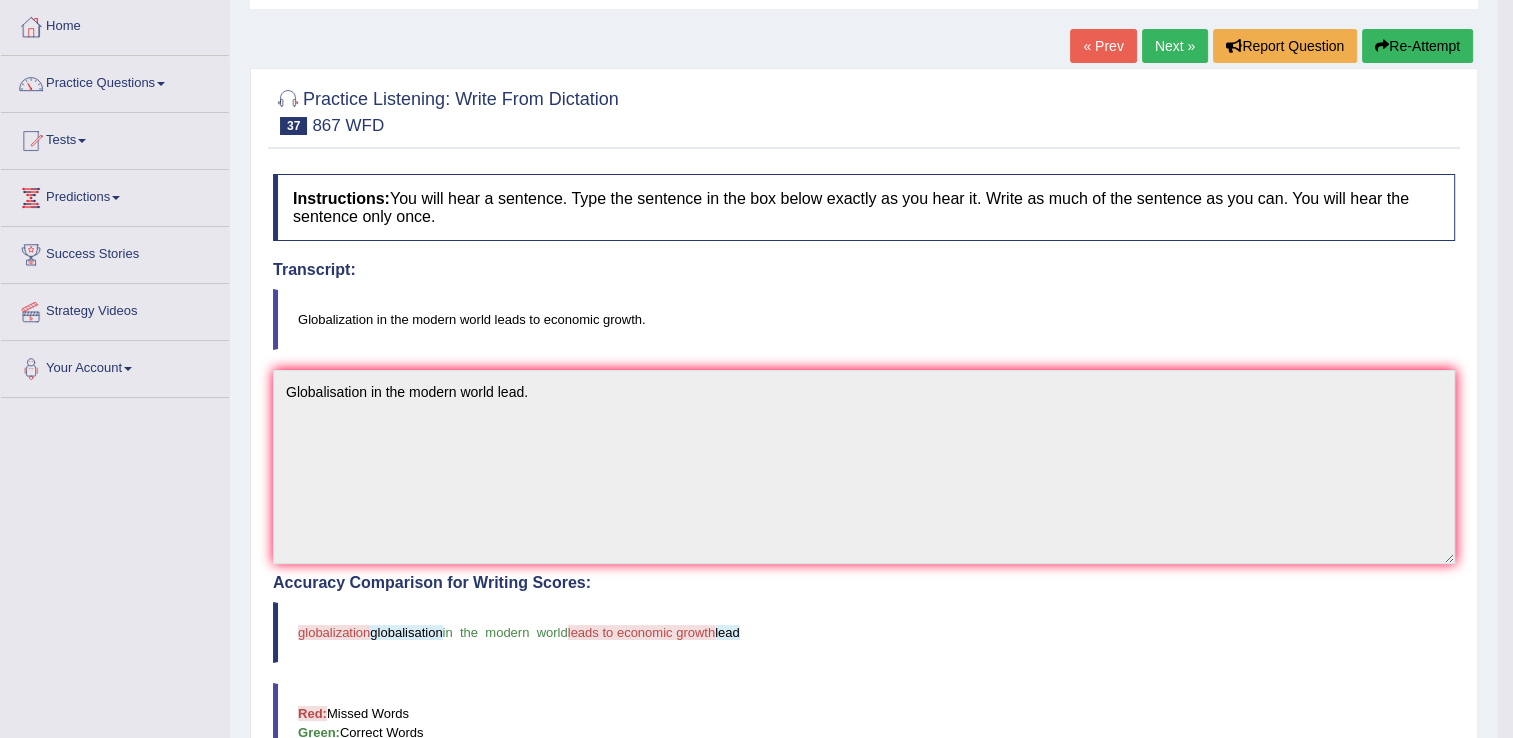 click on "Next »" at bounding box center (1175, 46) 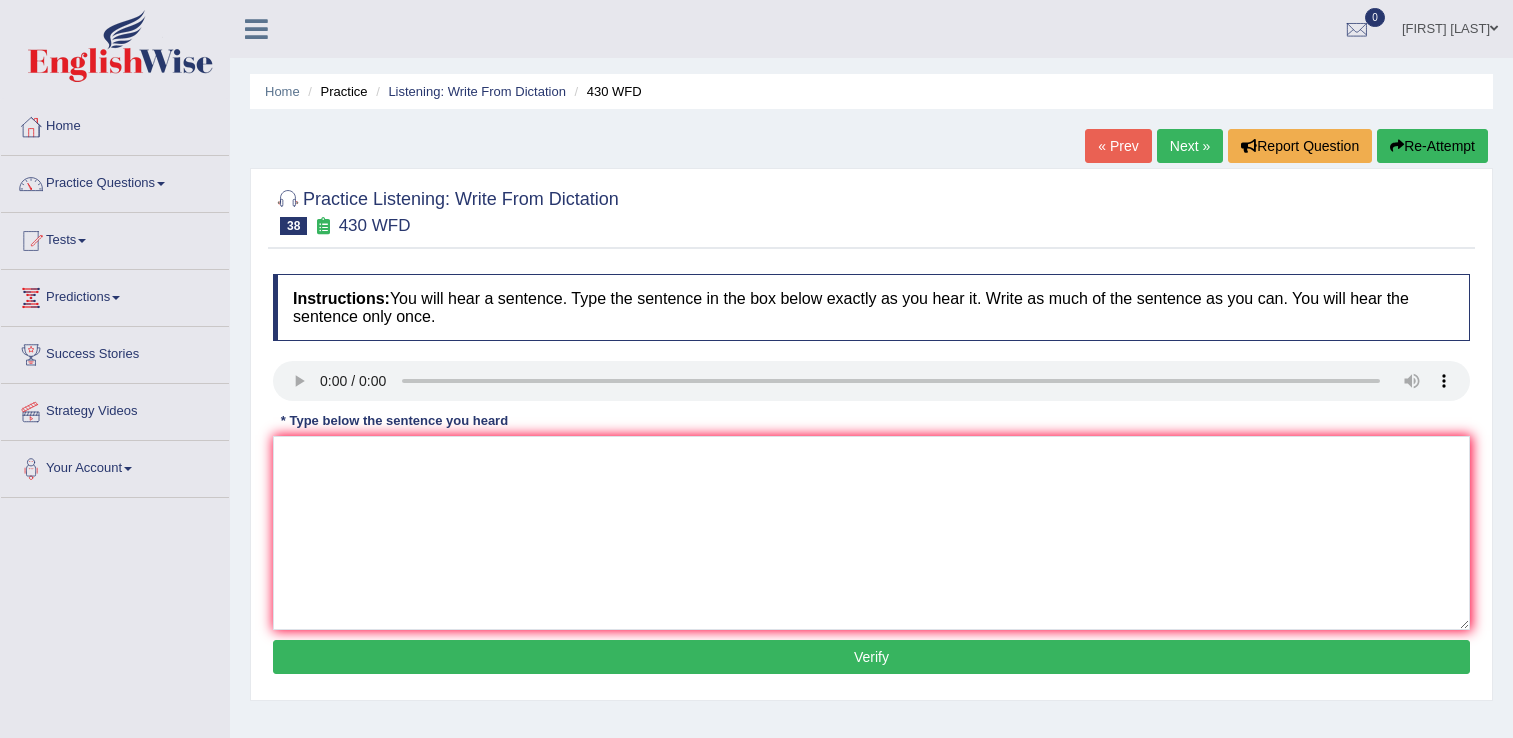 scroll, scrollTop: 0, scrollLeft: 0, axis: both 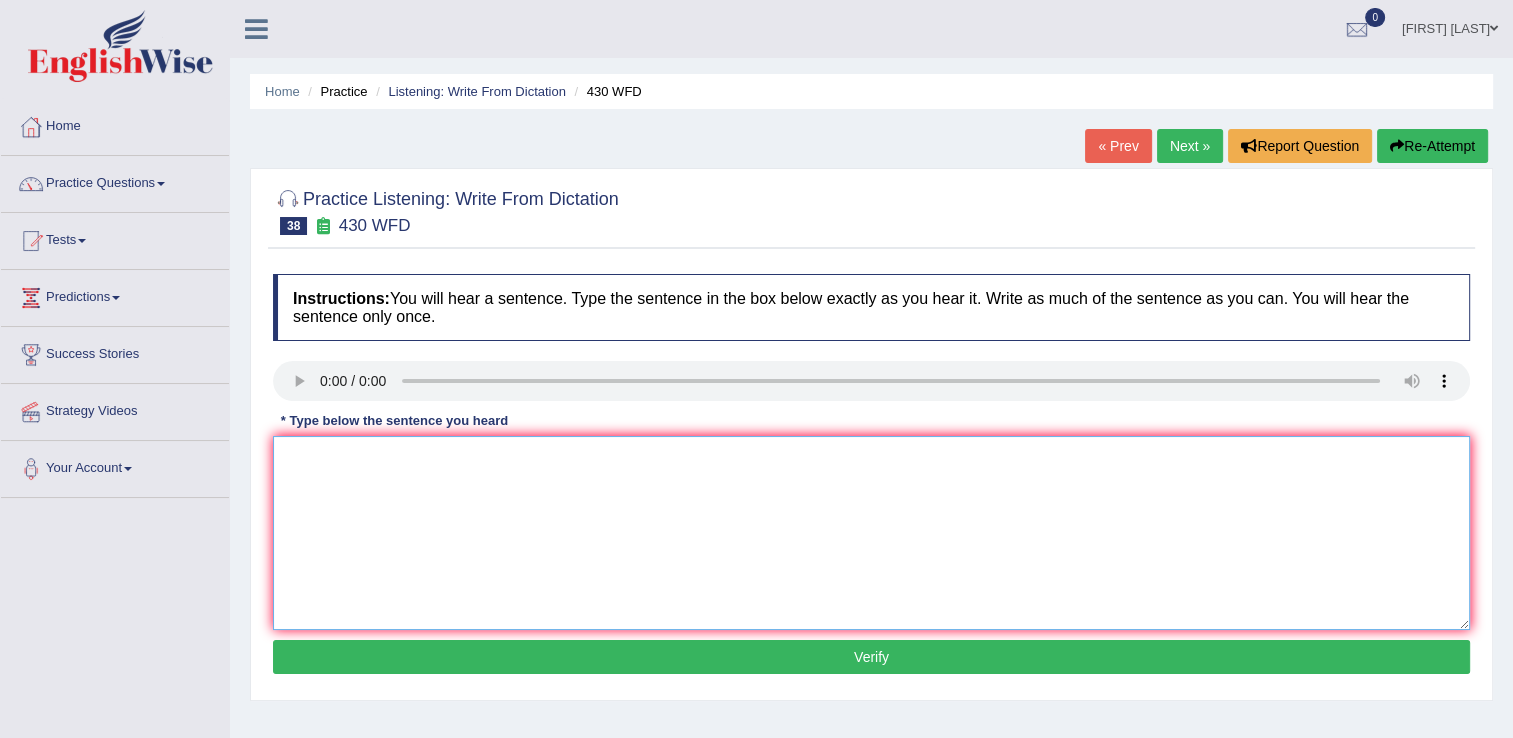 click at bounding box center [871, 533] 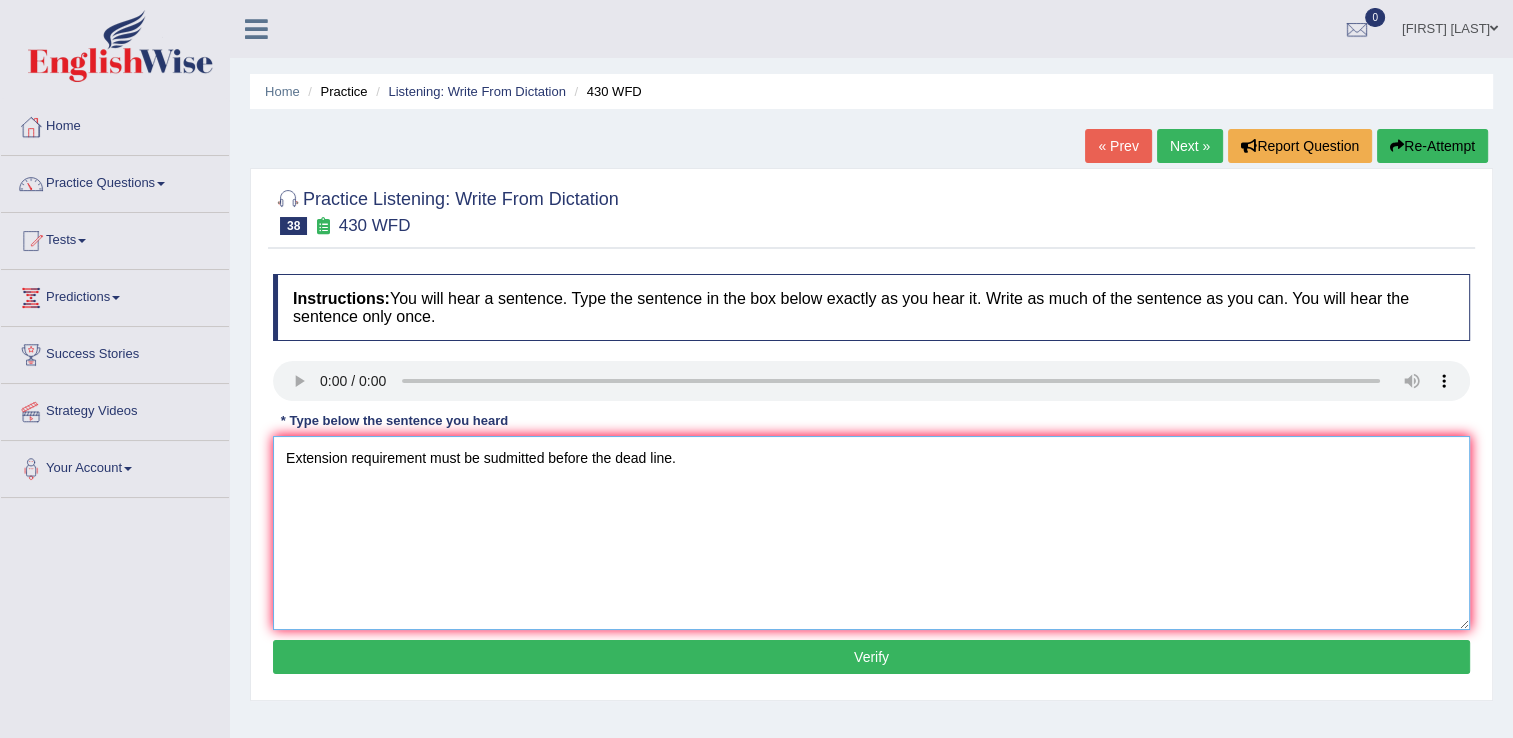 type on "Extension requirement must be sudmitted before the dead line." 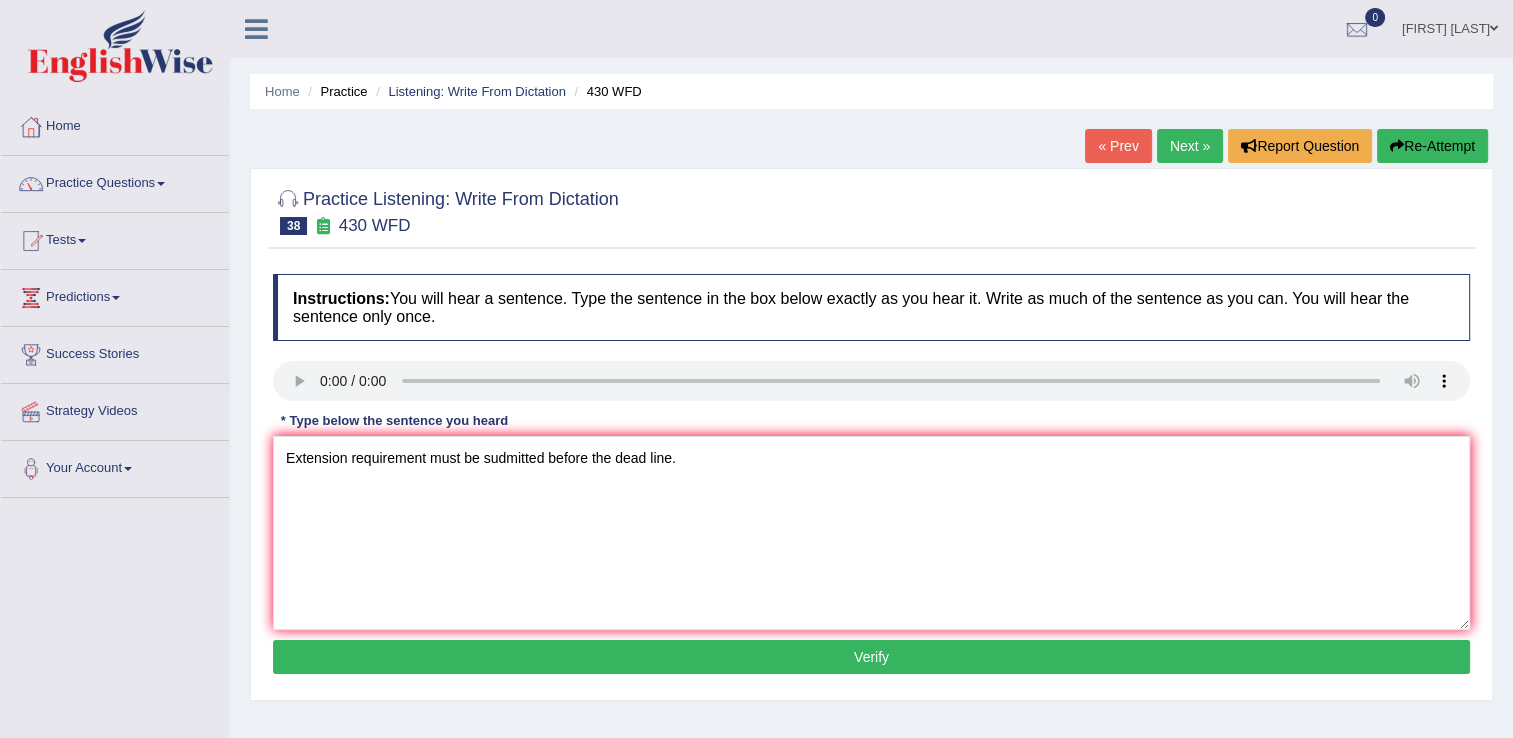 click on "Verify" at bounding box center (871, 657) 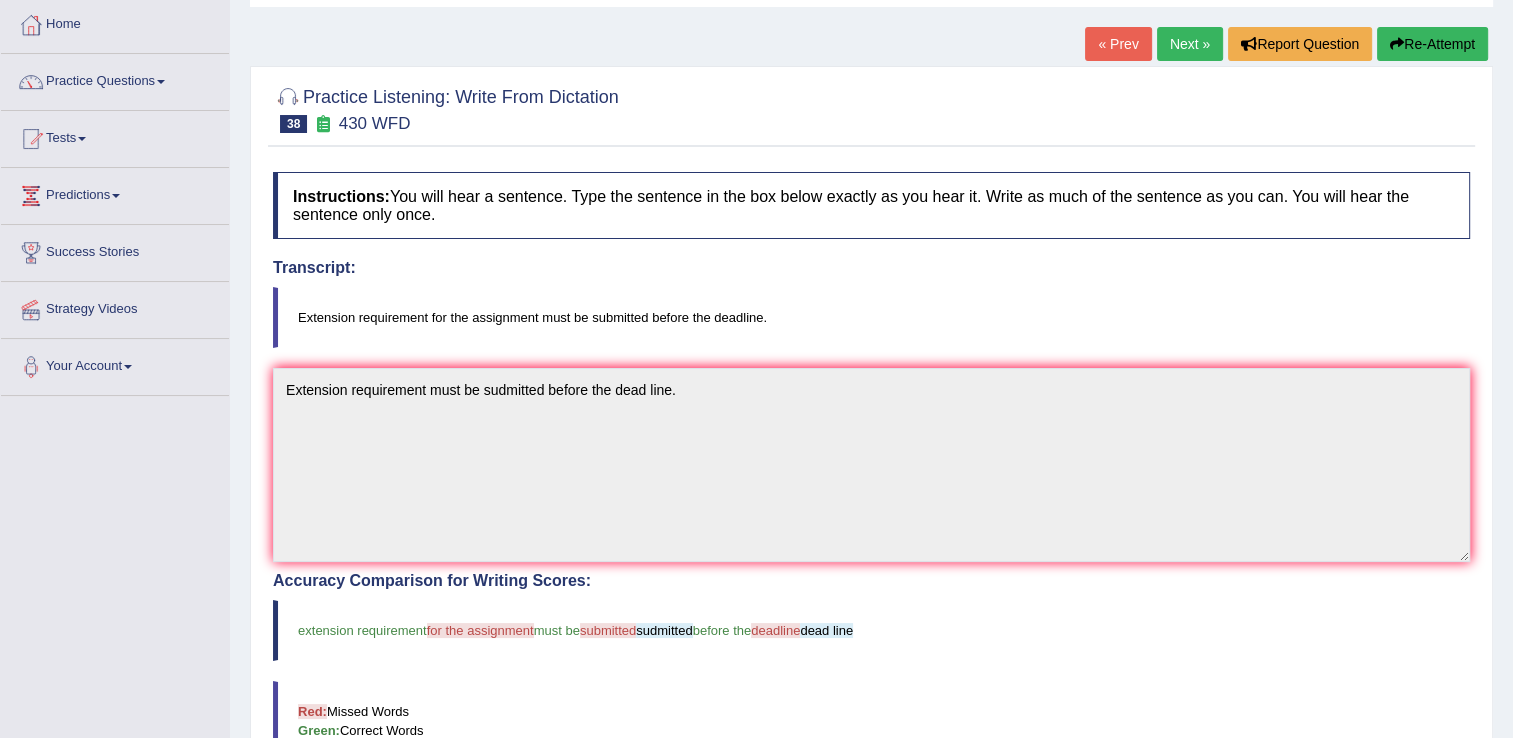 scroll, scrollTop: 100, scrollLeft: 0, axis: vertical 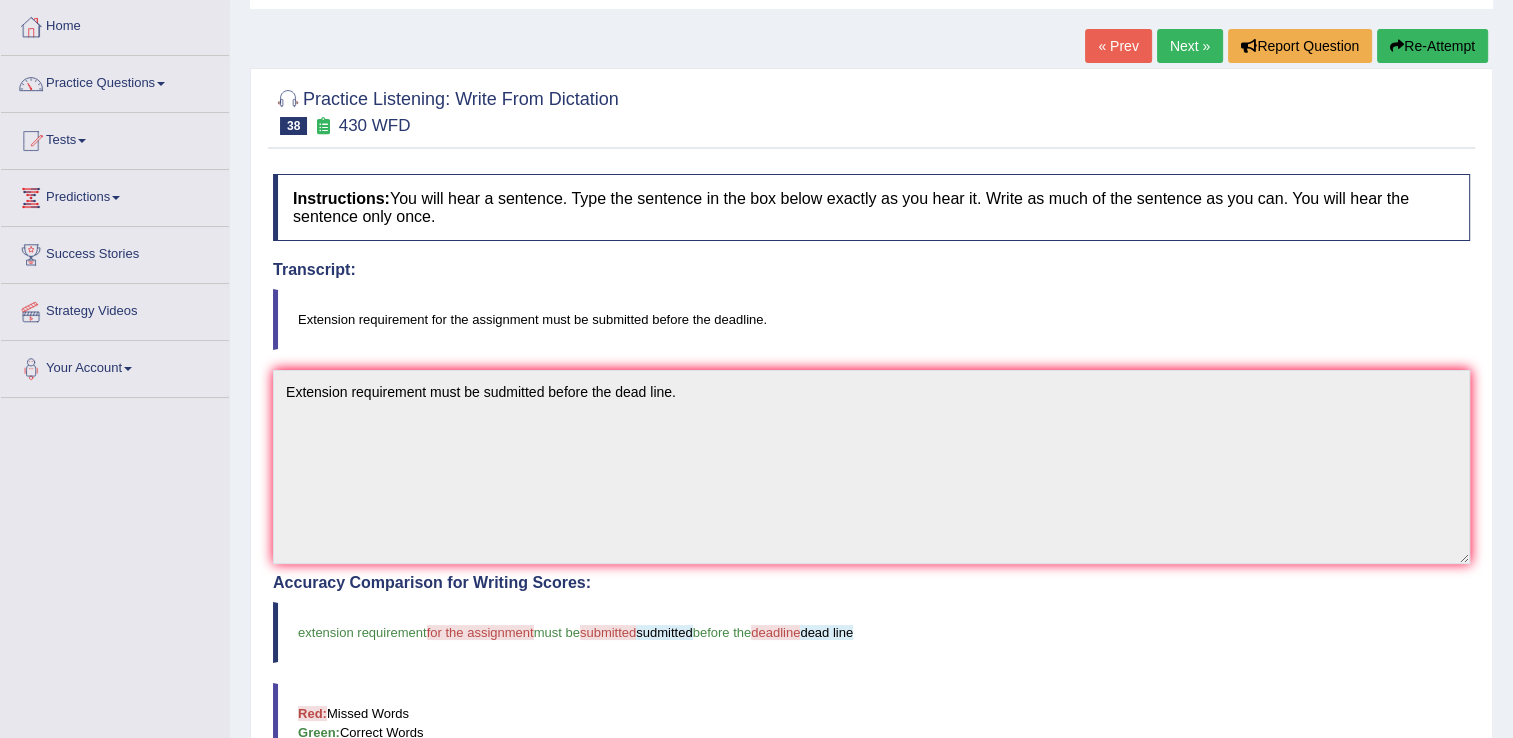 click on "Next »" at bounding box center (1190, 46) 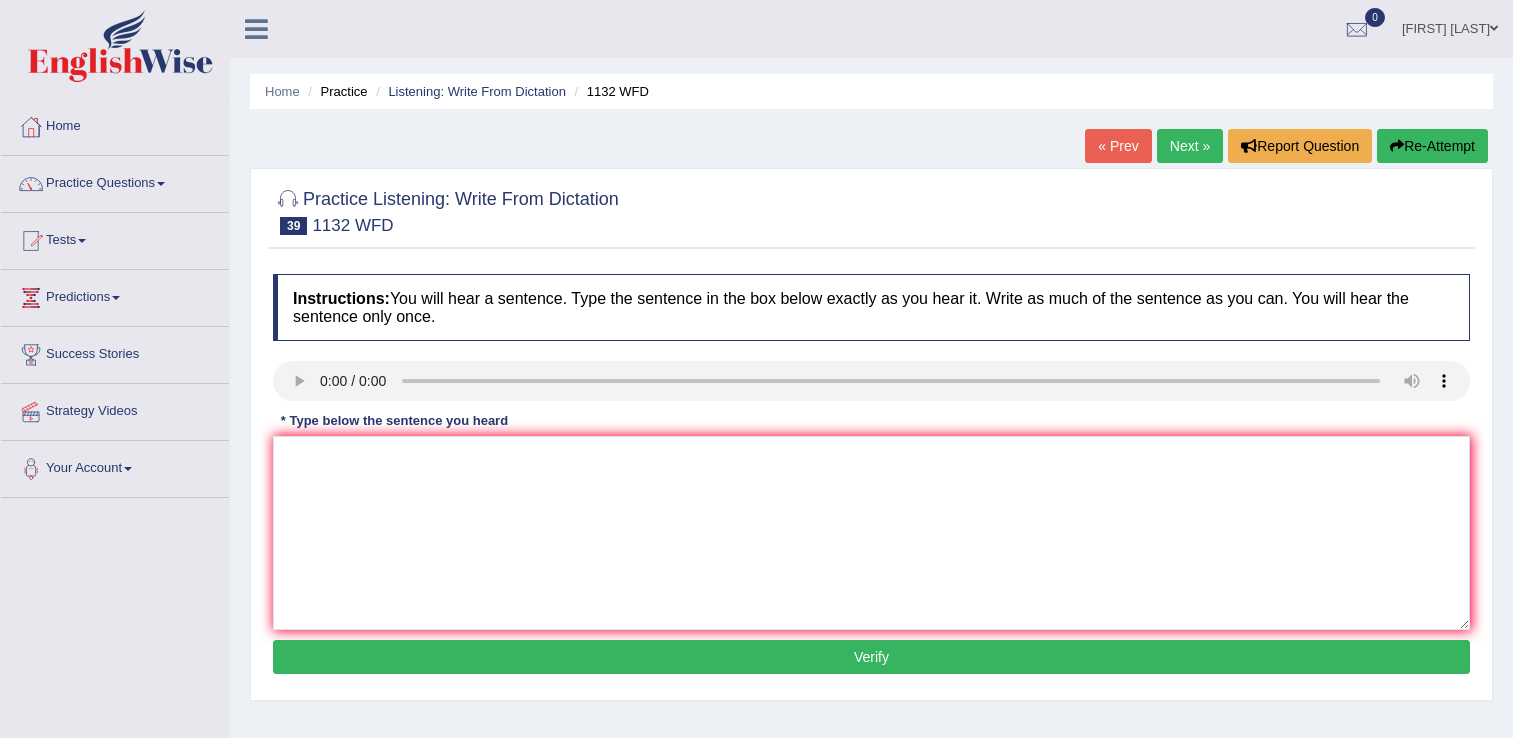 scroll, scrollTop: 0, scrollLeft: 0, axis: both 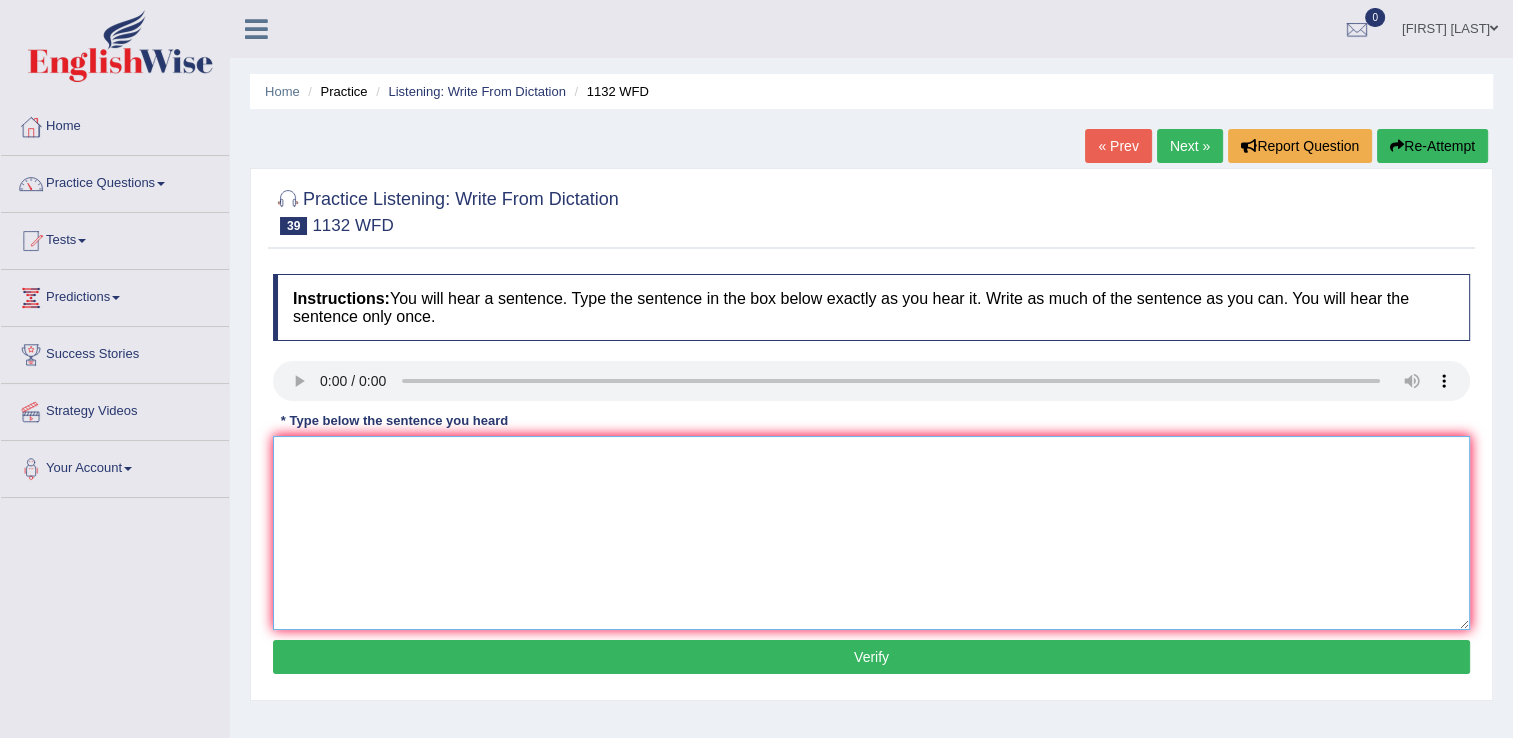 click at bounding box center (871, 533) 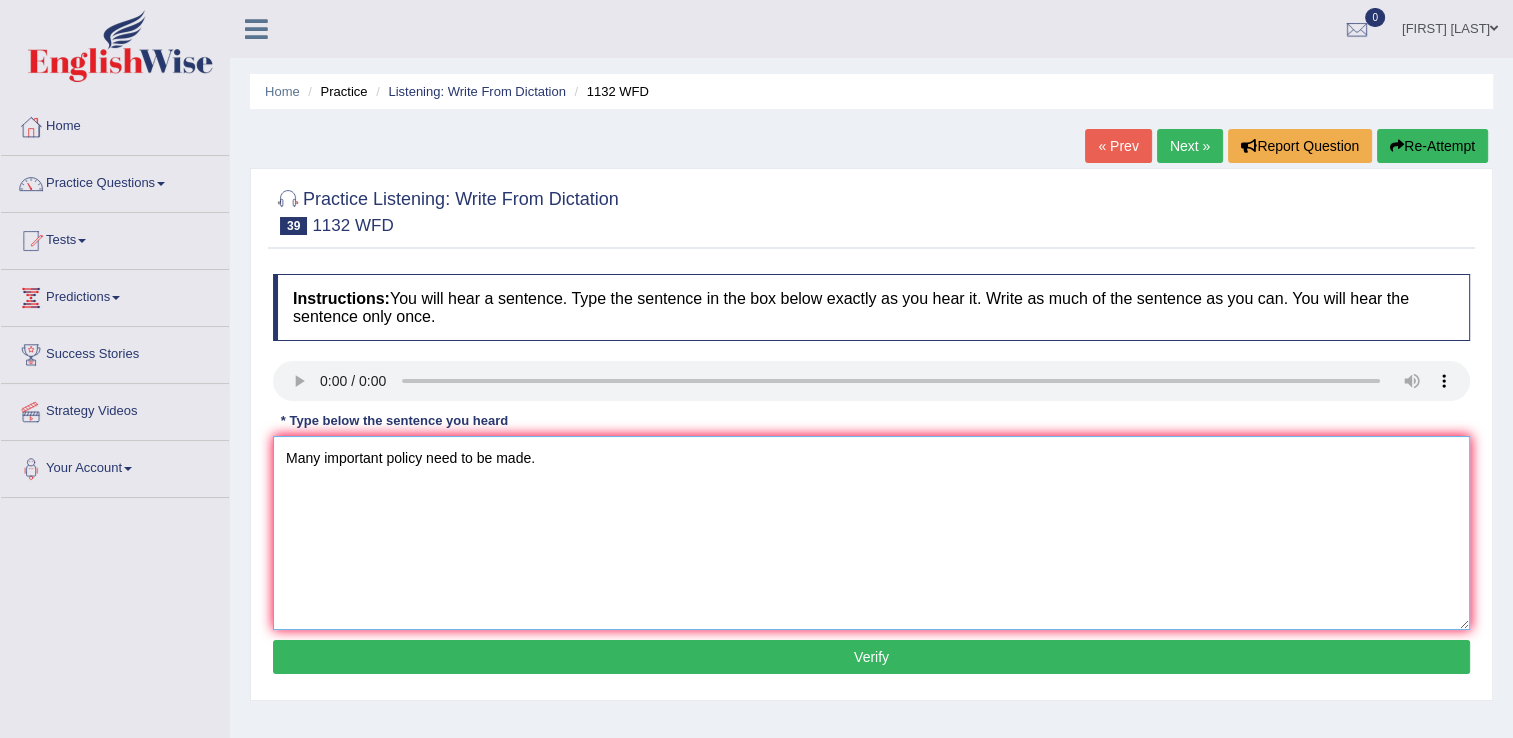 type on "Many important policy need to be made." 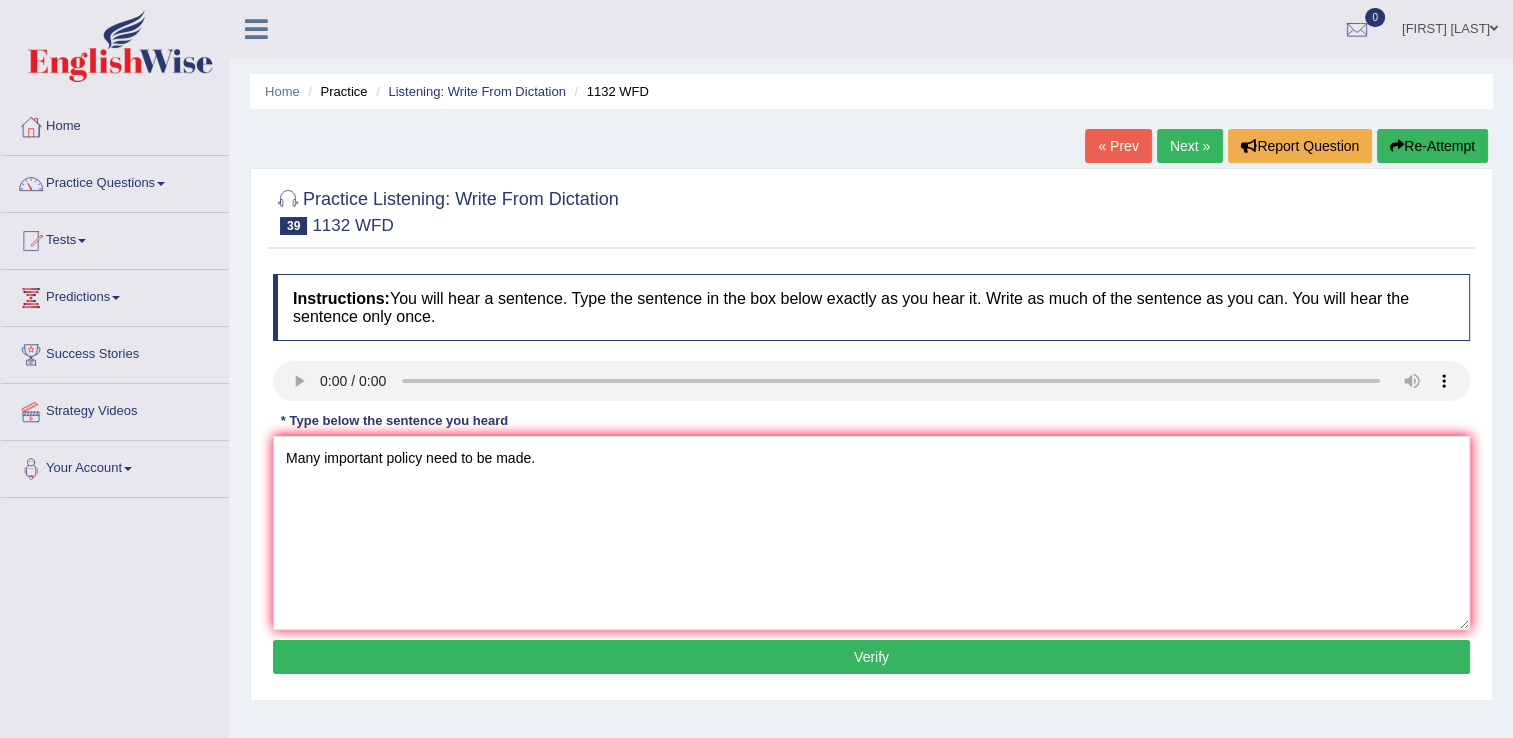 click on "Verify" at bounding box center [871, 657] 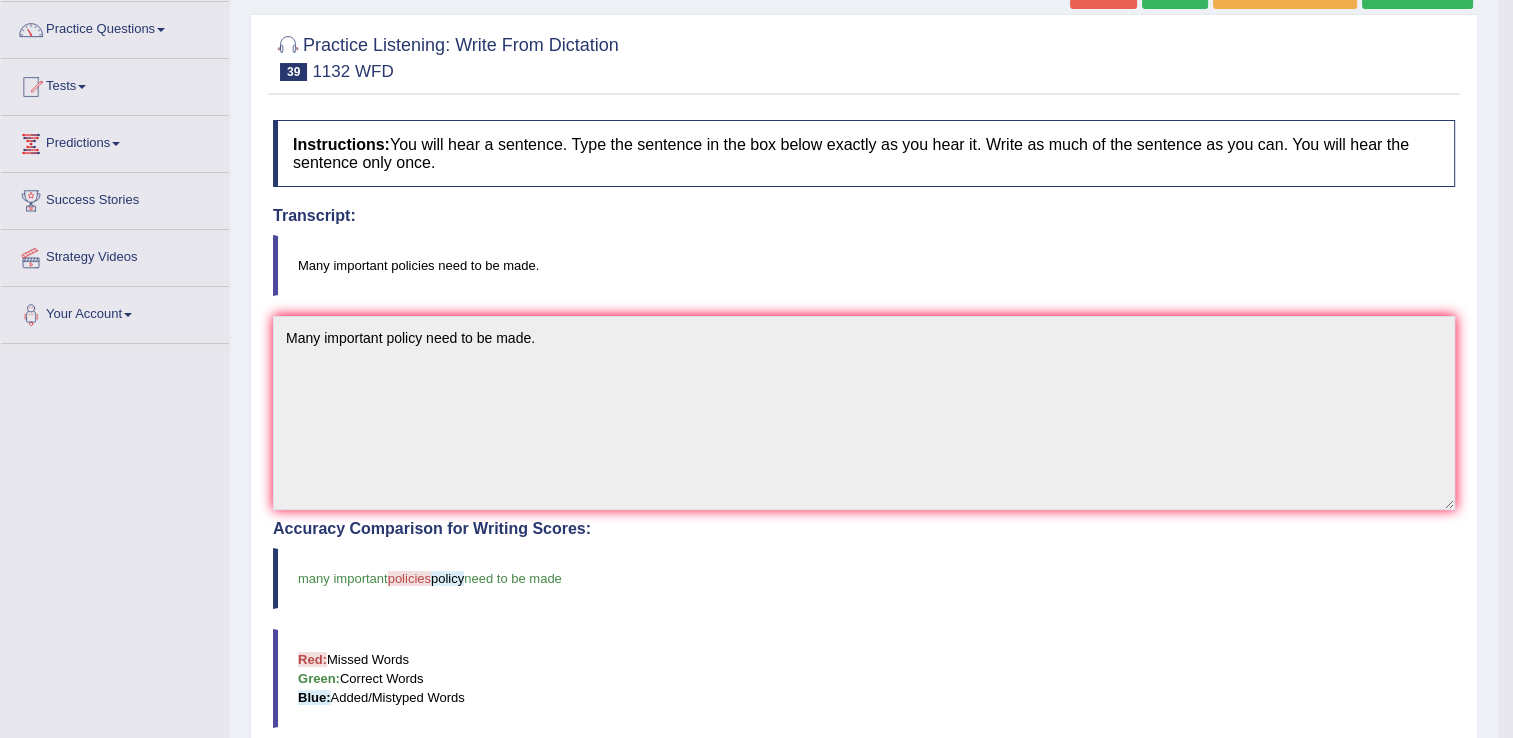scroll, scrollTop: 100, scrollLeft: 0, axis: vertical 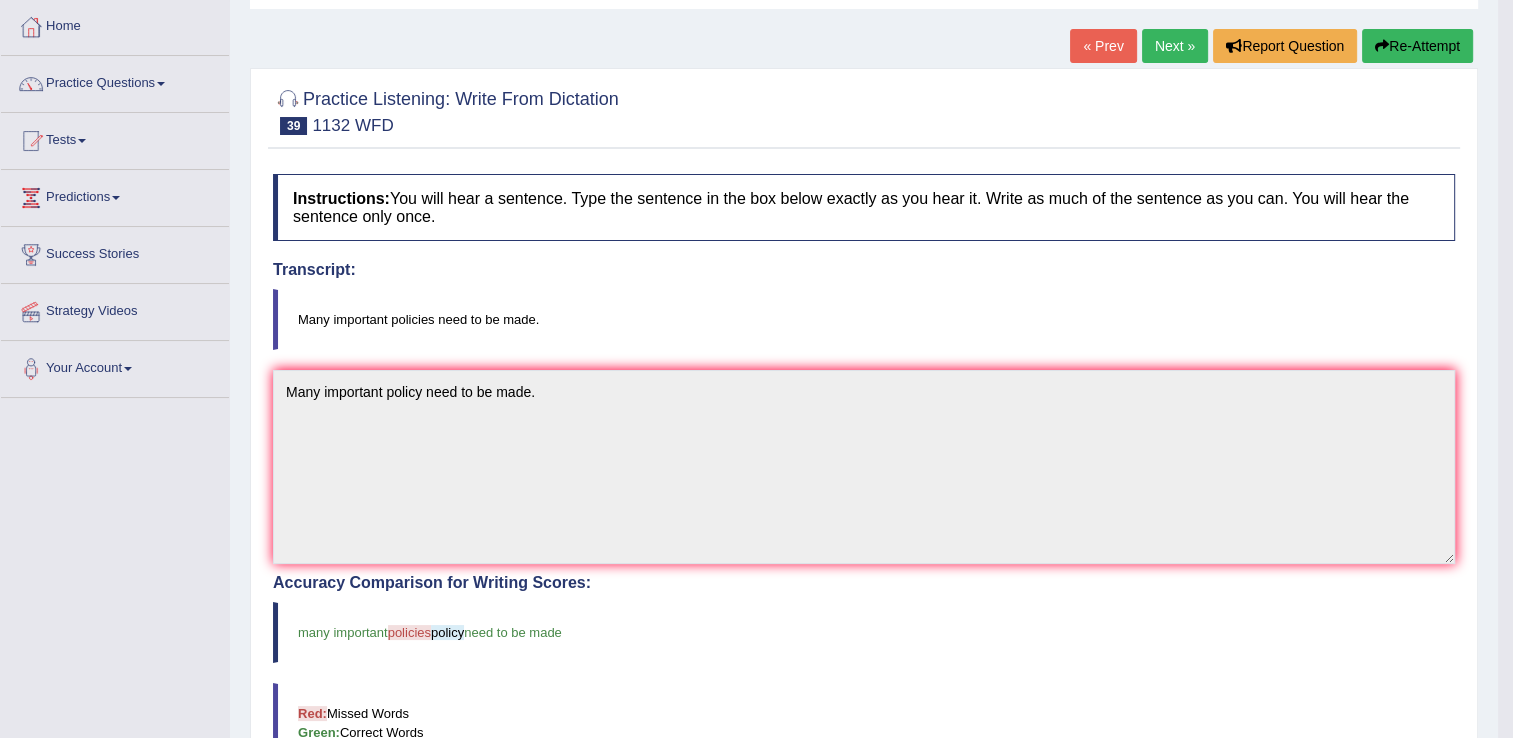 click on "Next »" at bounding box center (1175, 46) 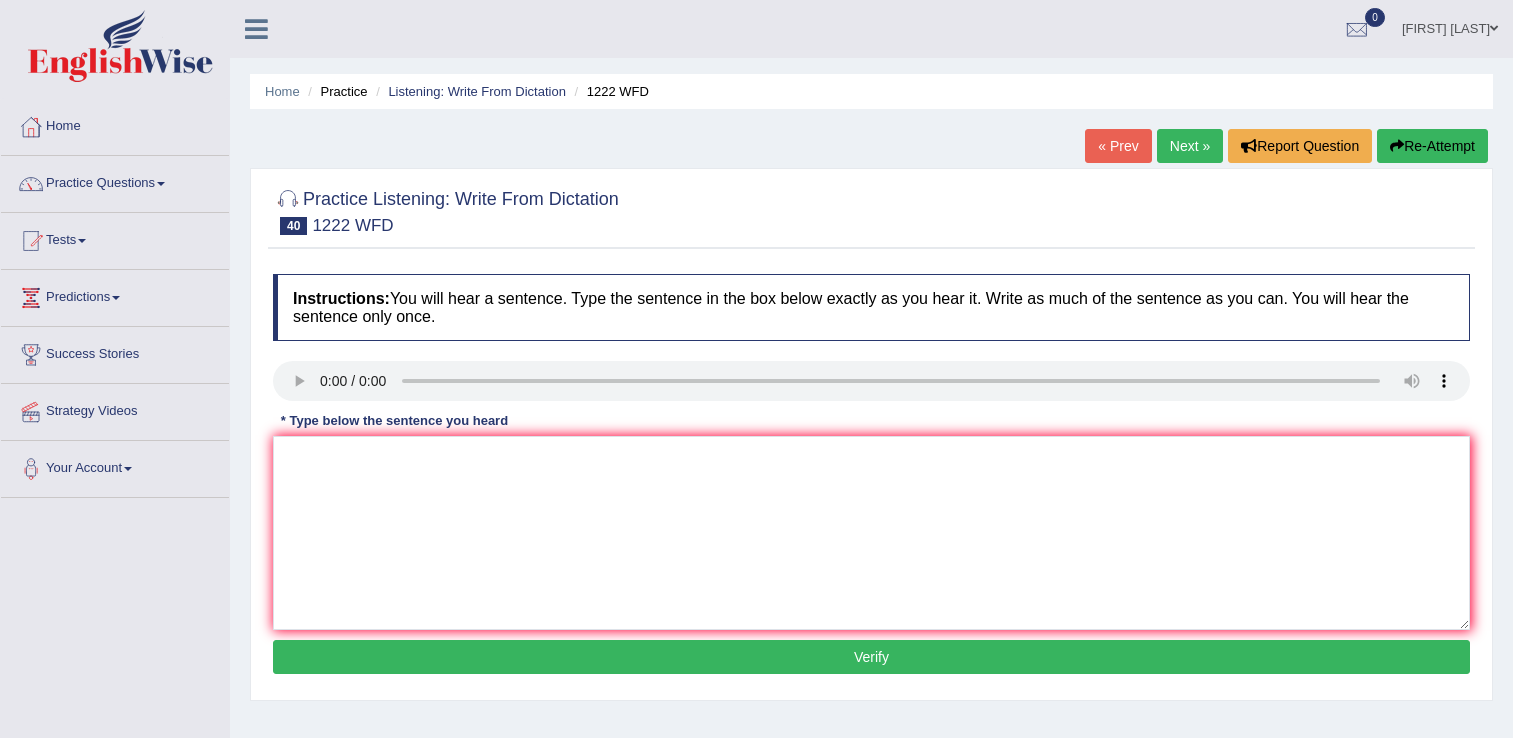 scroll, scrollTop: 0, scrollLeft: 0, axis: both 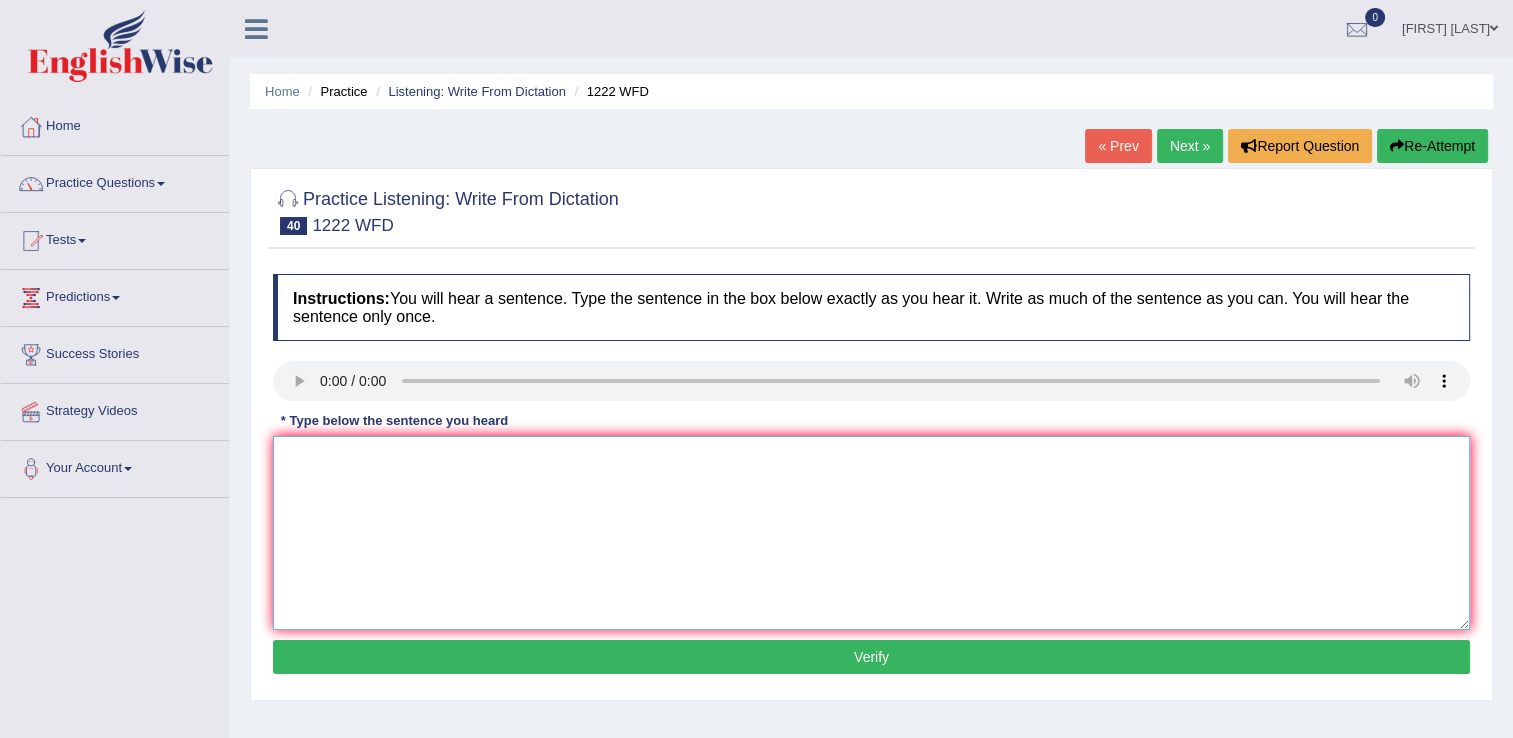 click at bounding box center [871, 533] 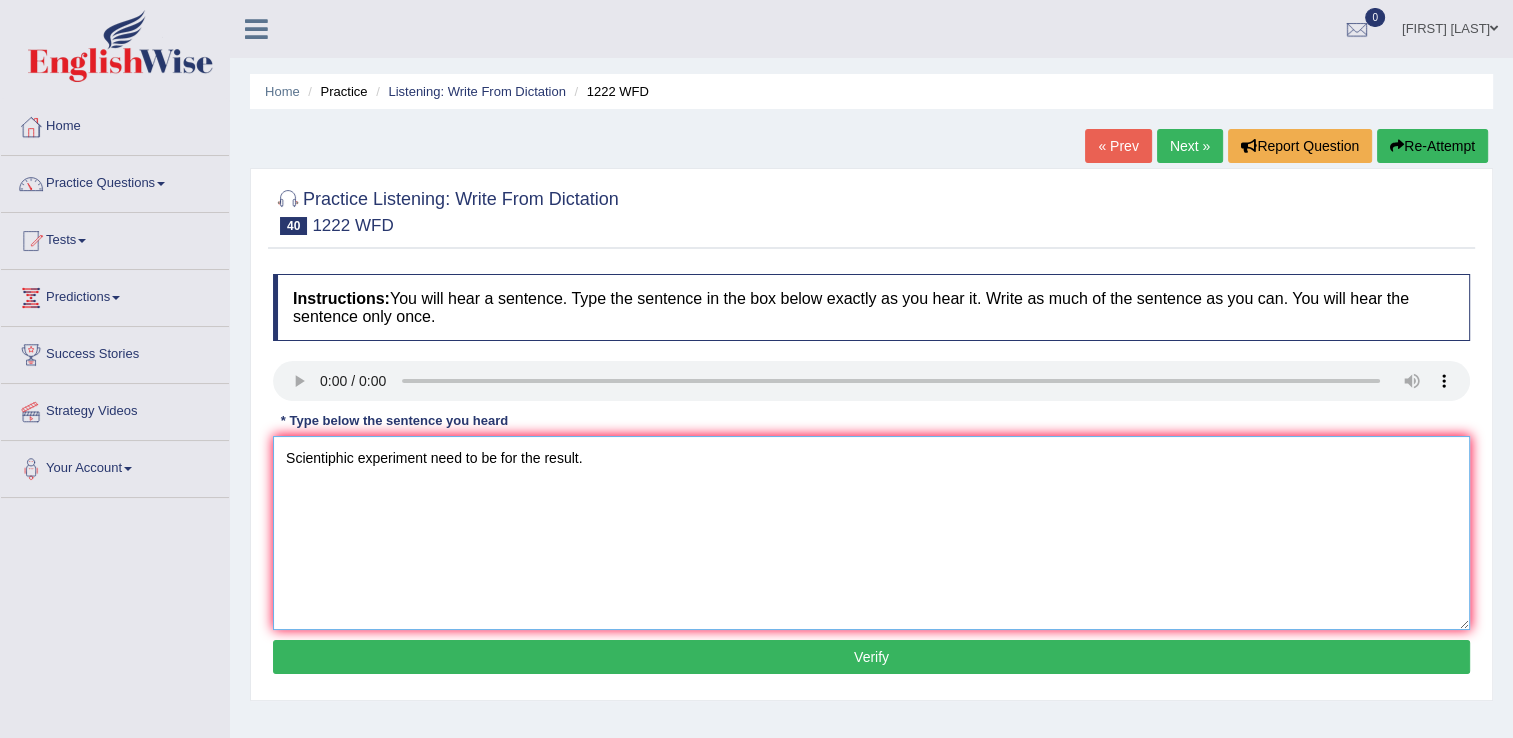 type on "Scientiphic experiment need to be for the result." 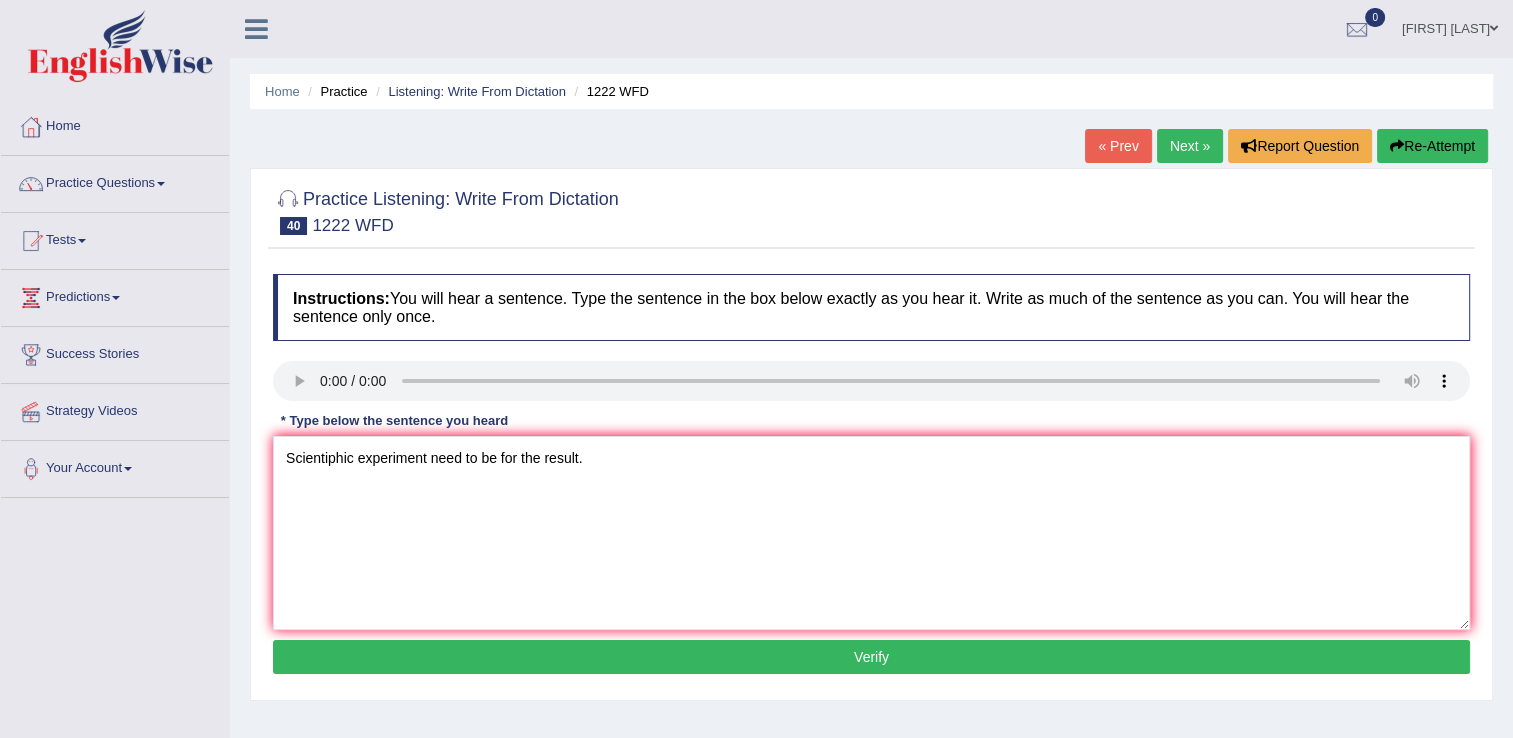 click on "Verify" at bounding box center [871, 657] 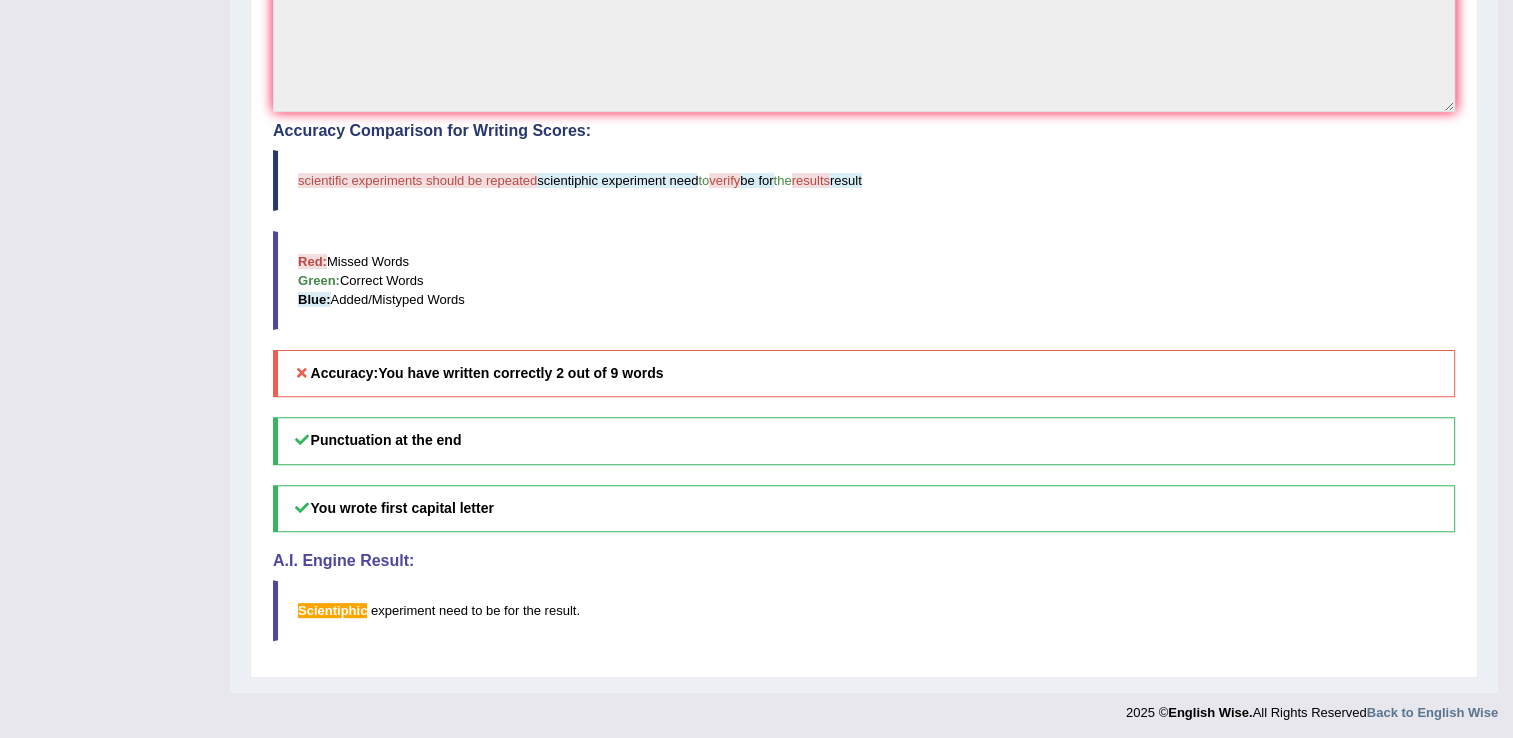 scroll, scrollTop: 0, scrollLeft: 0, axis: both 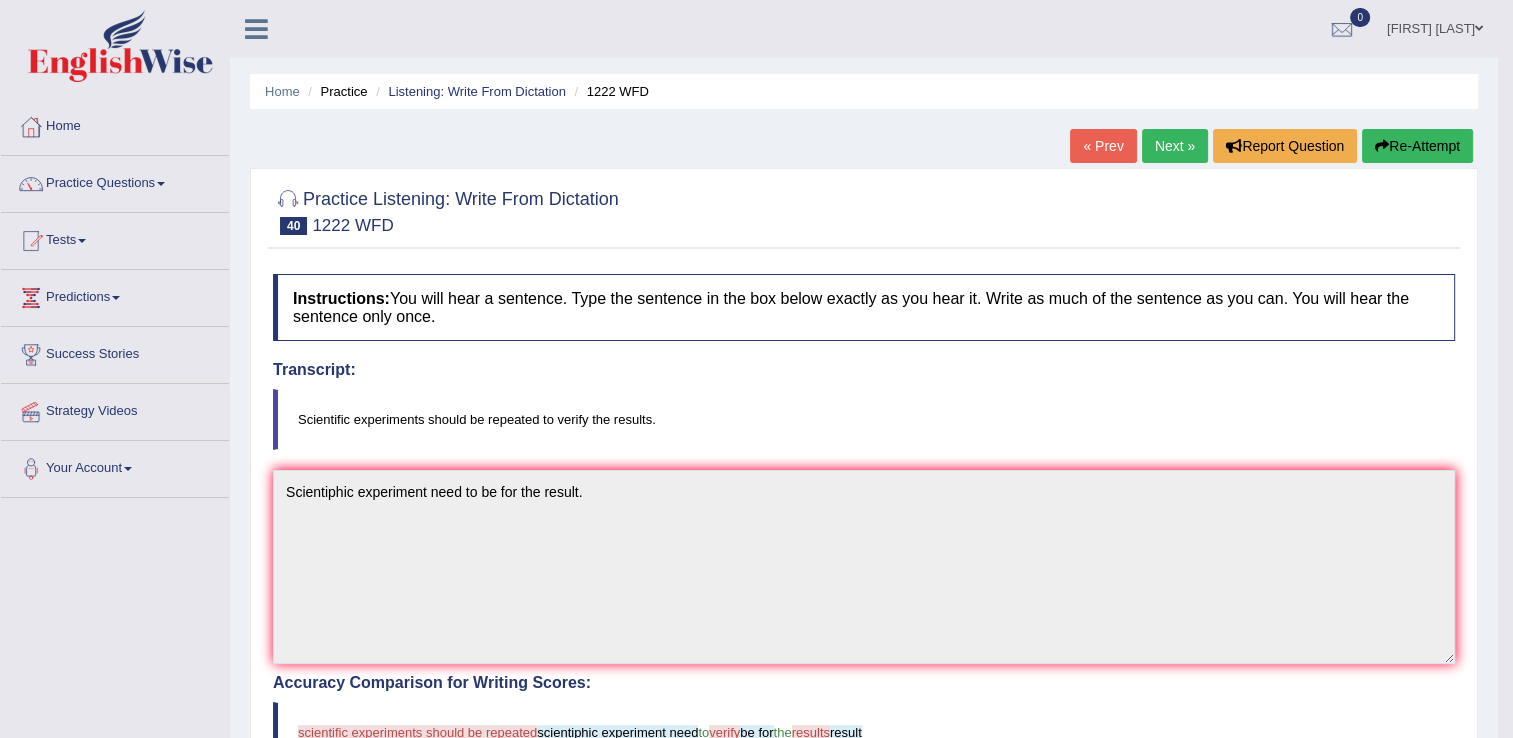 click on "Next »" at bounding box center [1175, 146] 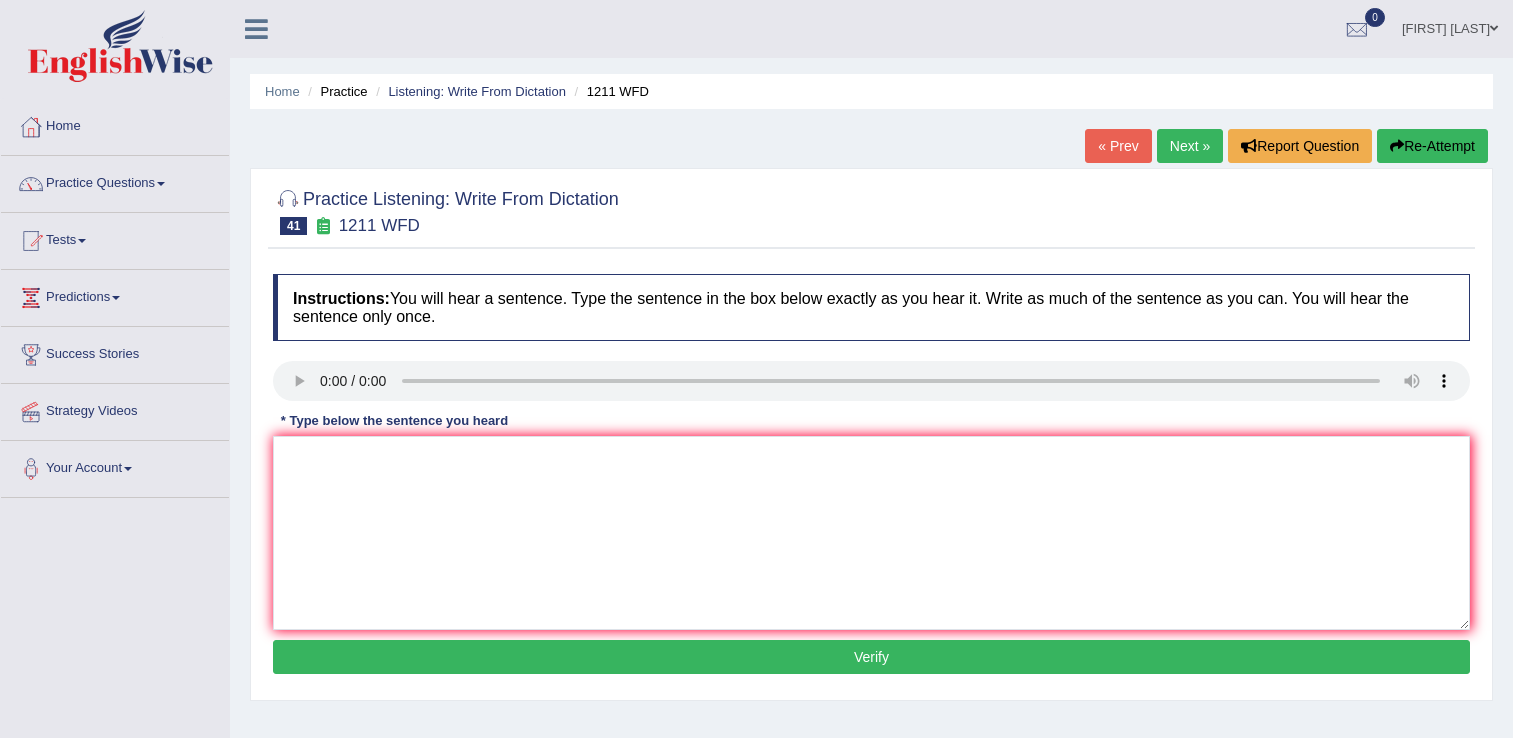 scroll, scrollTop: 0, scrollLeft: 0, axis: both 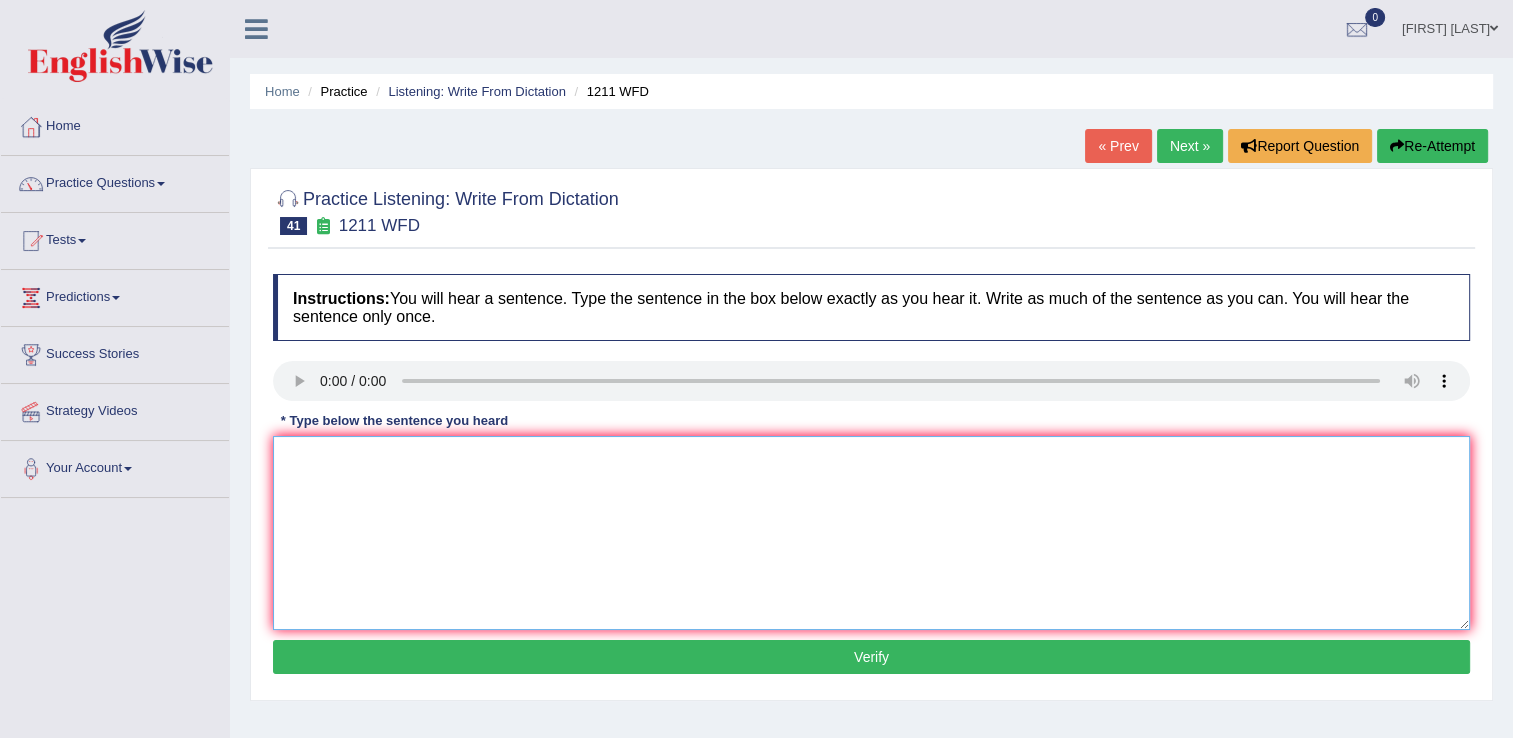 click at bounding box center (871, 533) 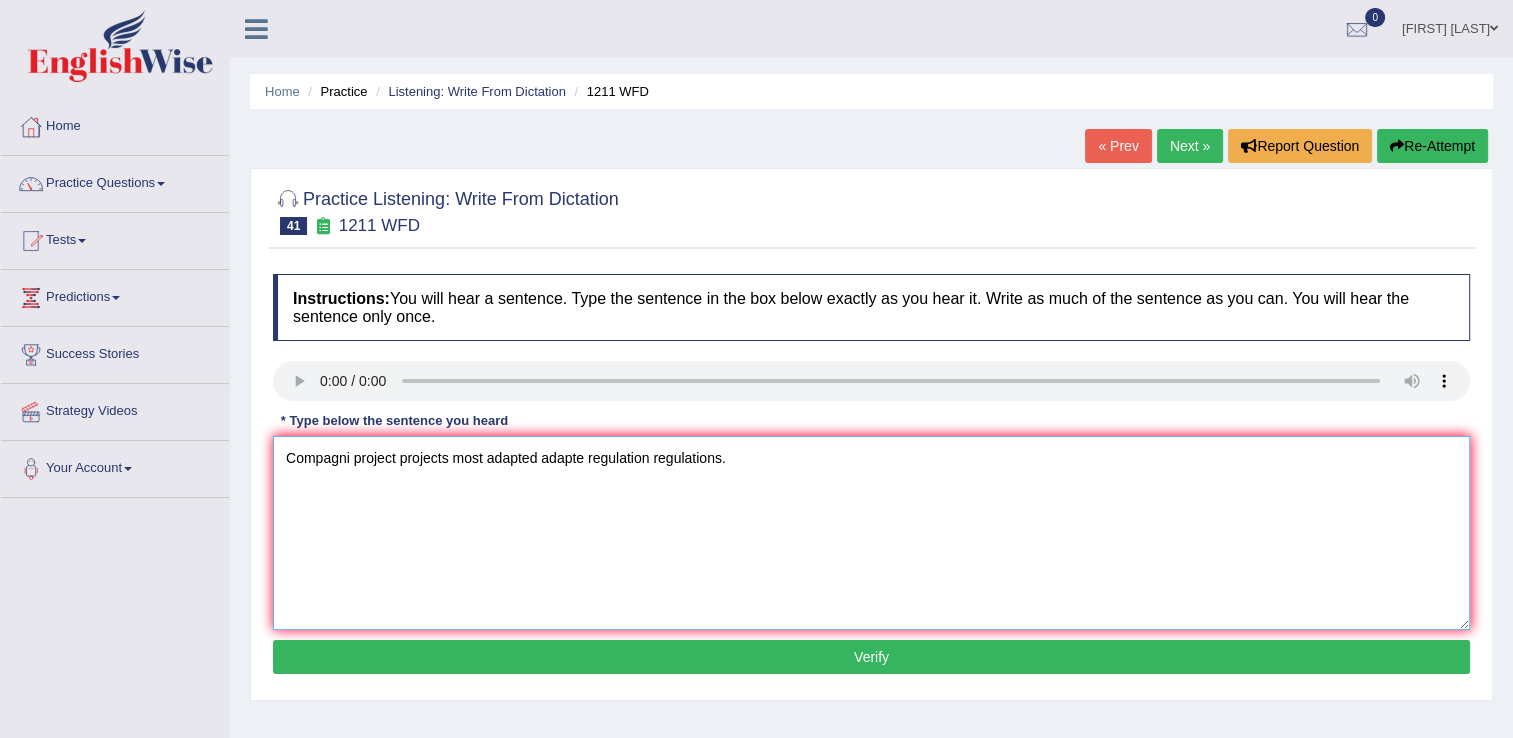 click on "Compagni project projects most adapted adapte regulation regulations." at bounding box center [871, 533] 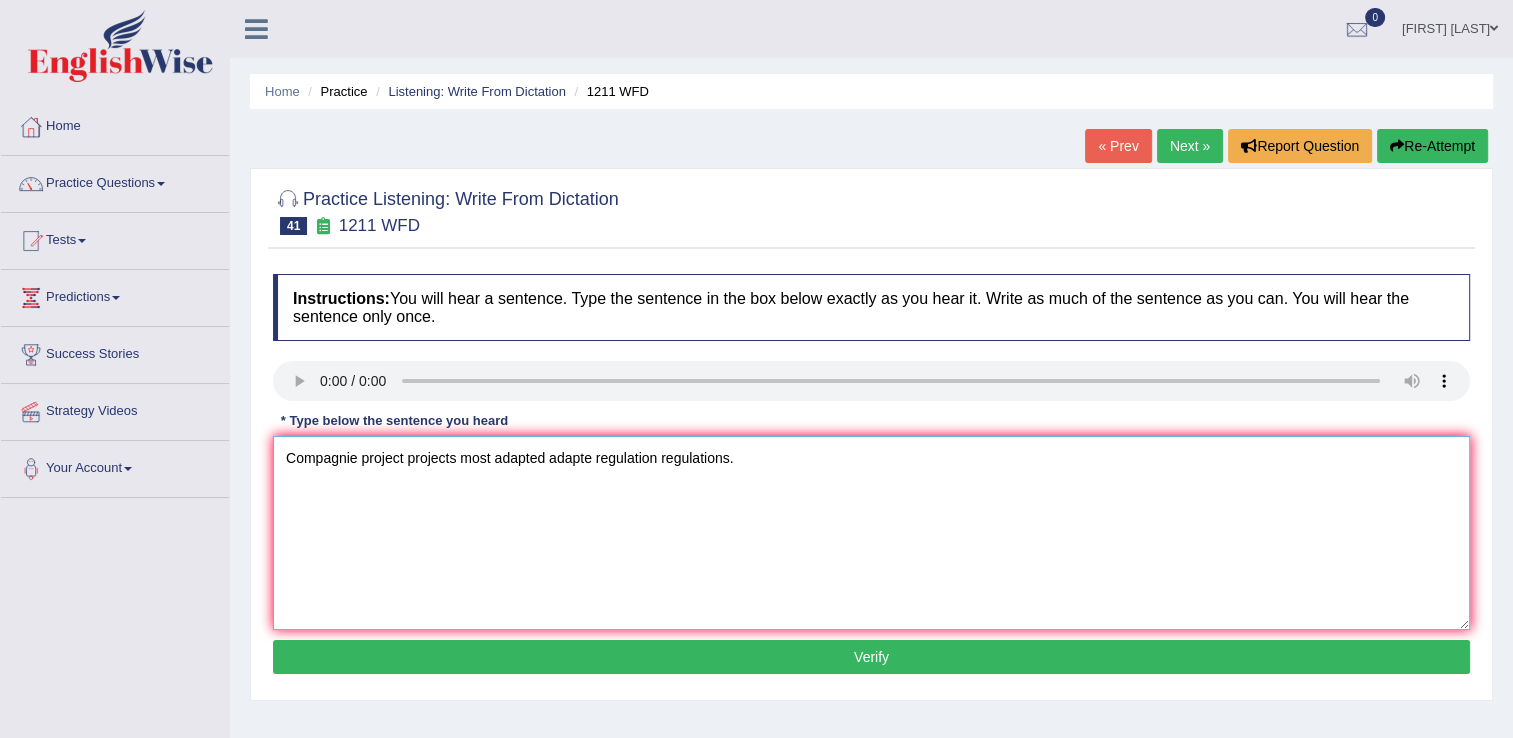 type on "Compagnie project projects most adapted adapte regulation regulations." 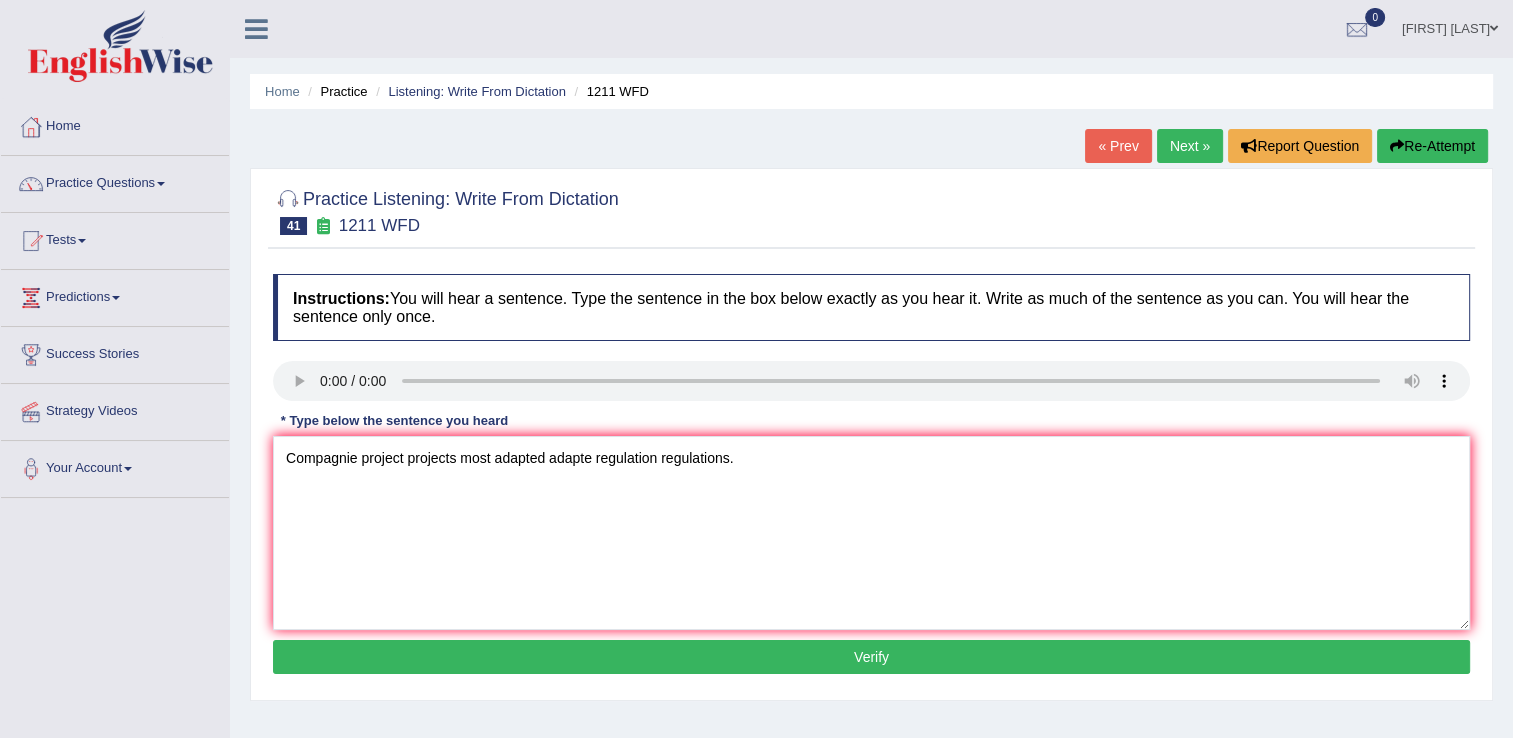click on "Verify" at bounding box center (871, 657) 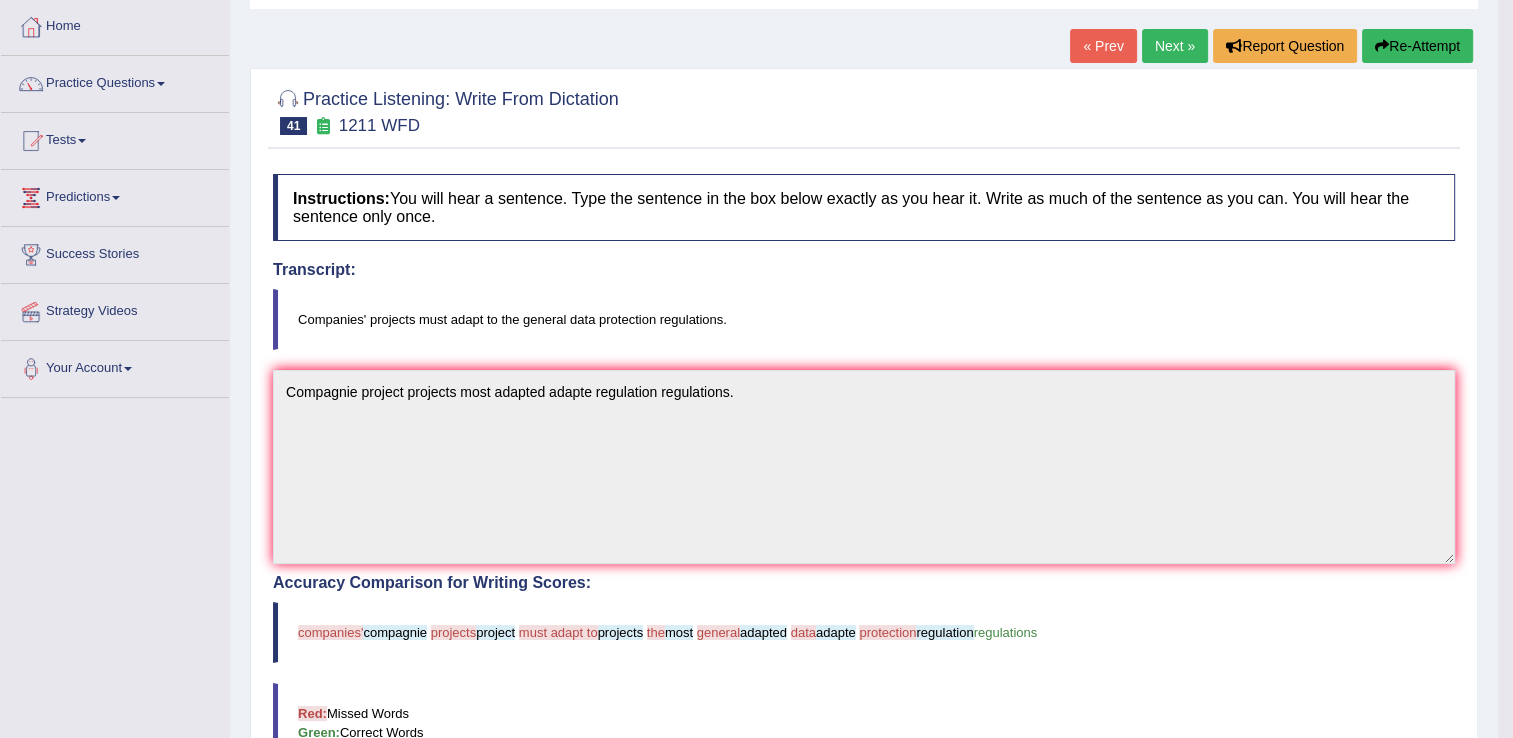 scroll, scrollTop: 0, scrollLeft: 0, axis: both 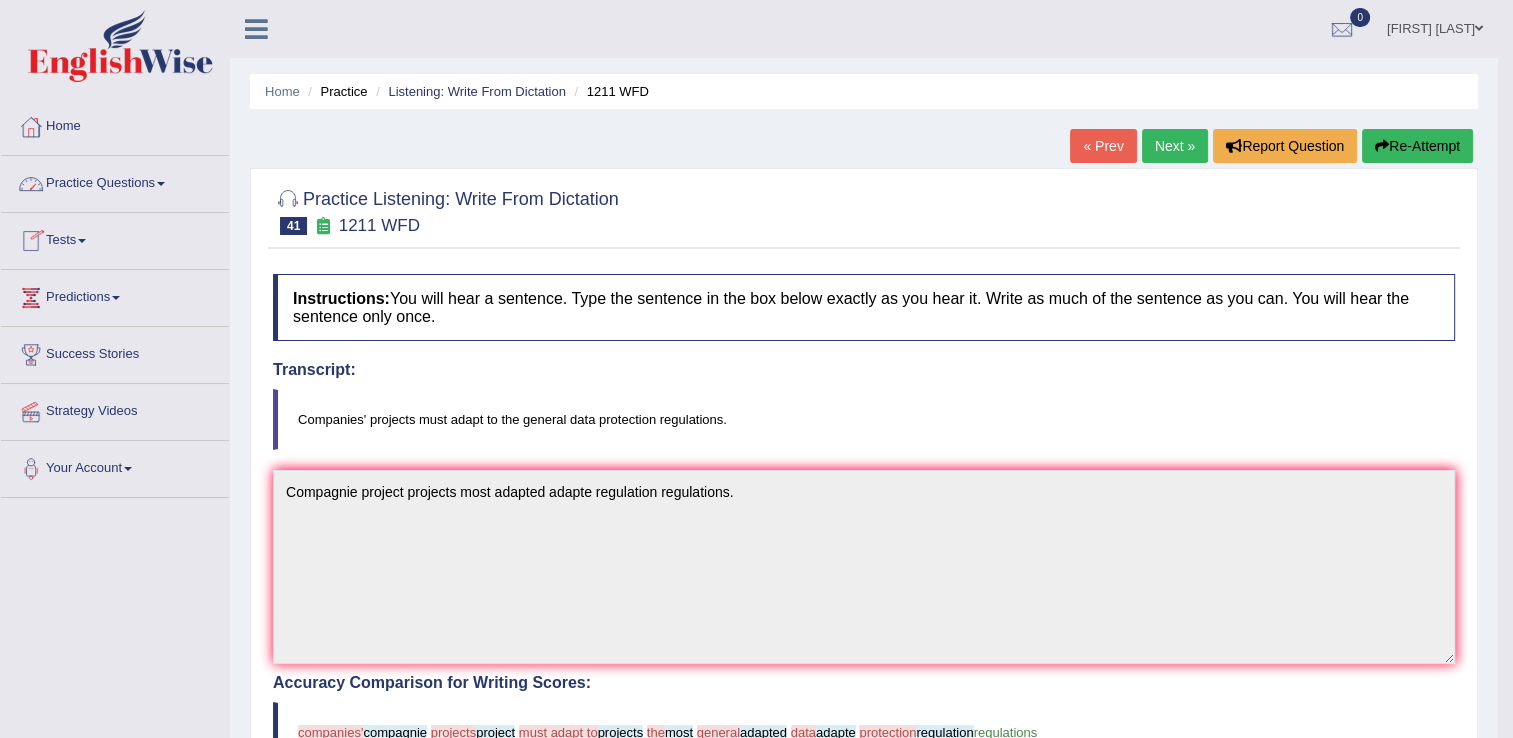 click on "Practice Questions" at bounding box center (115, 181) 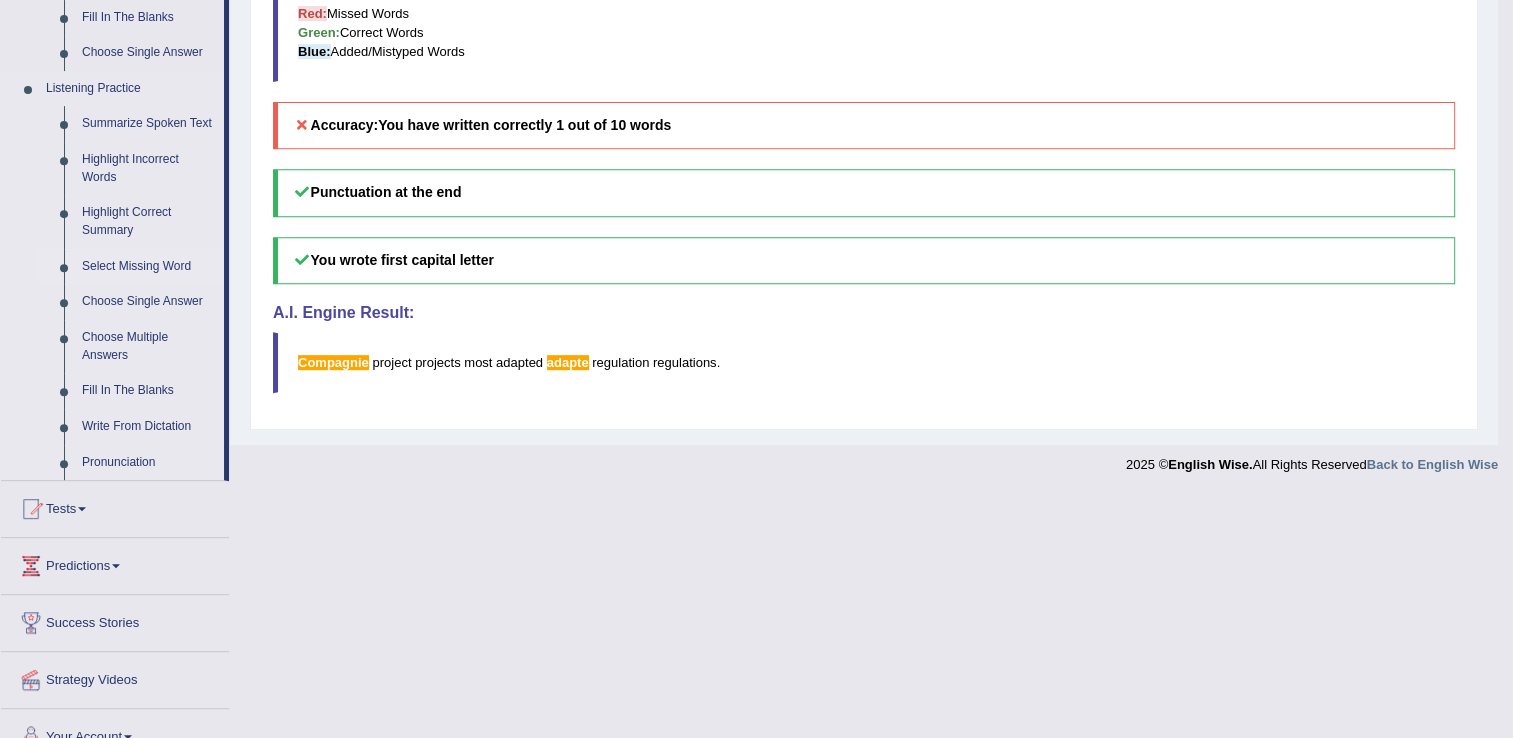 scroll, scrollTop: 700, scrollLeft: 0, axis: vertical 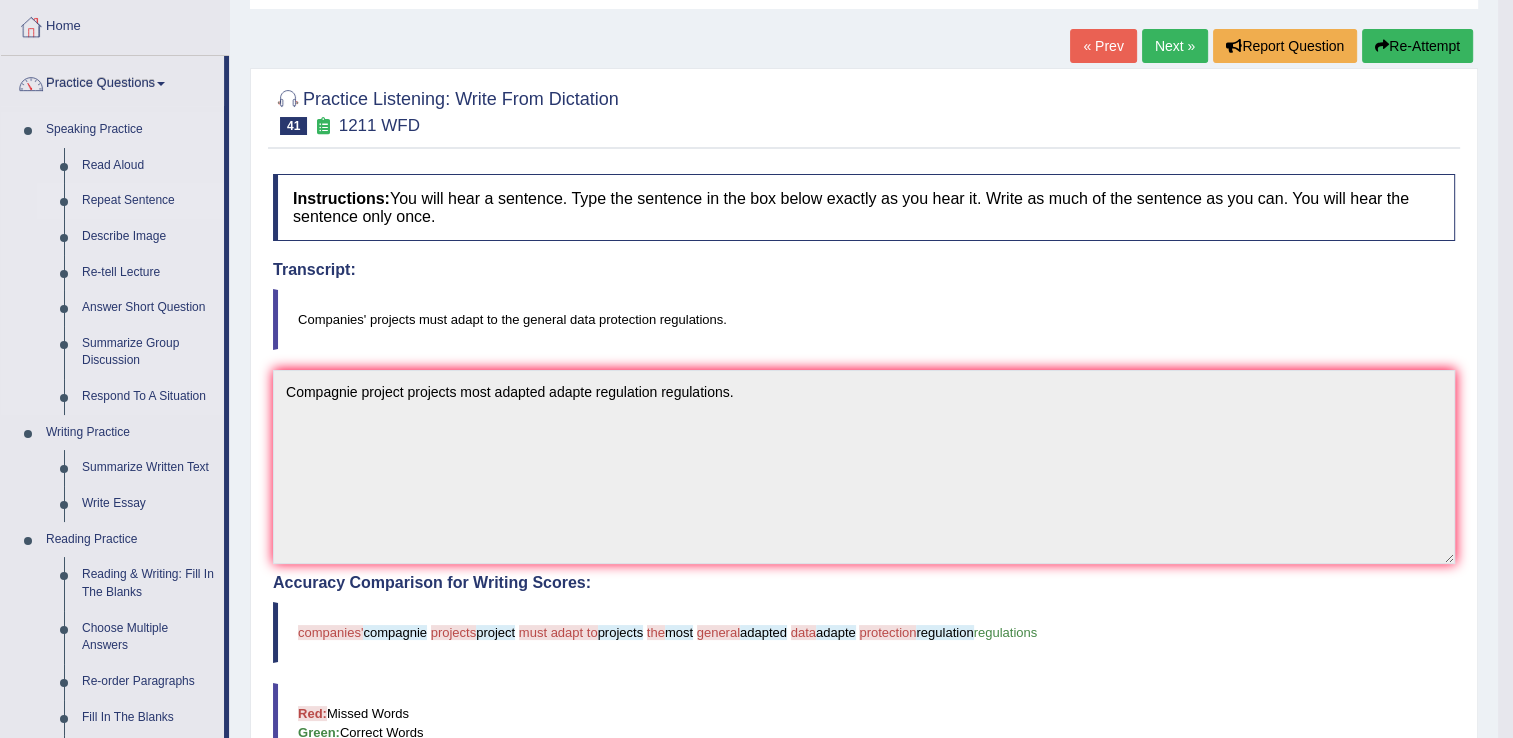 click on "Repeat Sentence" at bounding box center [148, 201] 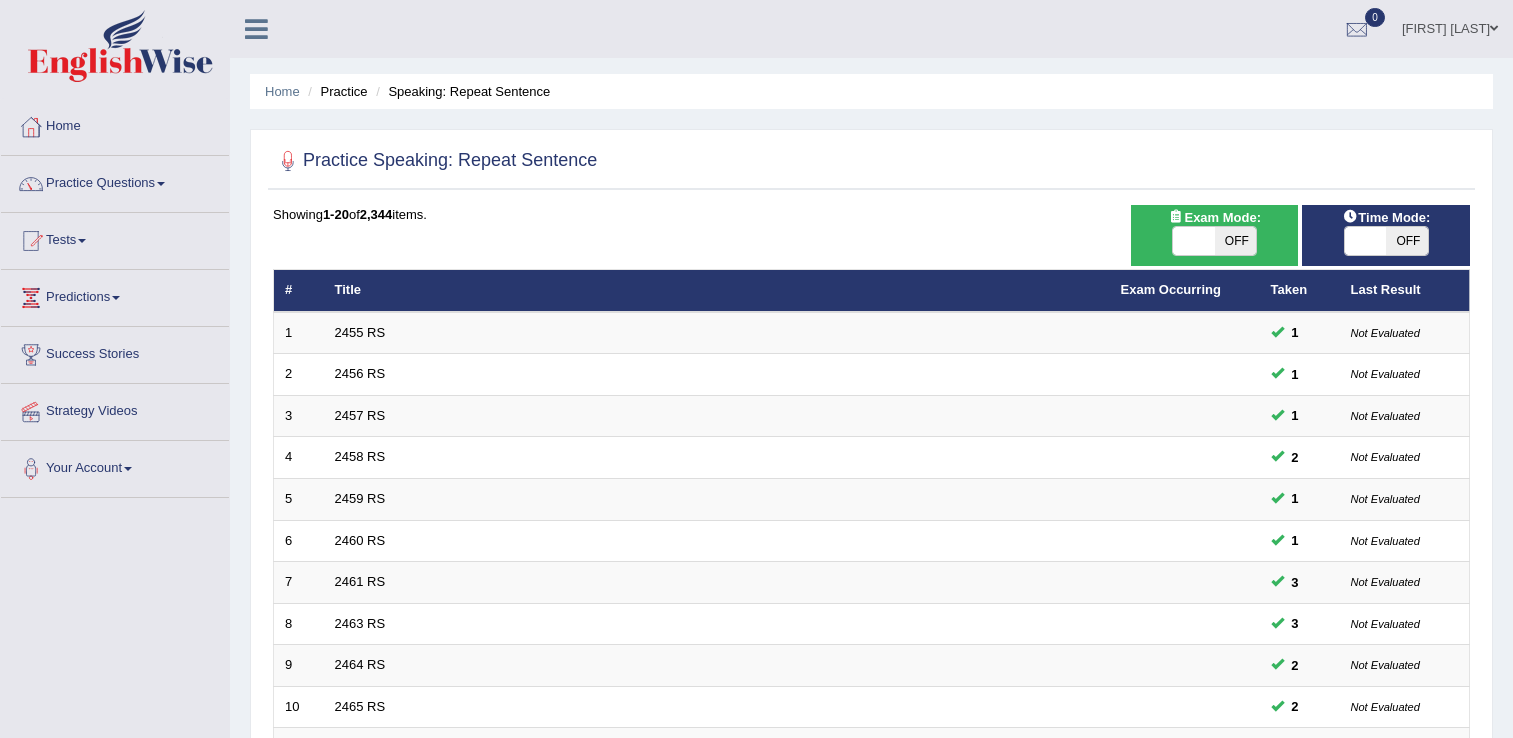 scroll, scrollTop: 580, scrollLeft: 0, axis: vertical 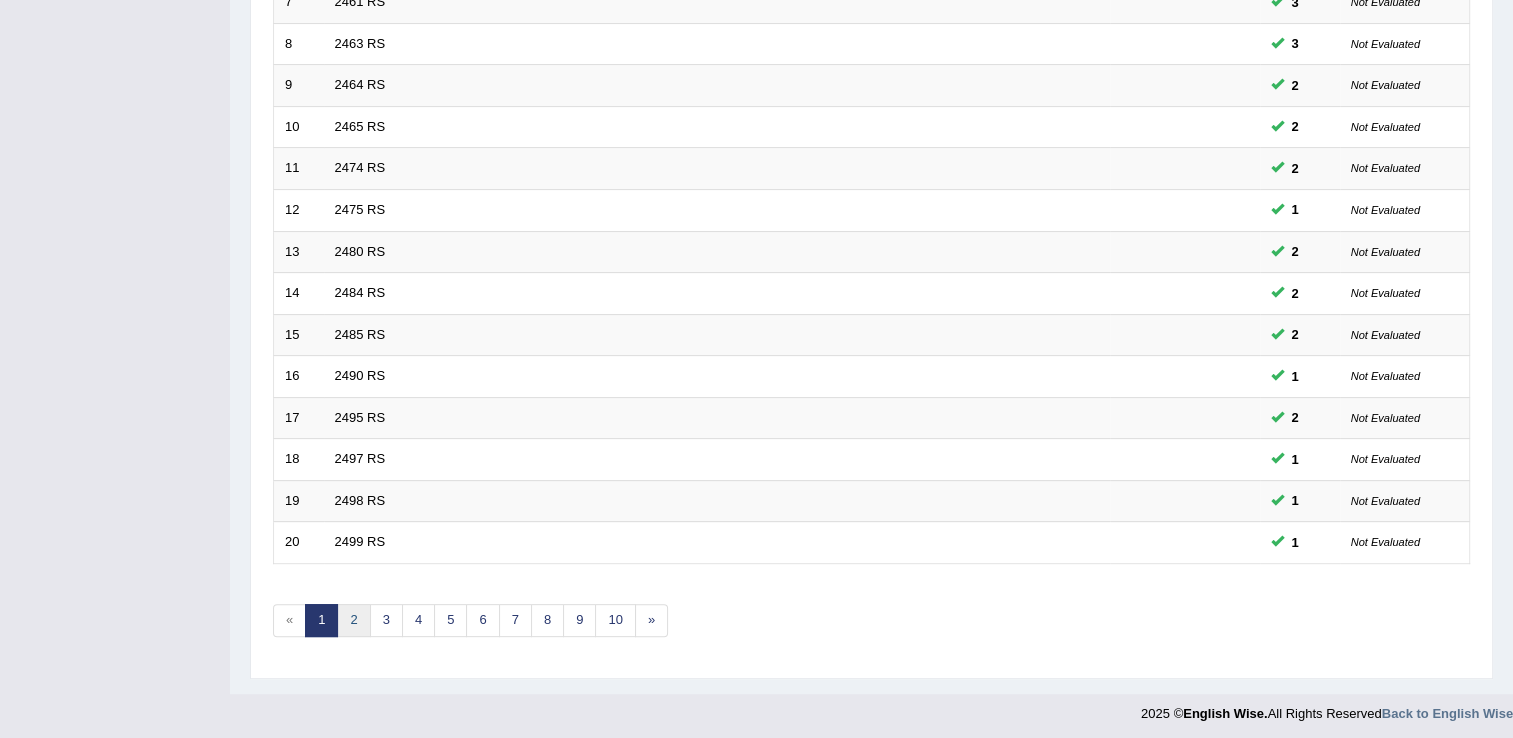 click on "2" at bounding box center [353, 620] 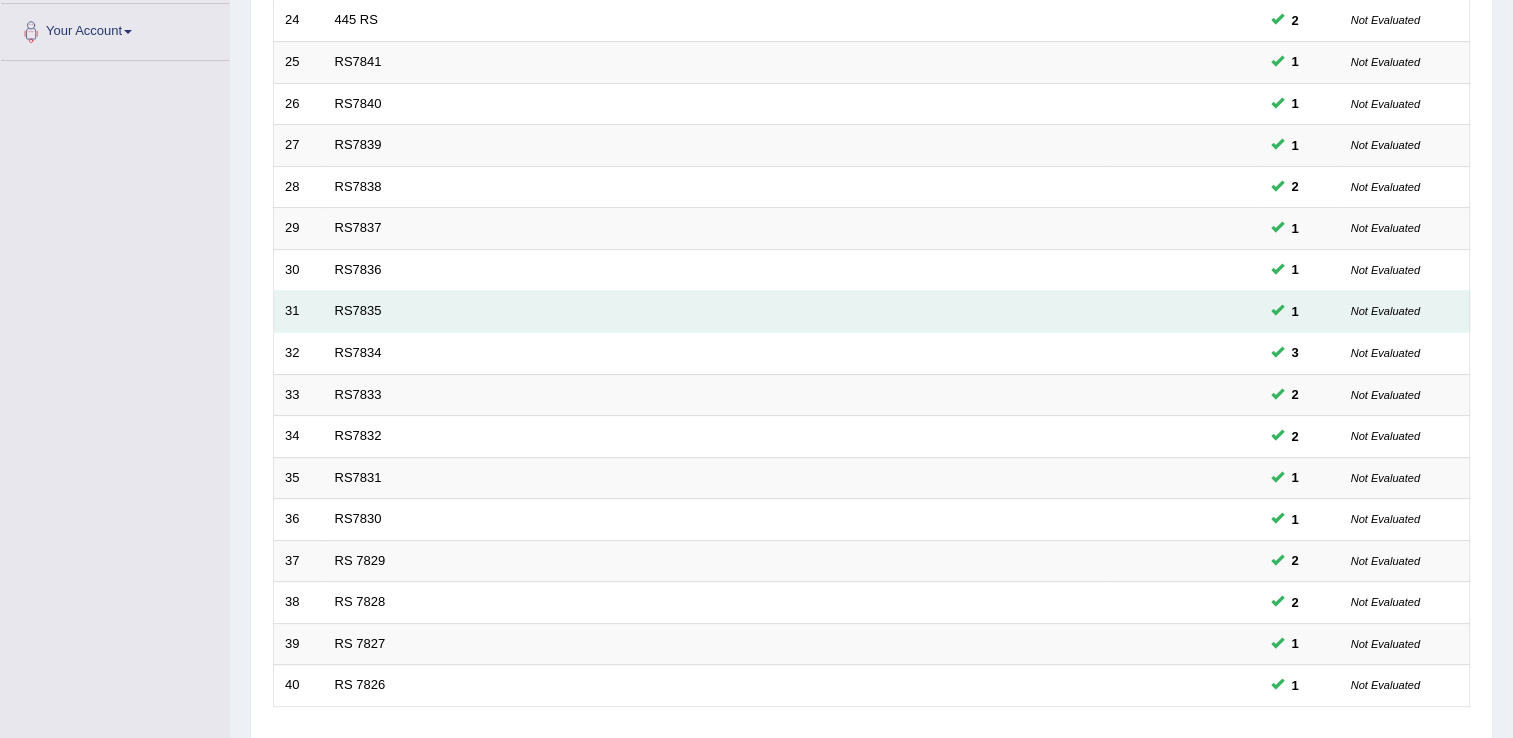 scroll, scrollTop: 0, scrollLeft: 0, axis: both 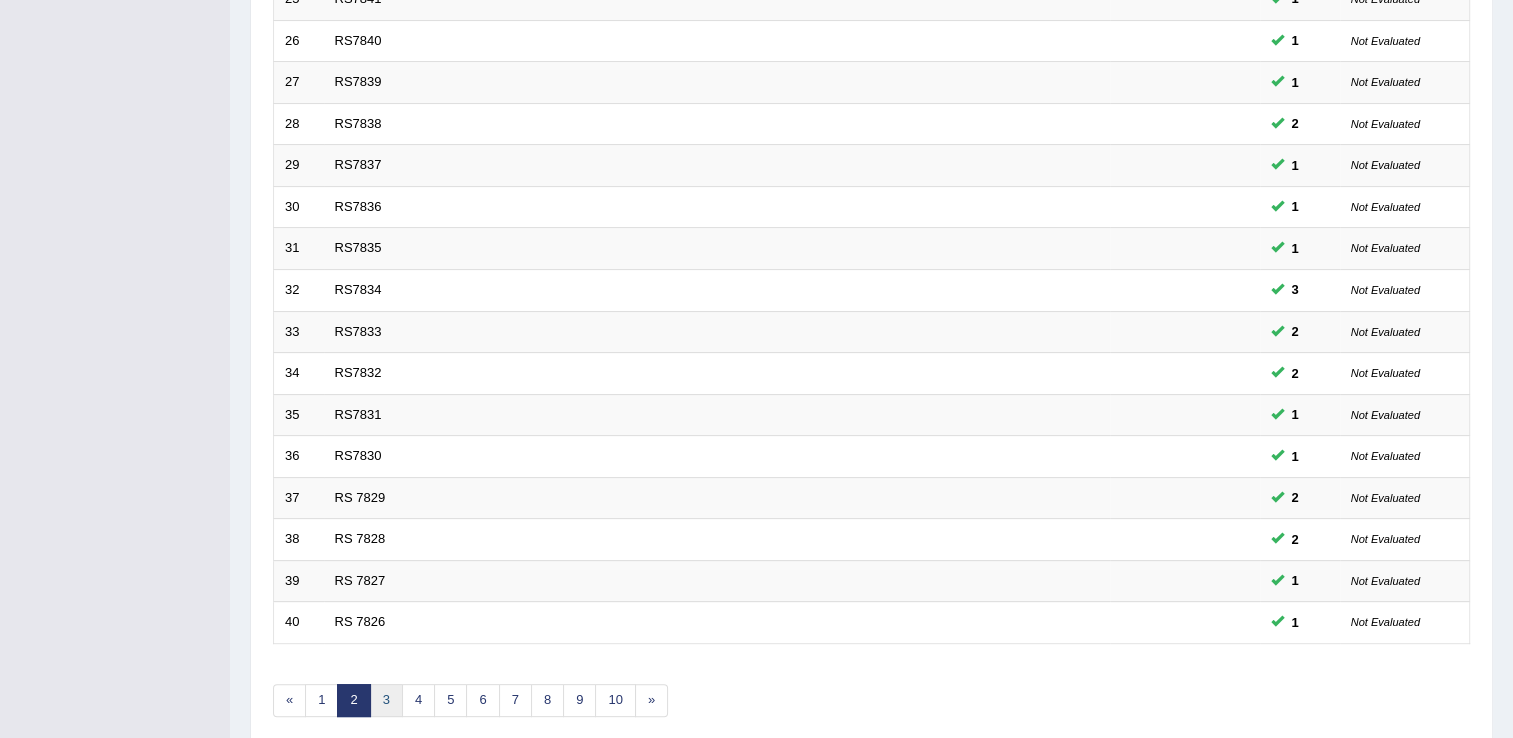 click on "3" at bounding box center [386, 700] 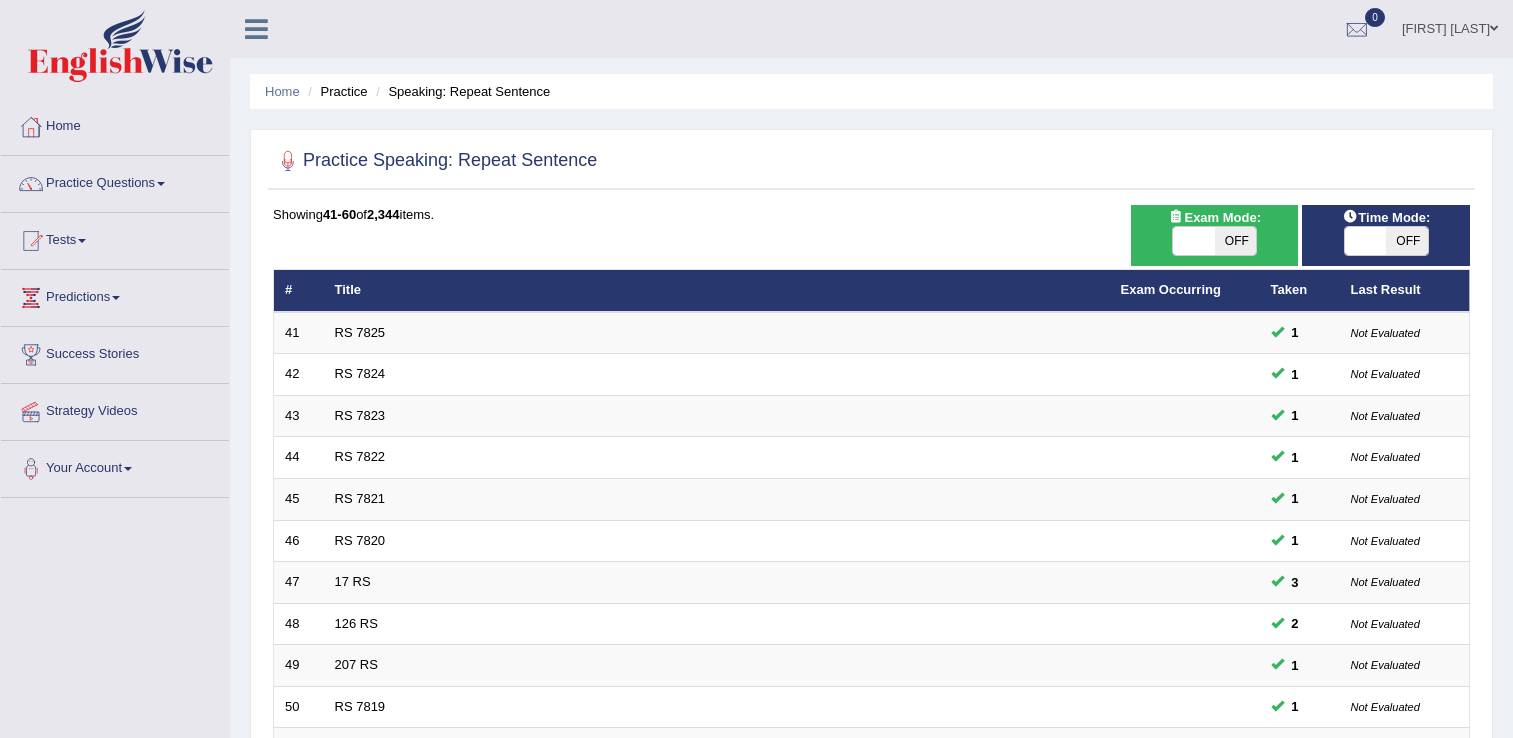 scroll, scrollTop: 441, scrollLeft: 0, axis: vertical 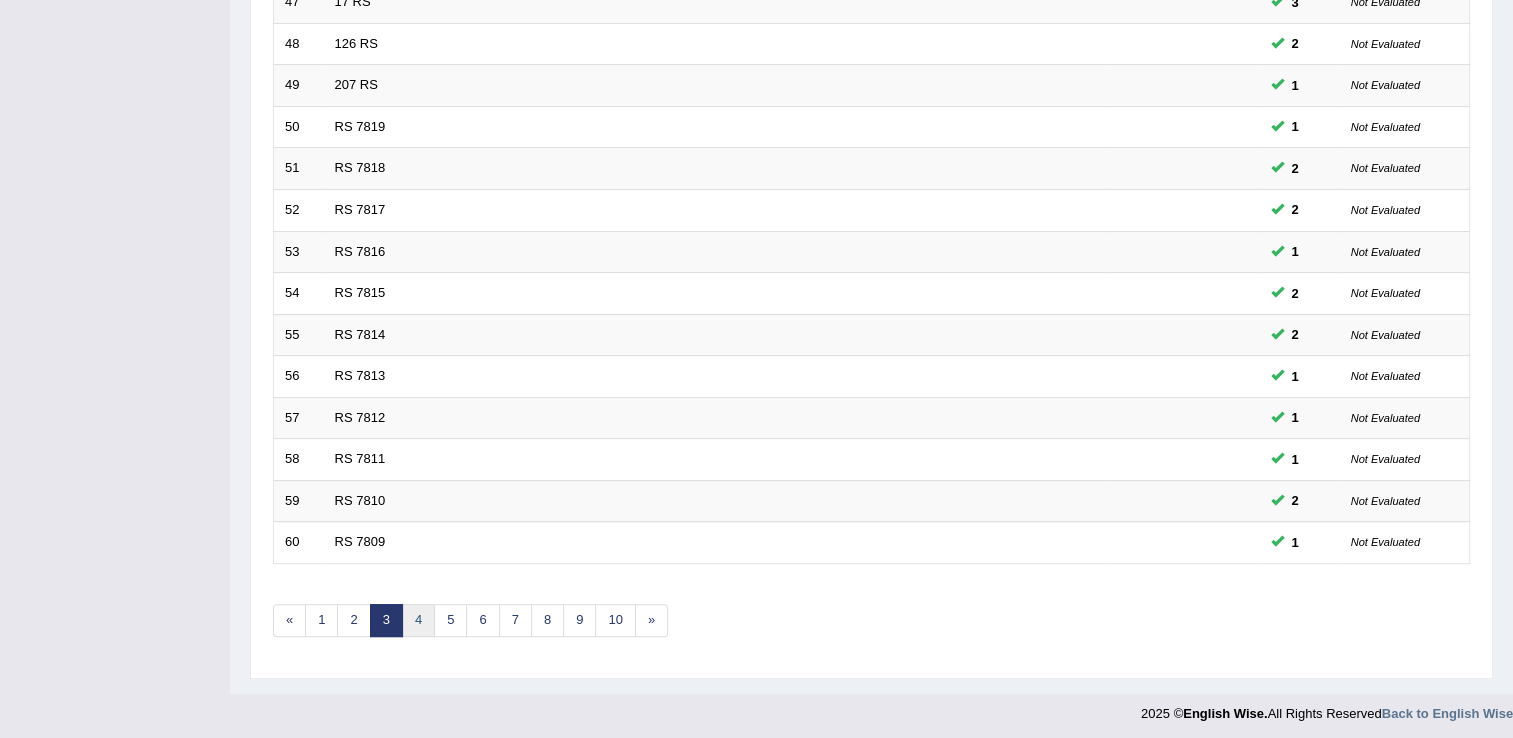 click on "4" at bounding box center (418, 620) 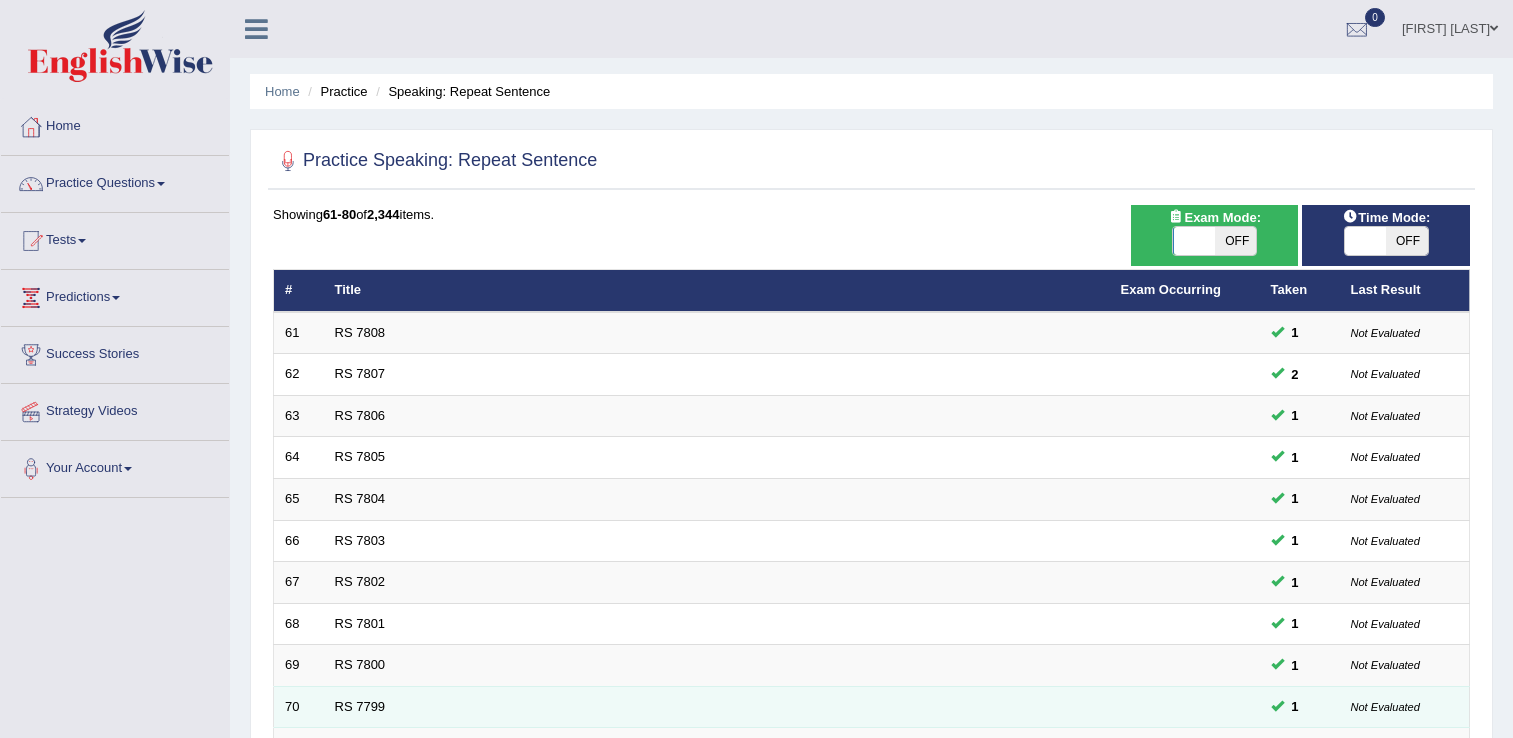 scroll, scrollTop: 500, scrollLeft: 0, axis: vertical 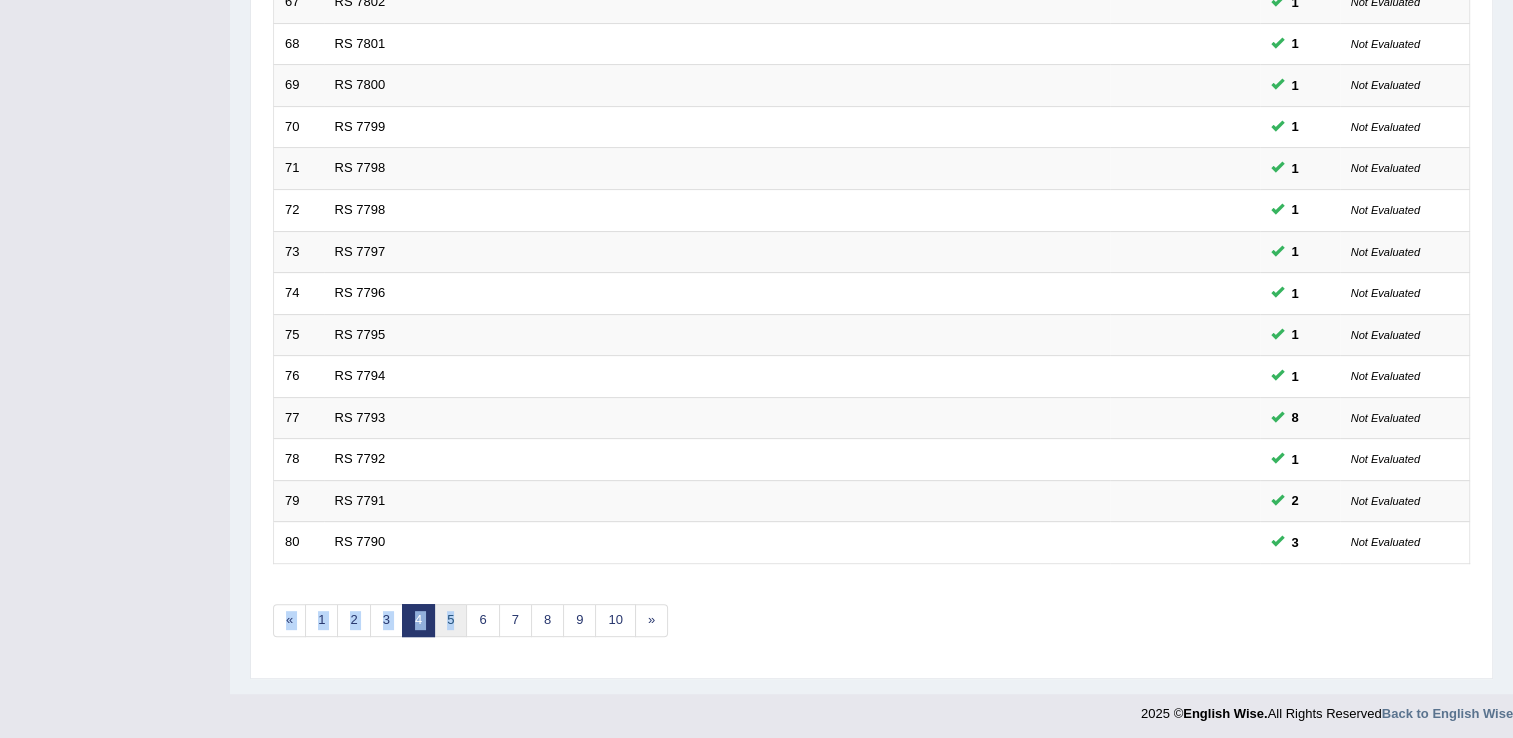 drag, startPoint x: 459, startPoint y: 601, endPoint x: 452, endPoint y: 609, distance: 10.630146 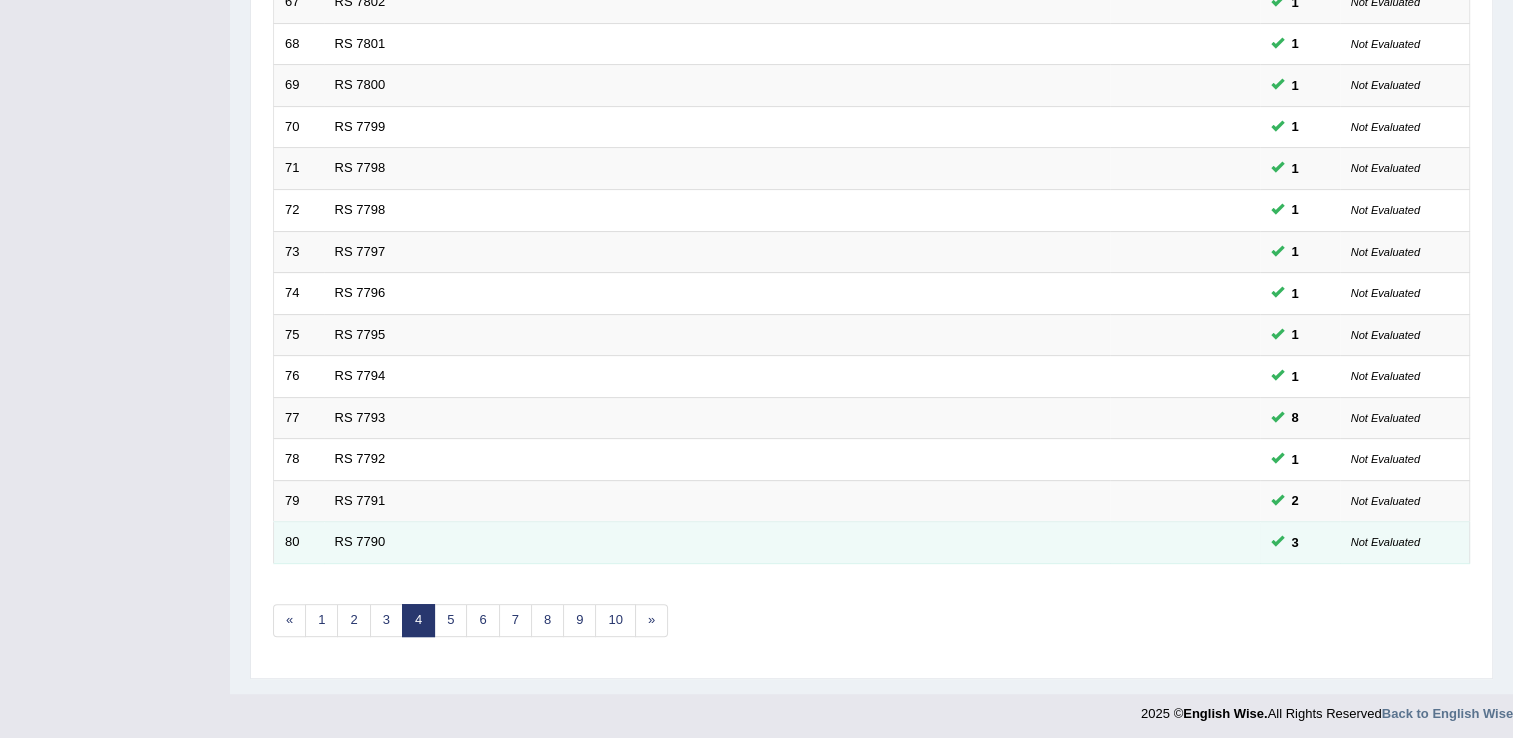 drag, startPoint x: 452, startPoint y: 609, endPoint x: 452, endPoint y: 538, distance: 71 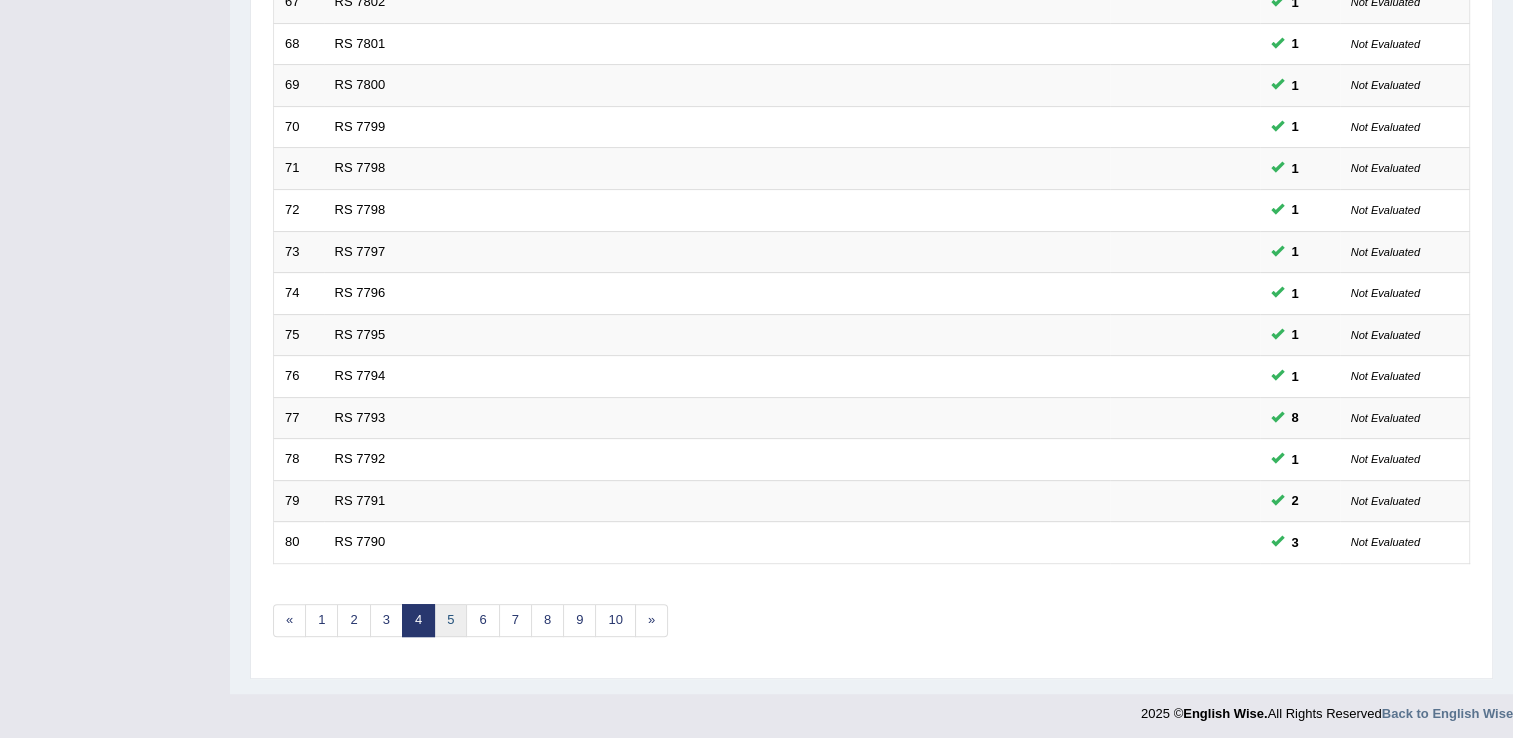 click on "5" at bounding box center (450, 620) 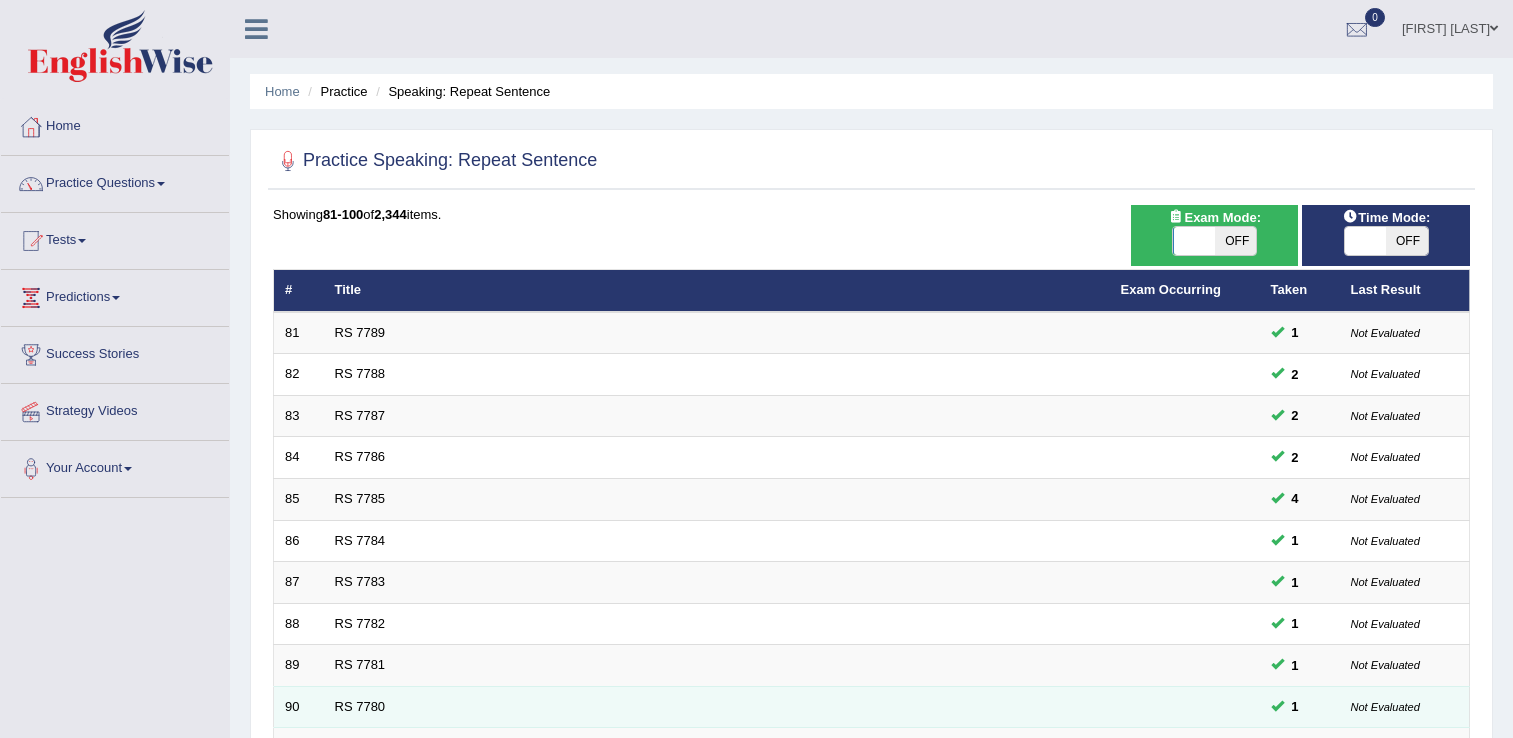 scroll, scrollTop: 400, scrollLeft: 0, axis: vertical 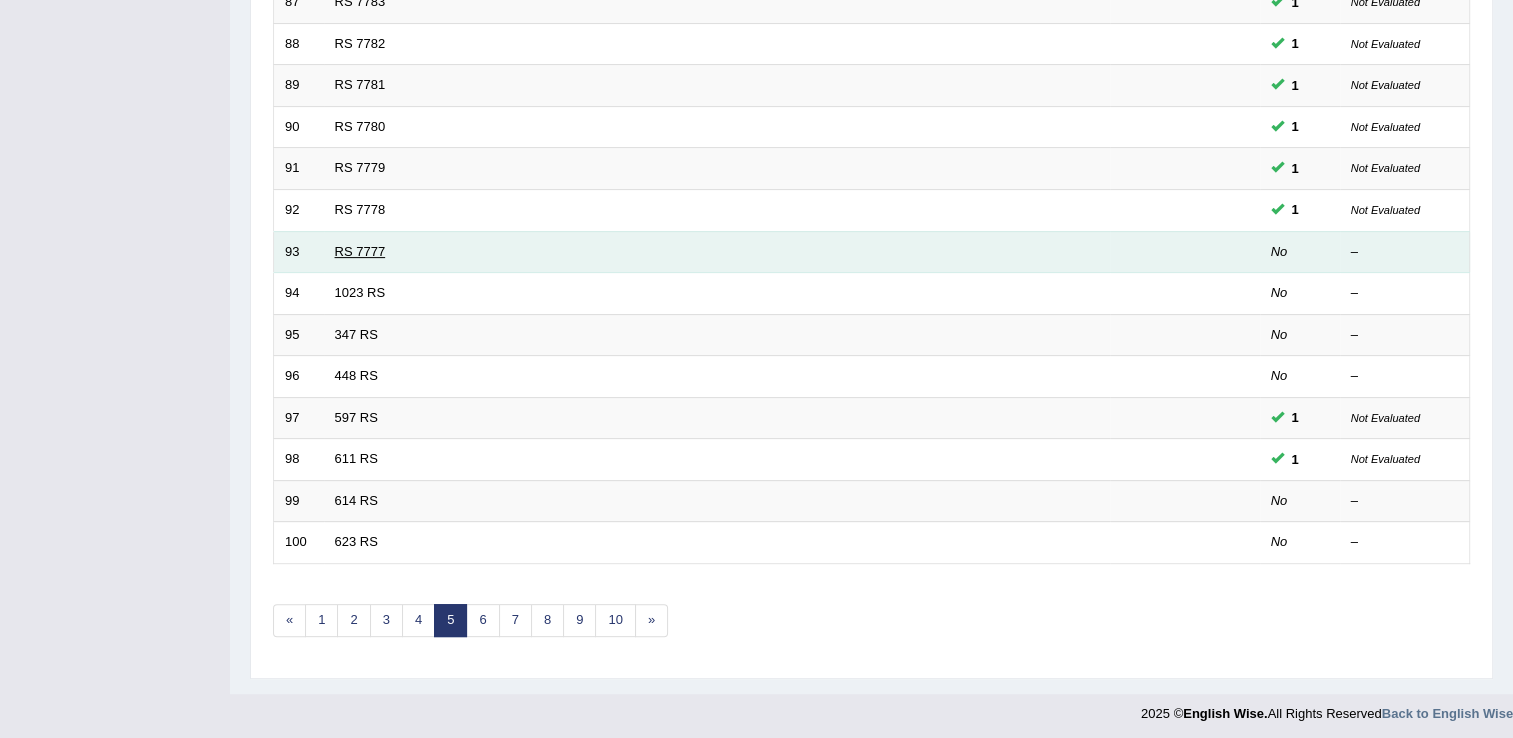 click on "RS 7777" at bounding box center [360, 251] 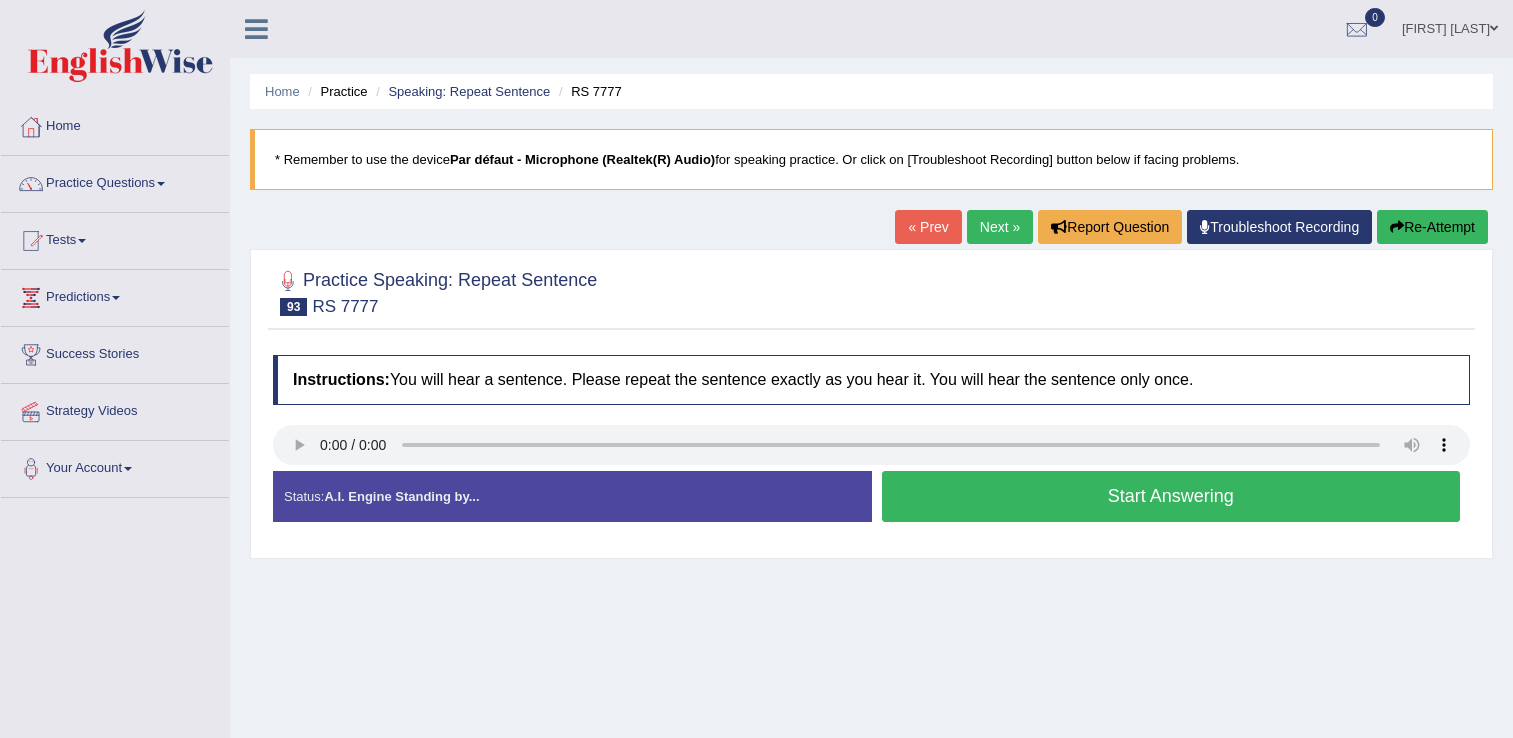 scroll, scrollTop: 0, scrollLeft: 0, axis: both 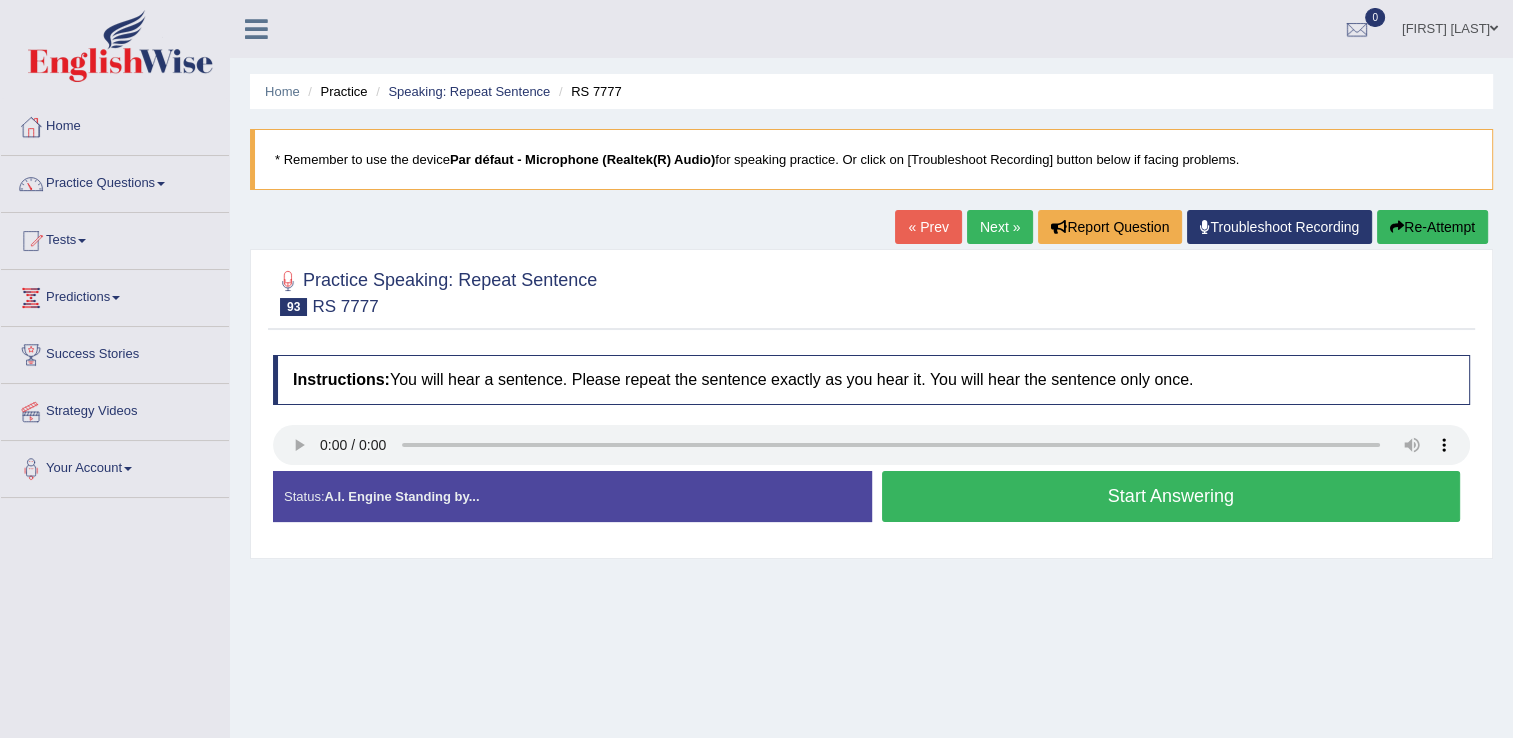 click on "Start Answering" at bounding box center (1171, 496) 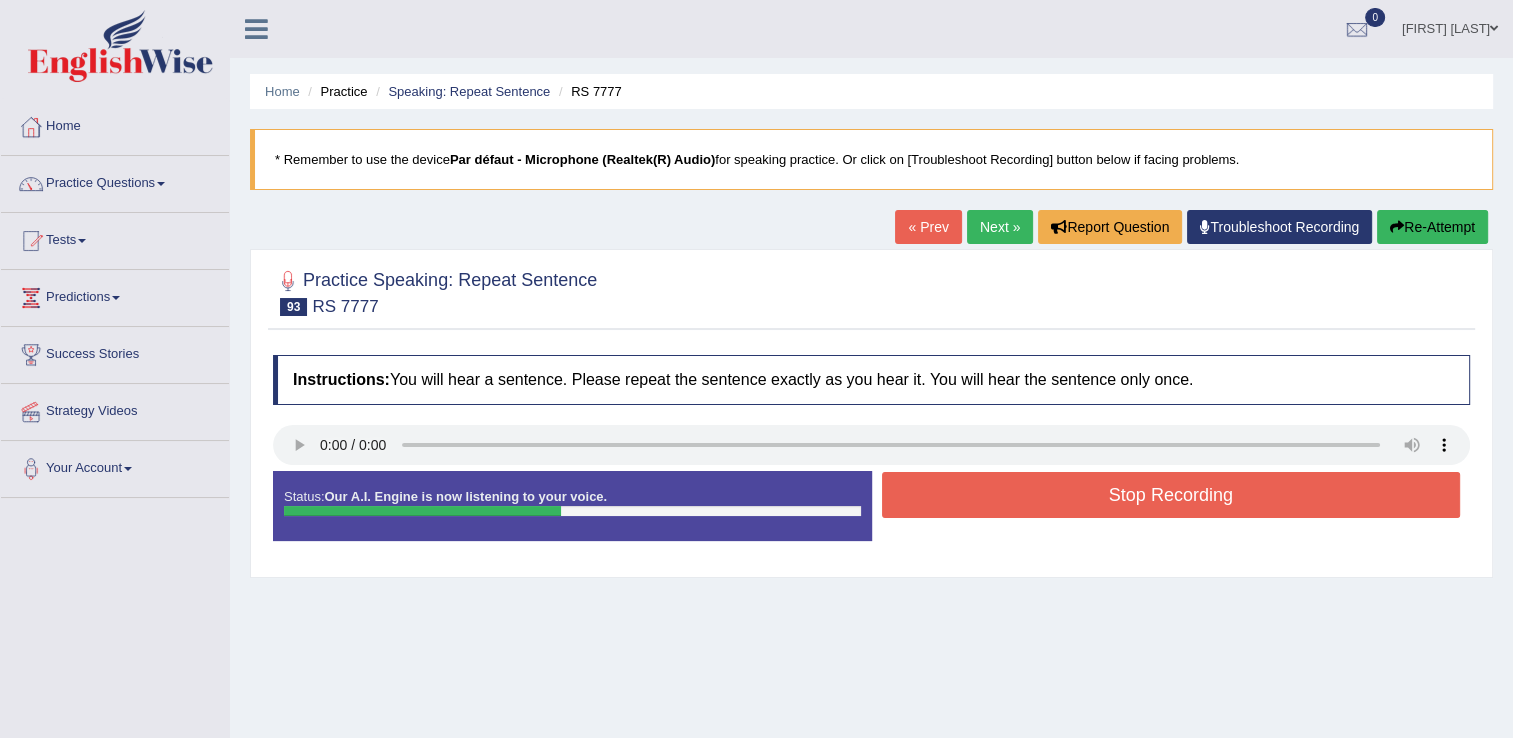 click on "Stop Recording" at bounding box center (1171, 495) 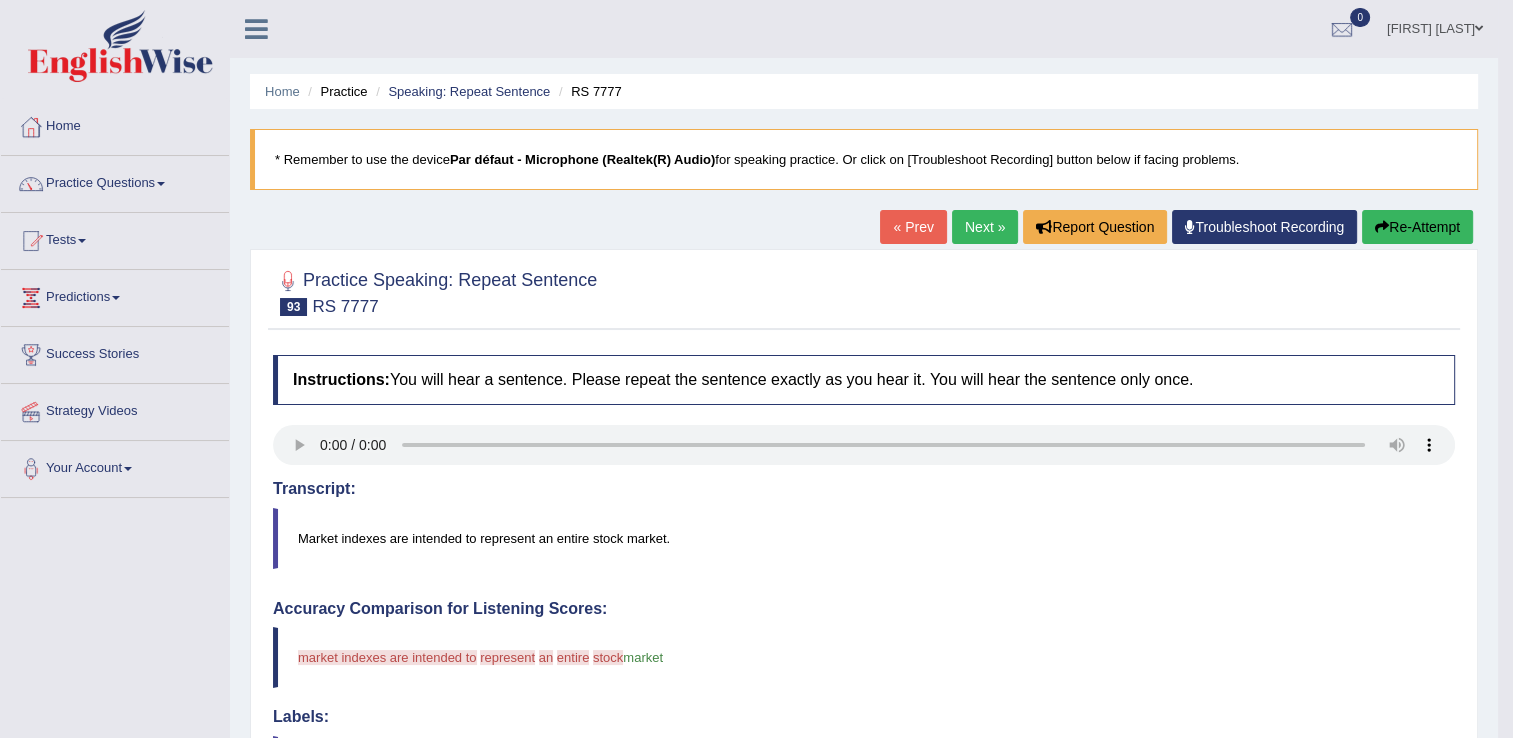 click on "Next »" at bounding box center [985, 227] 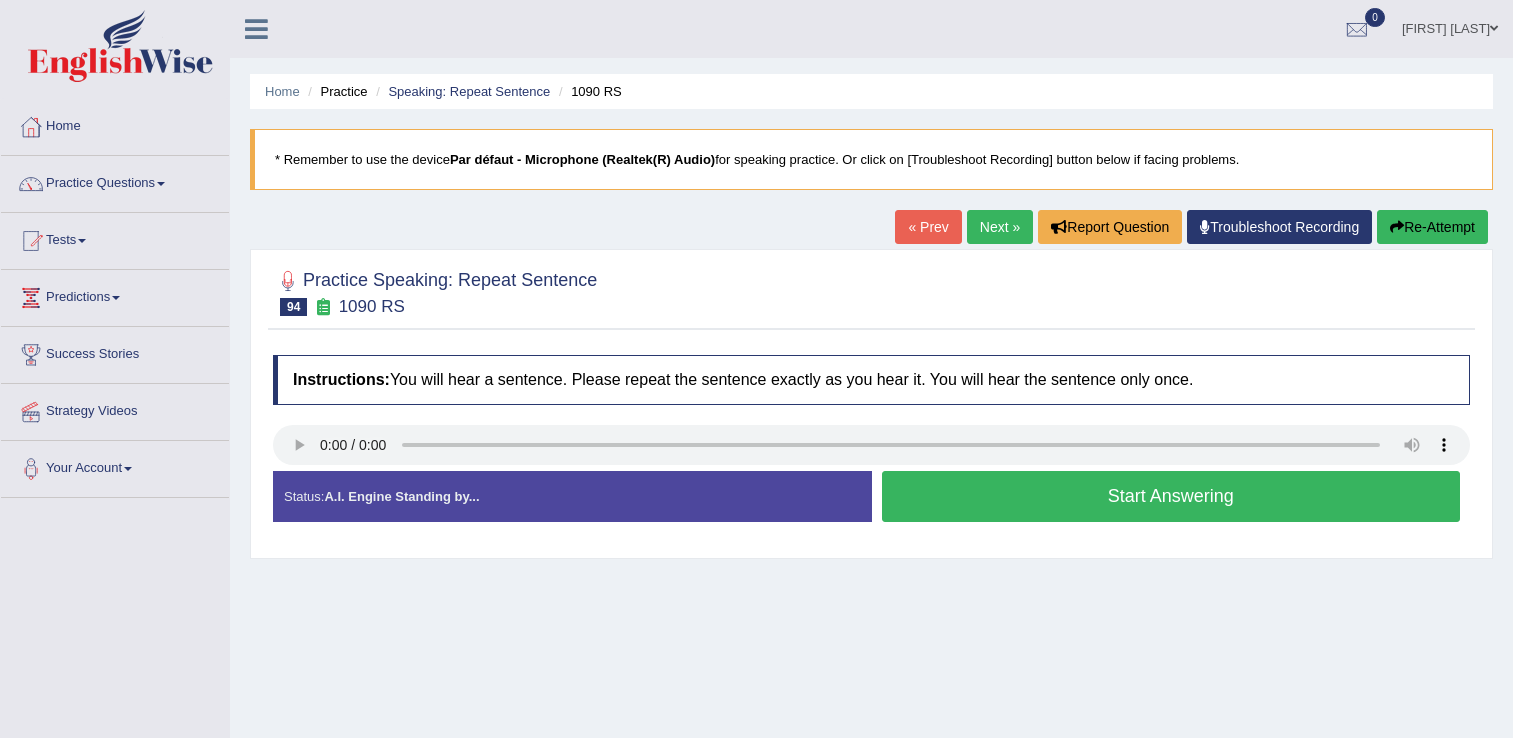scroll, scrollTop: 0, scrollLeft: 0, axis: both 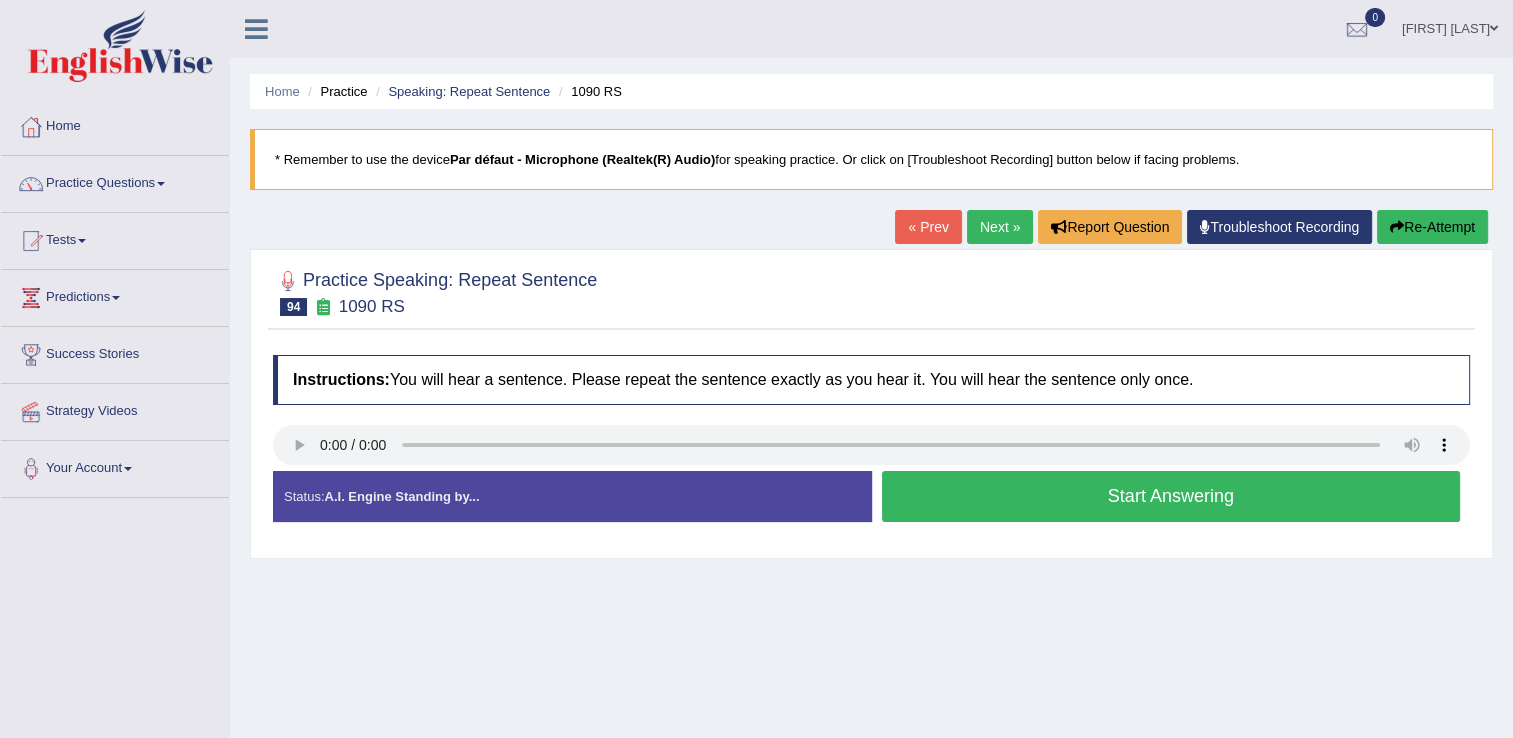 click on "Start Answering" at bounding box center [1171, 496] 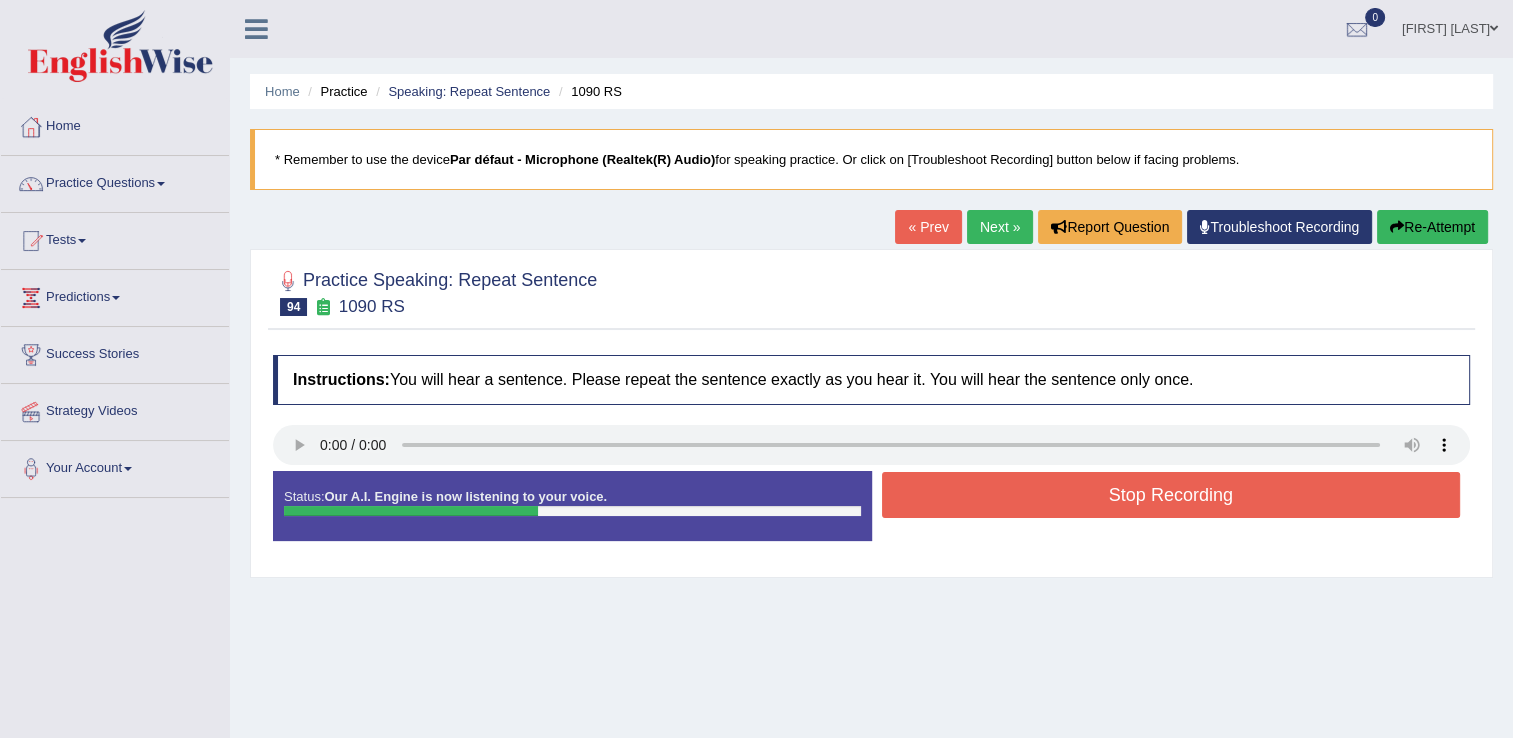 click on "Stop Recording" at bounding box center (1171, 495) 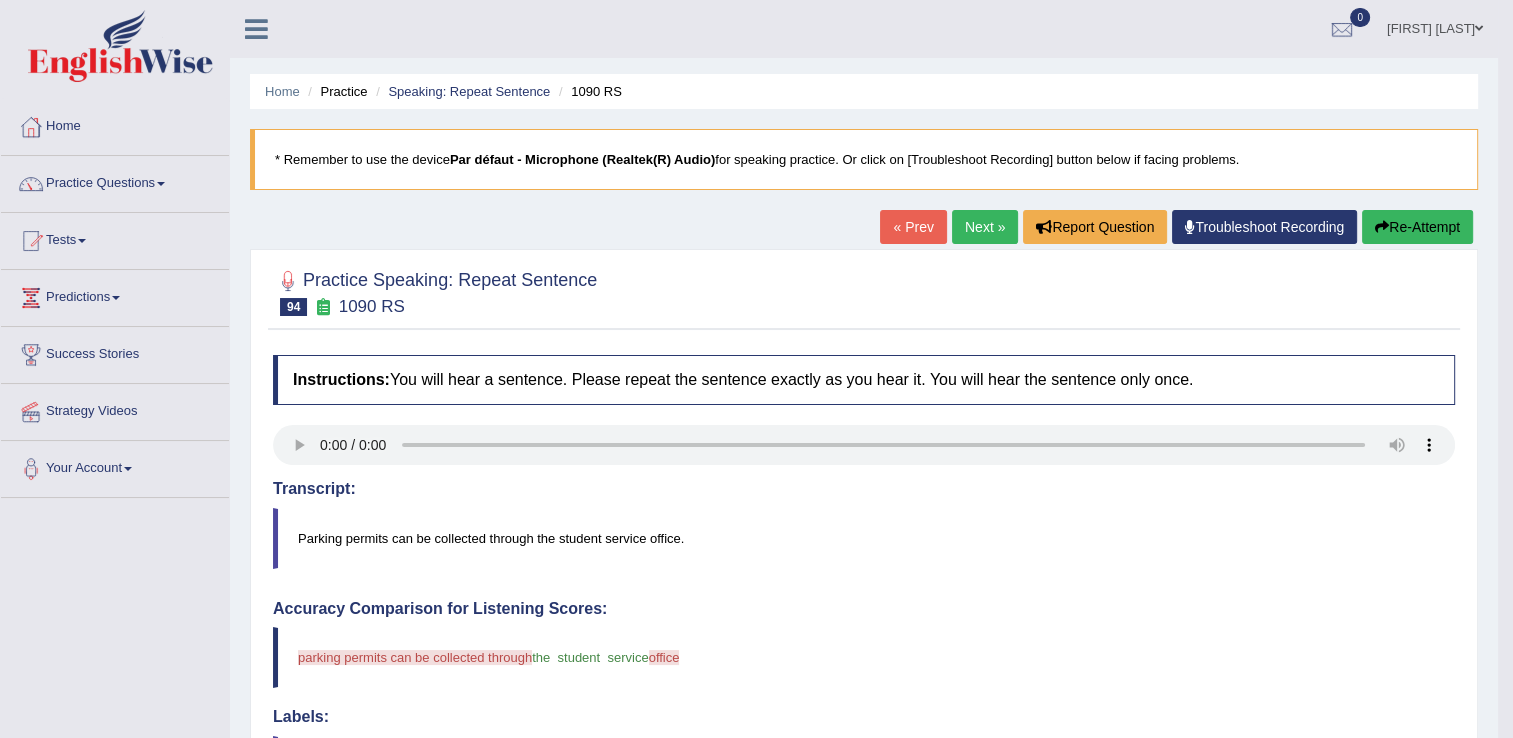 click on "Next »" at bounding box center [985, 227] 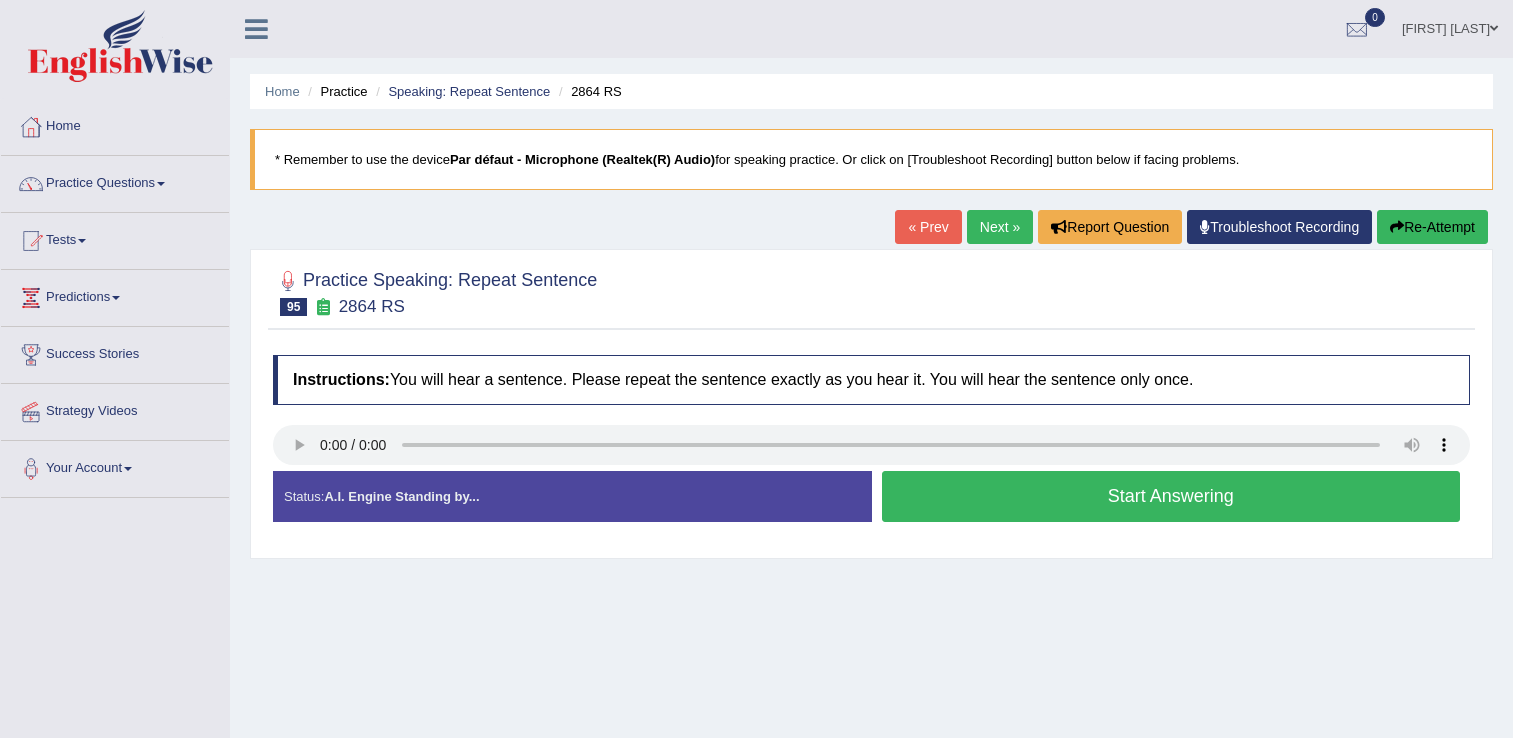 scroll, scrollTop: 0, scrollLeft: 0, axis: both 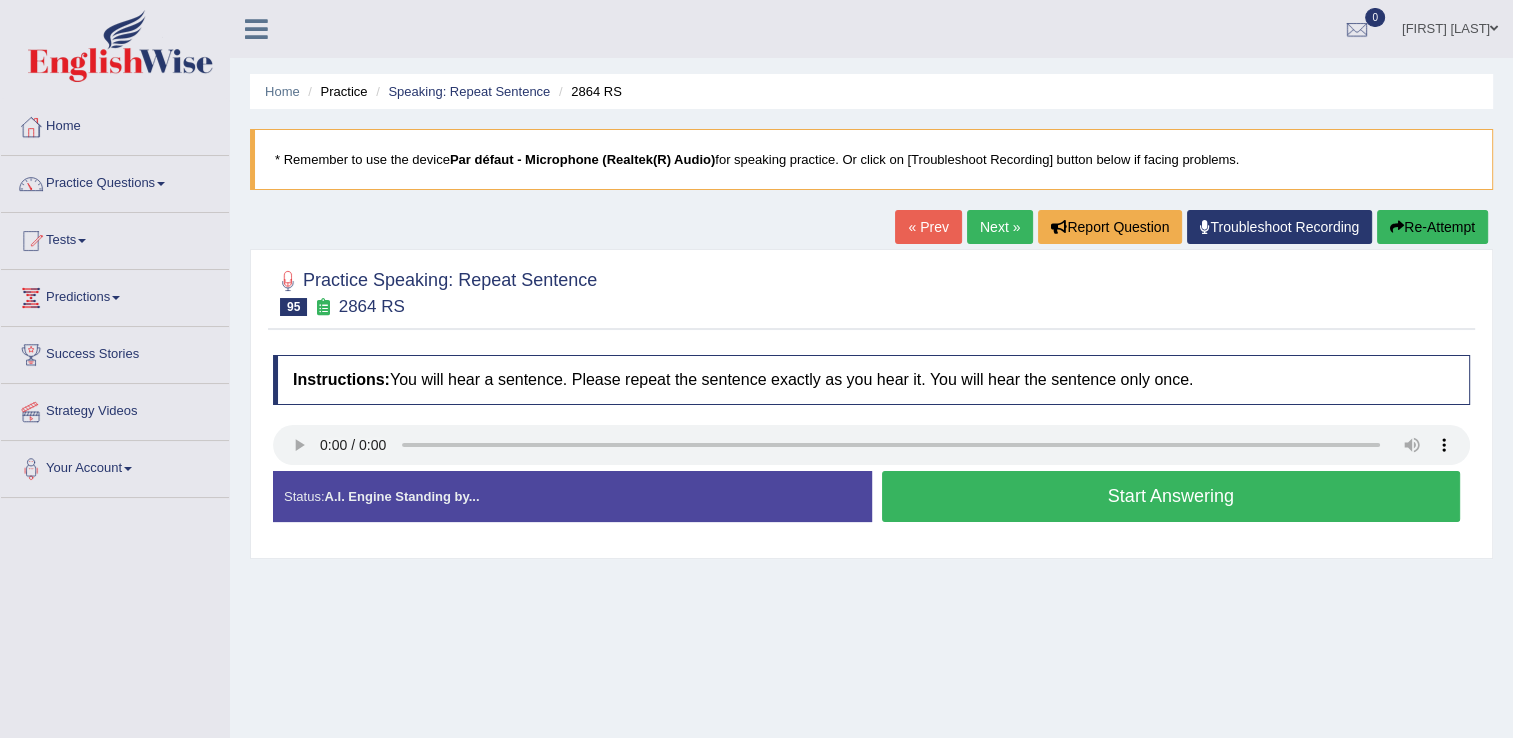click on "Start Answering" at bounding box center [1171, 496] 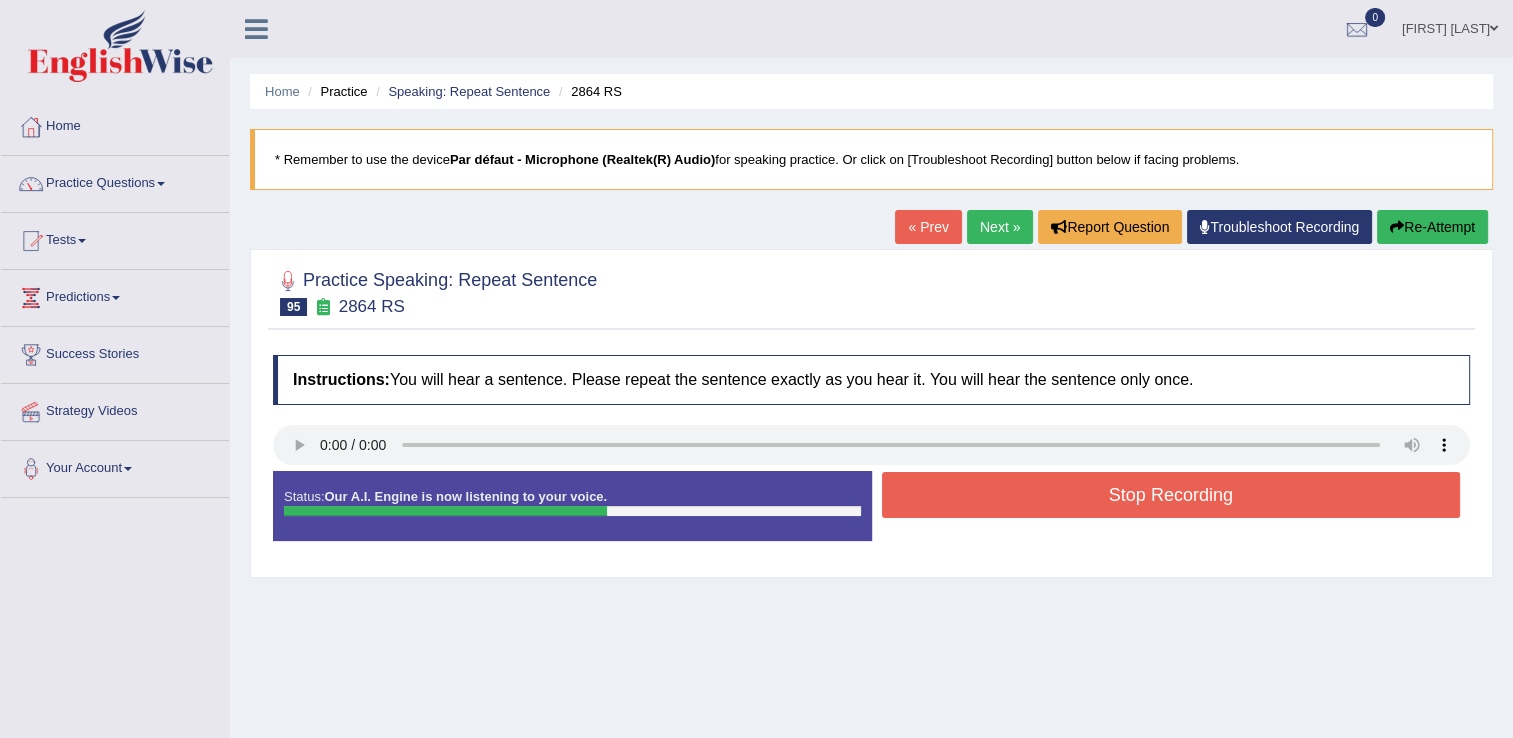 click on "Stop Recording" at bounding box center [1171, 495] 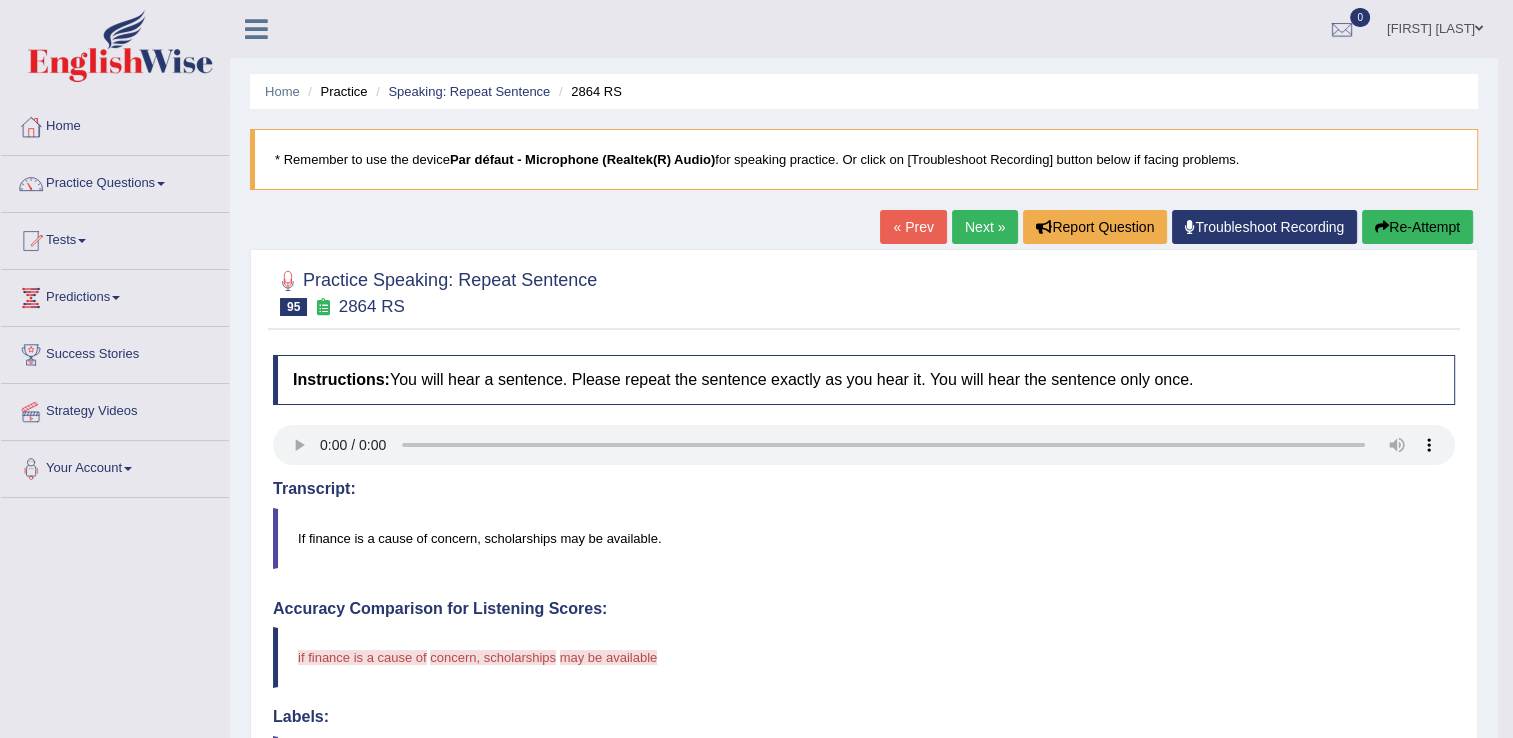click on "Next »" at bounding box center [985, 227] 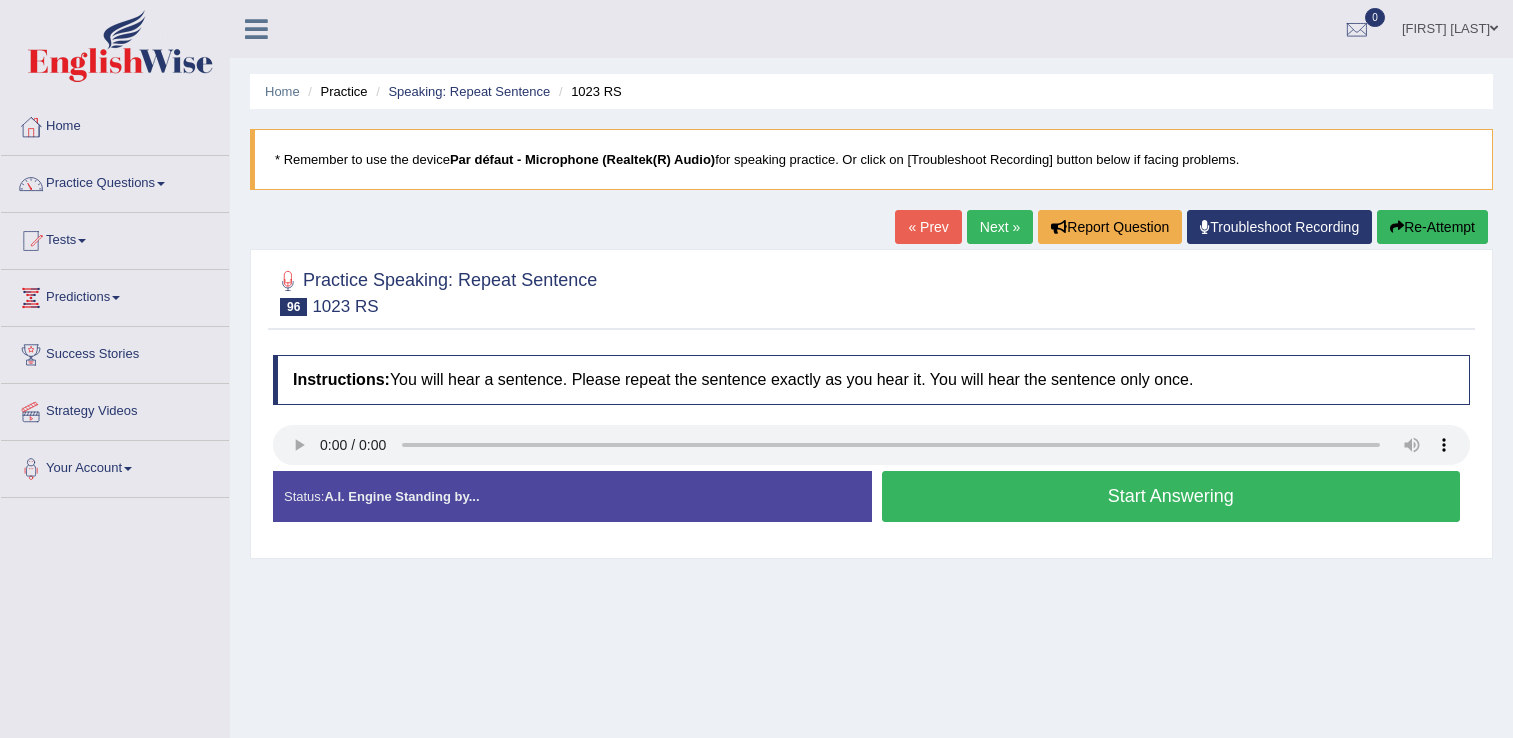scroll, scrollTop: 0, scrollLeft: 0, axis: both 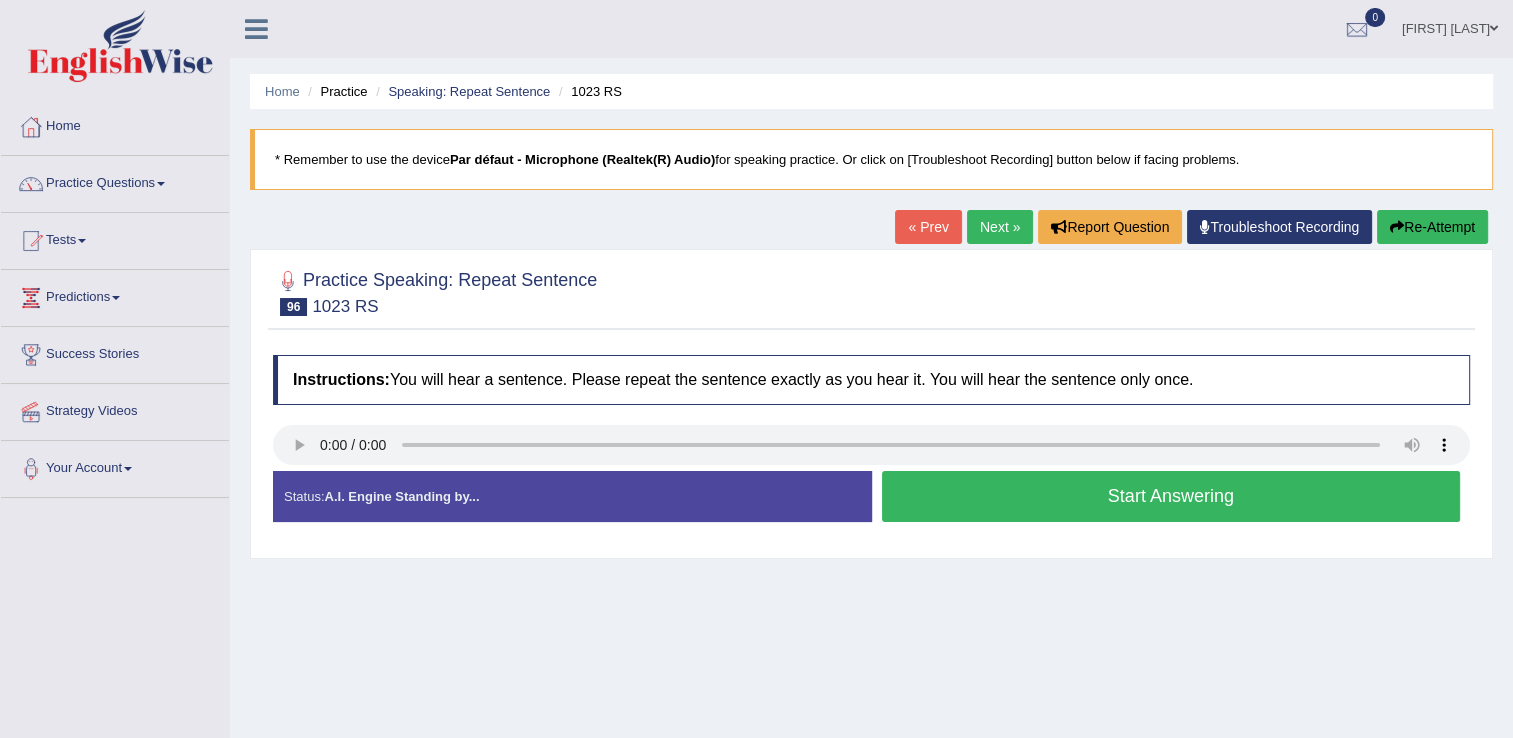 click on "Start Answering" at bounding box center [1171, 496] 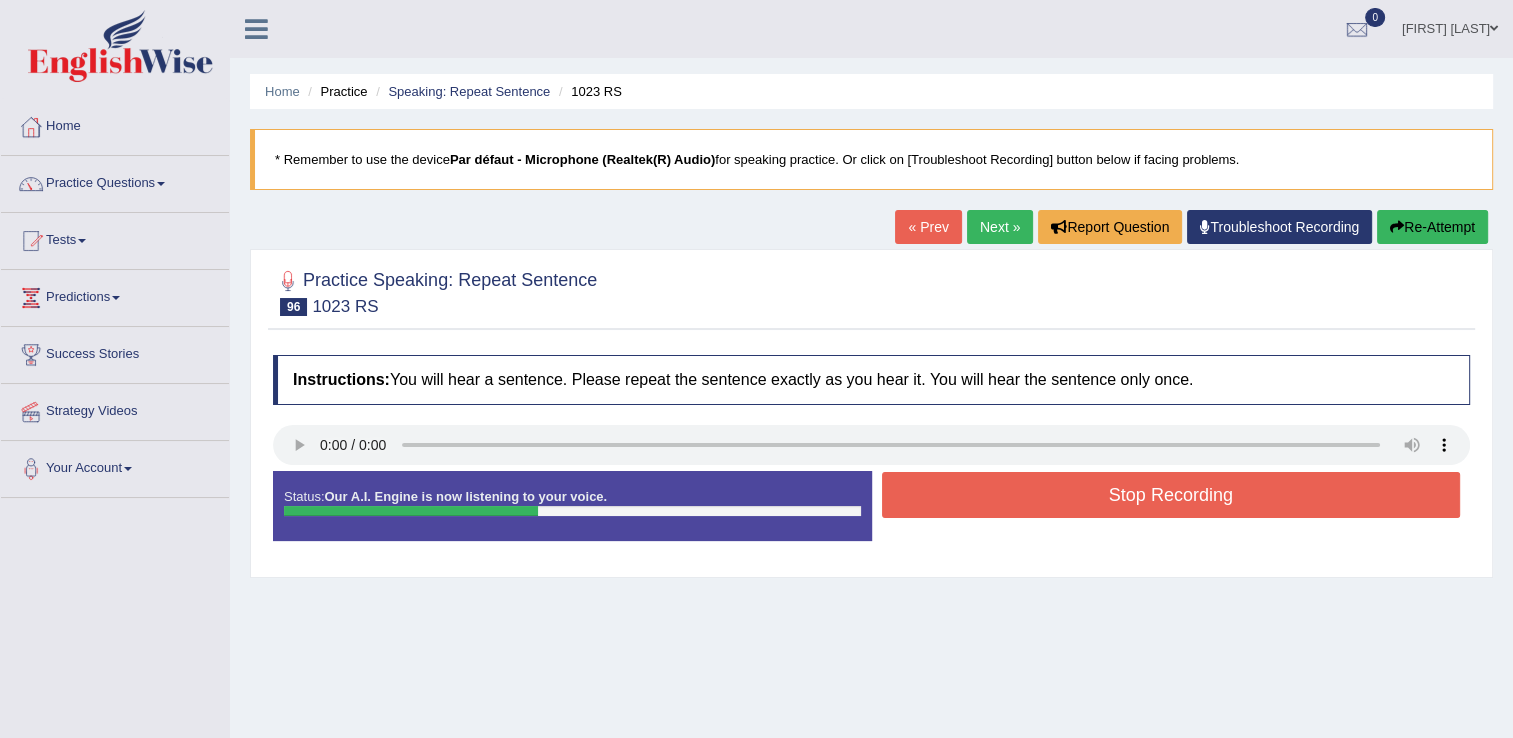 click on "Stop Recording" at bounding box center (1171, 495) 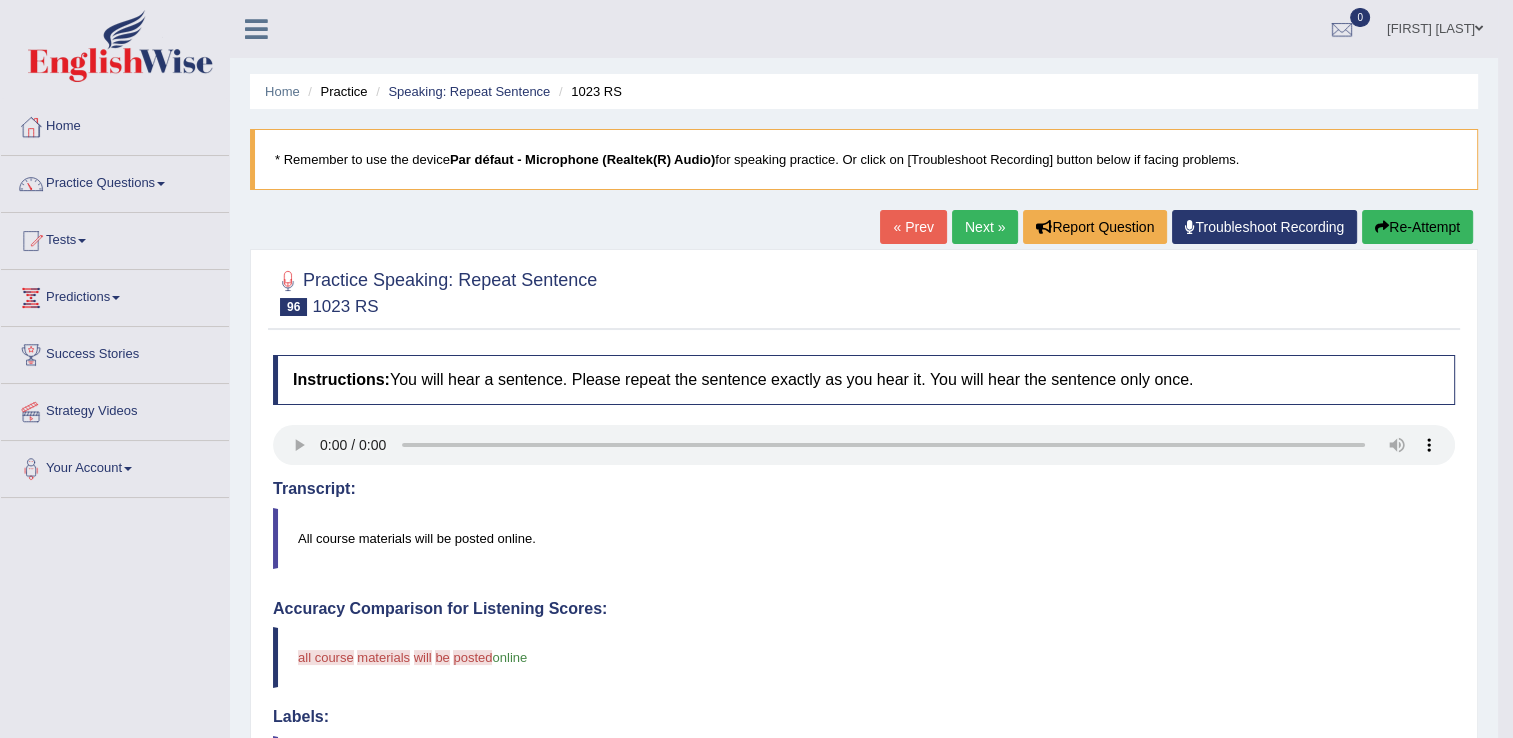 click at bounding box center (1382, 227) 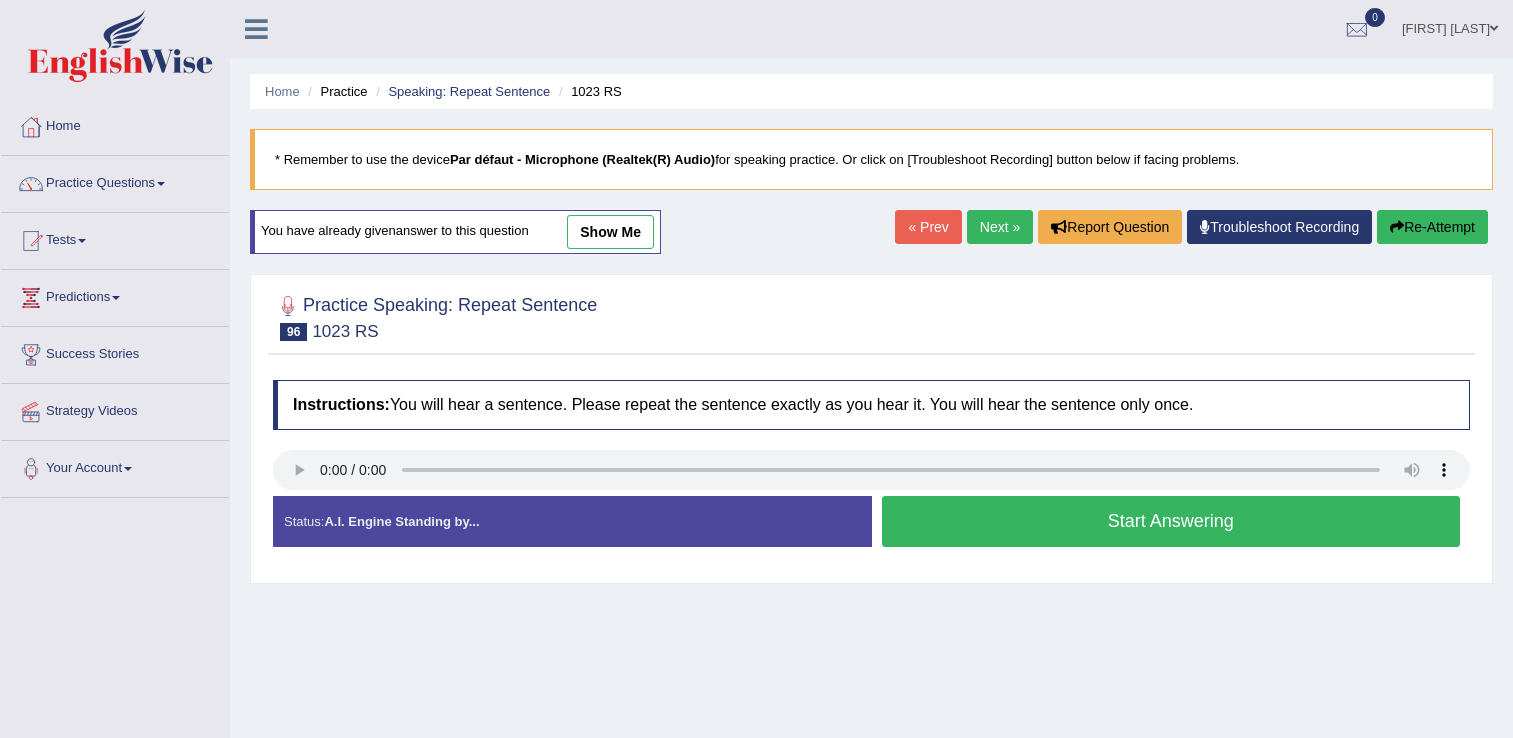 scroll, scrollTop: 0, scrollLeft: 0, axis: both 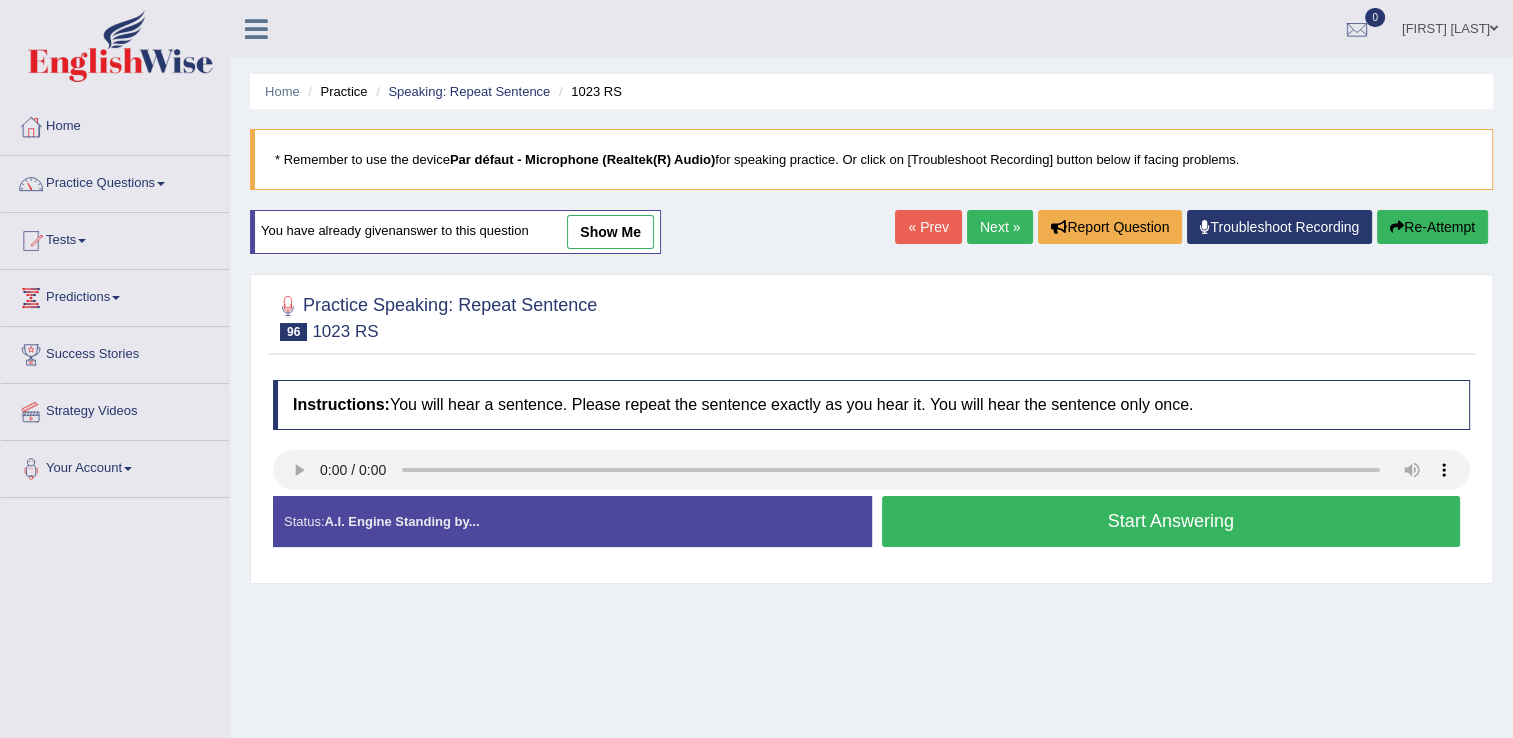 click on "Start Answering" at bounding box center (1171, 521) 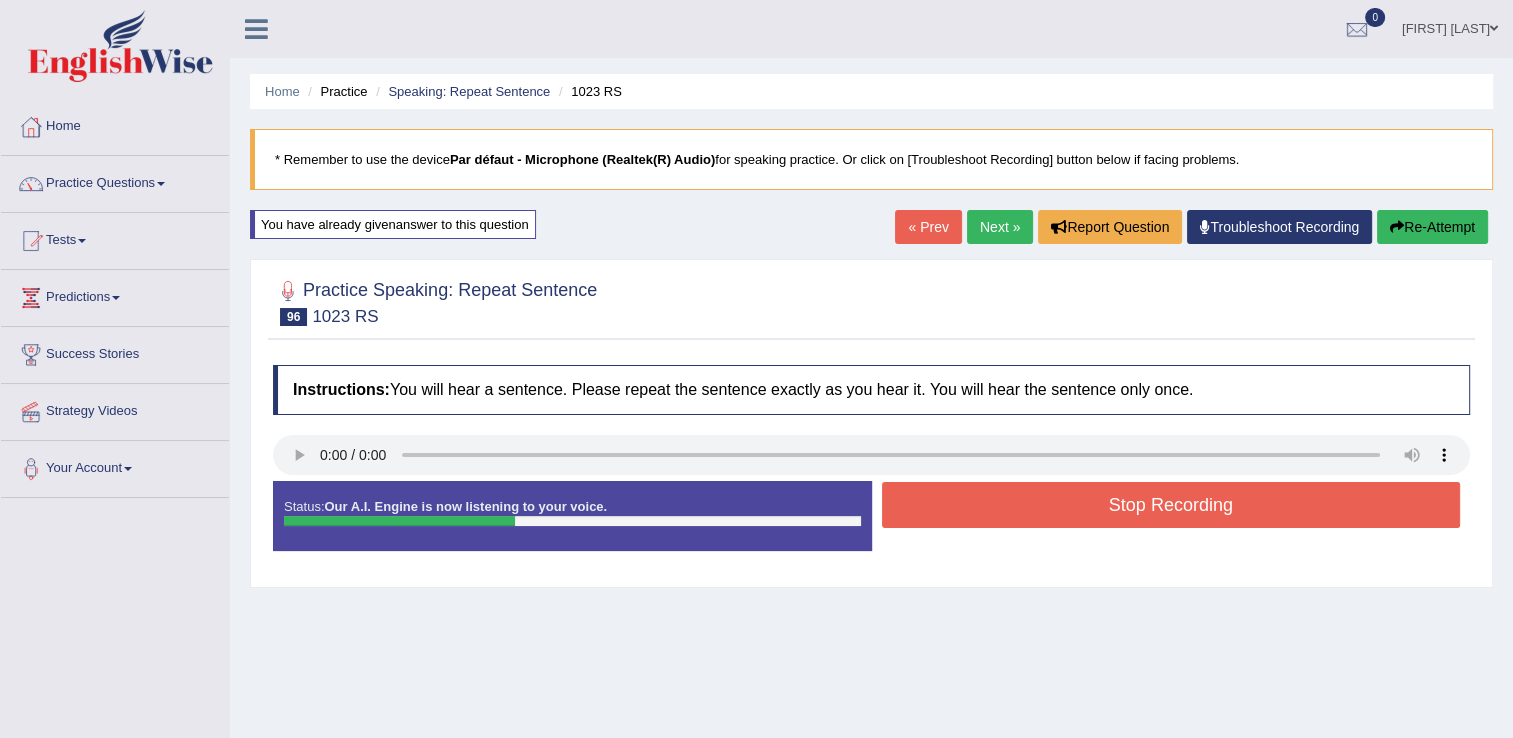 click on "Stop Recording" at bounding box center [1171, 505] 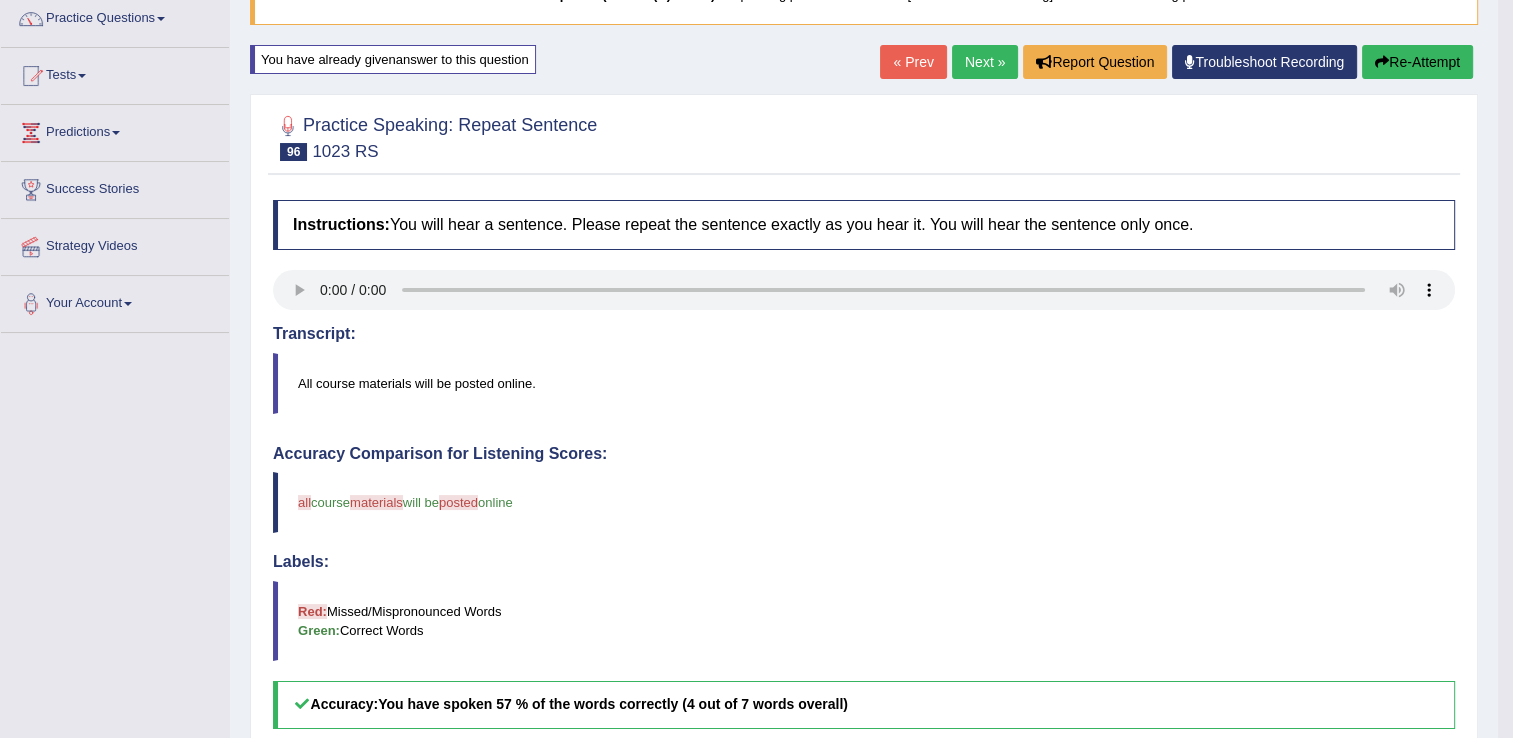 scroll, scrollTop: 200, scrollLeft: 0, axis: vertical 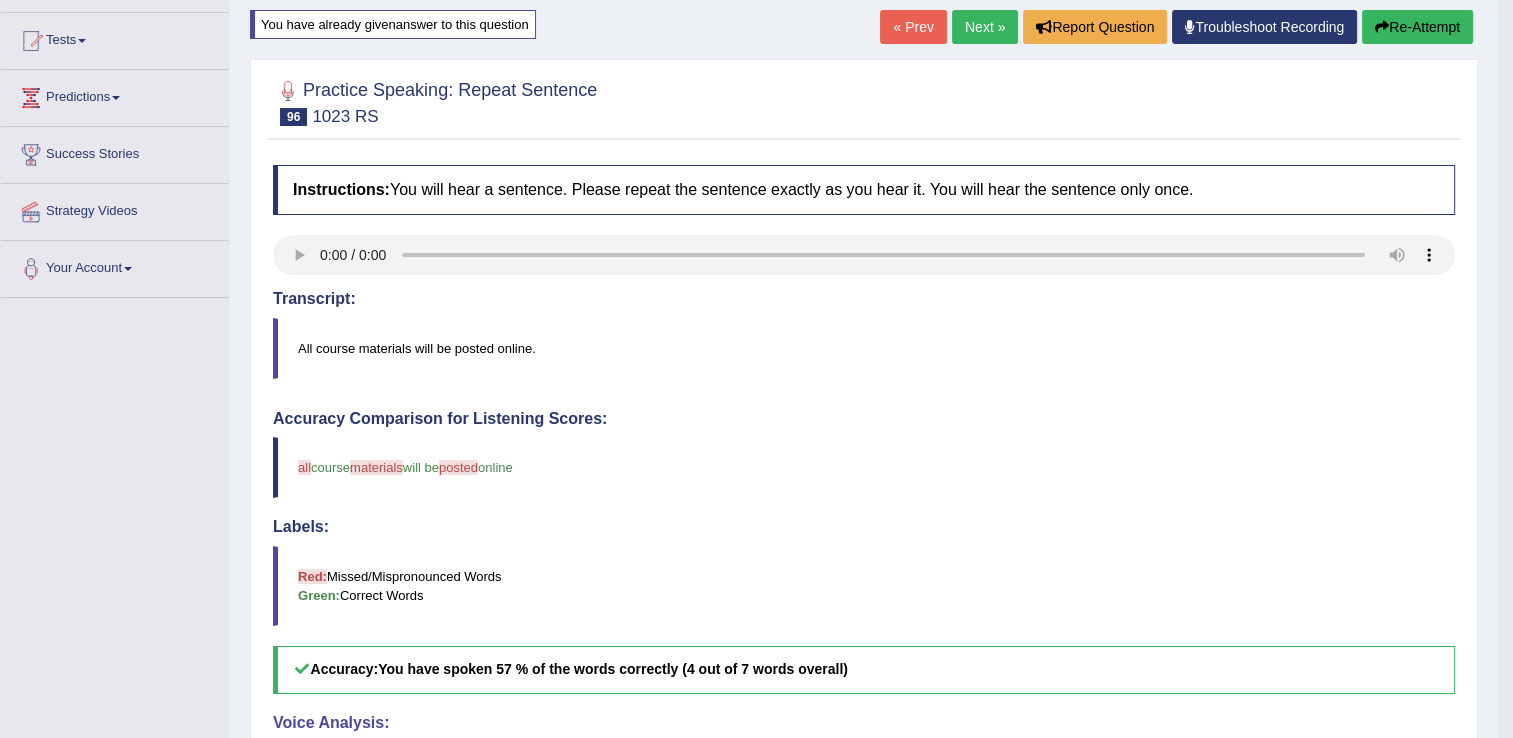 click on "Next »" at bounding box center [985, 27] 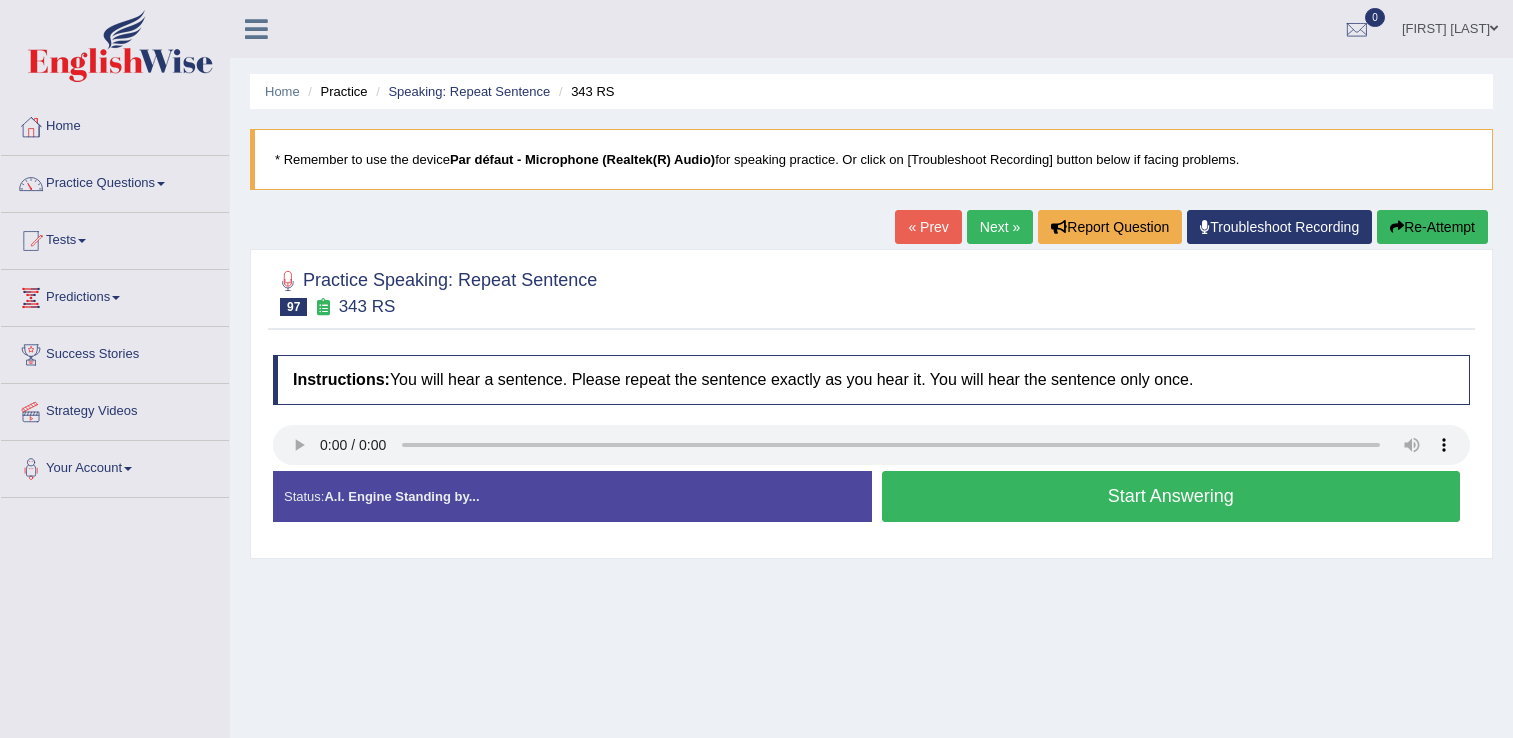 scroll, scrollTop: 0, scrollLeft: 0, axis: both 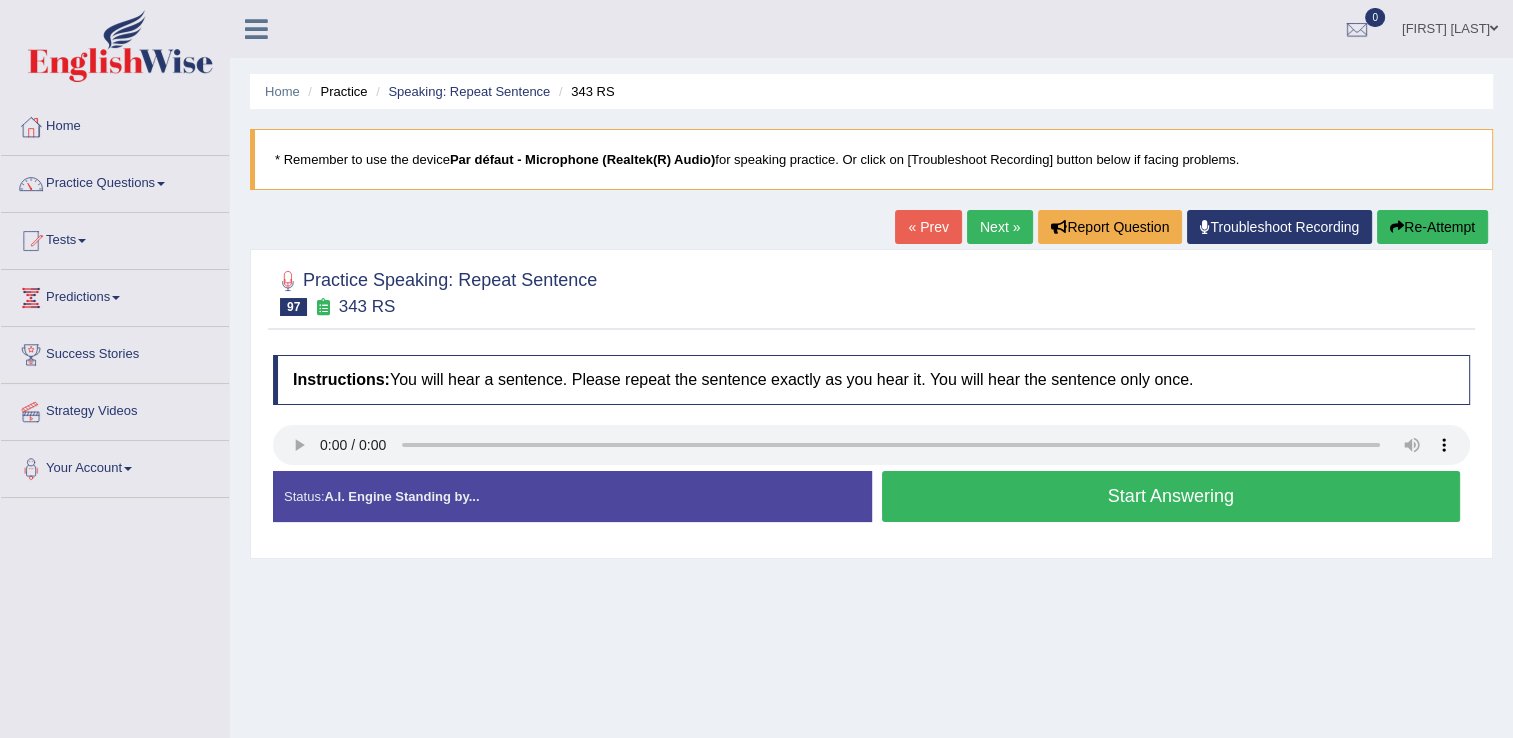 click on "Start Answering" at bounding box center [1171, 496] 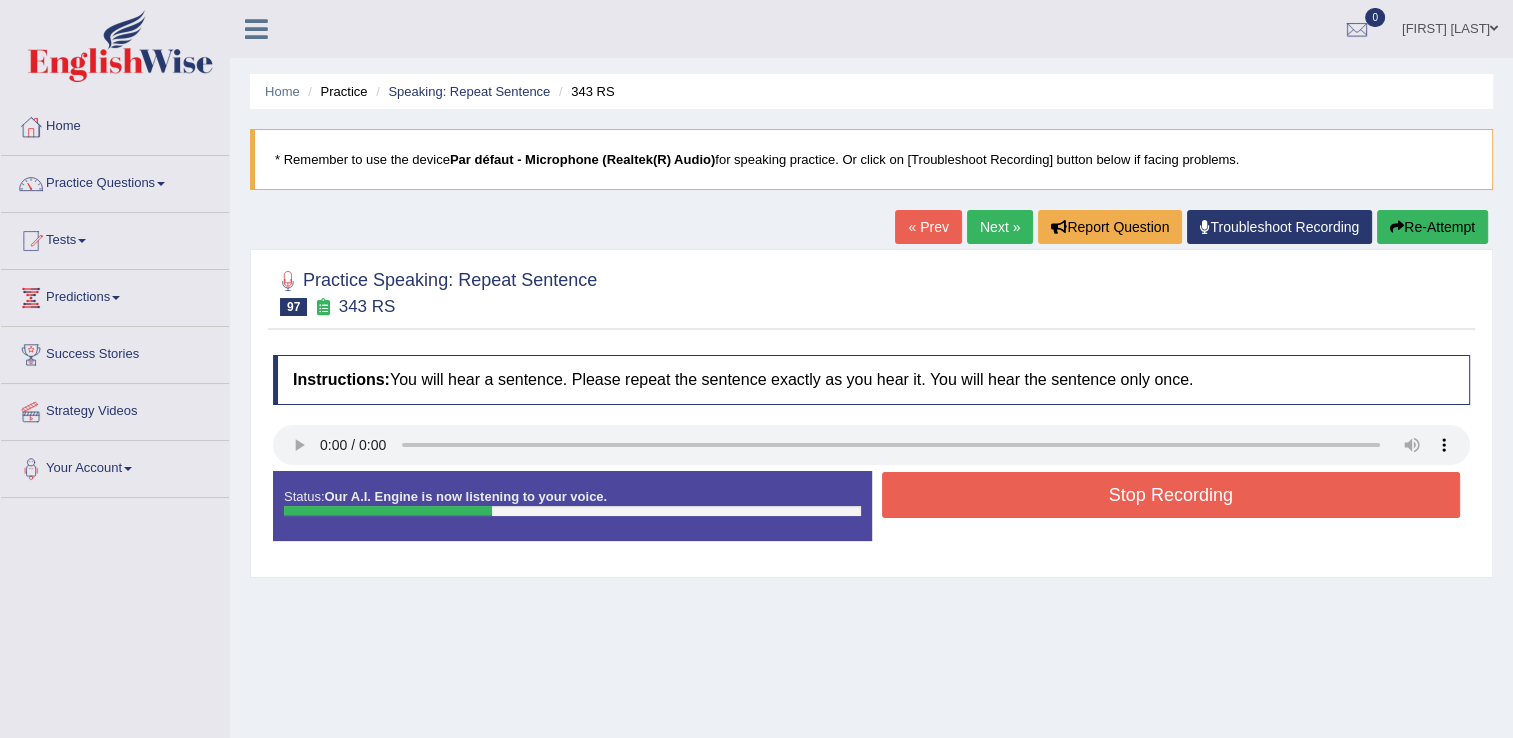 click on "Stop Recording" at bounding box center (1171, 495) 